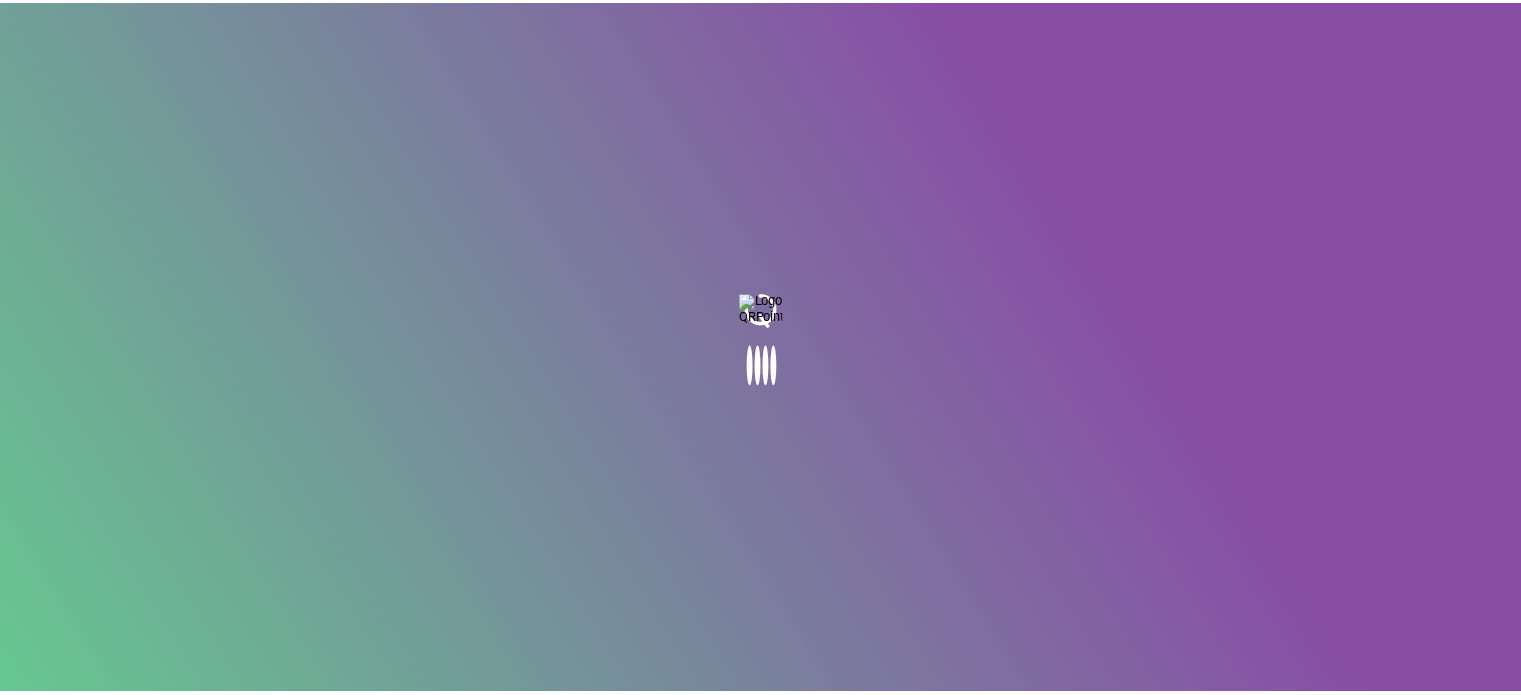 scroll, scrollTop: 0, scrollLeft: 0, axis: both 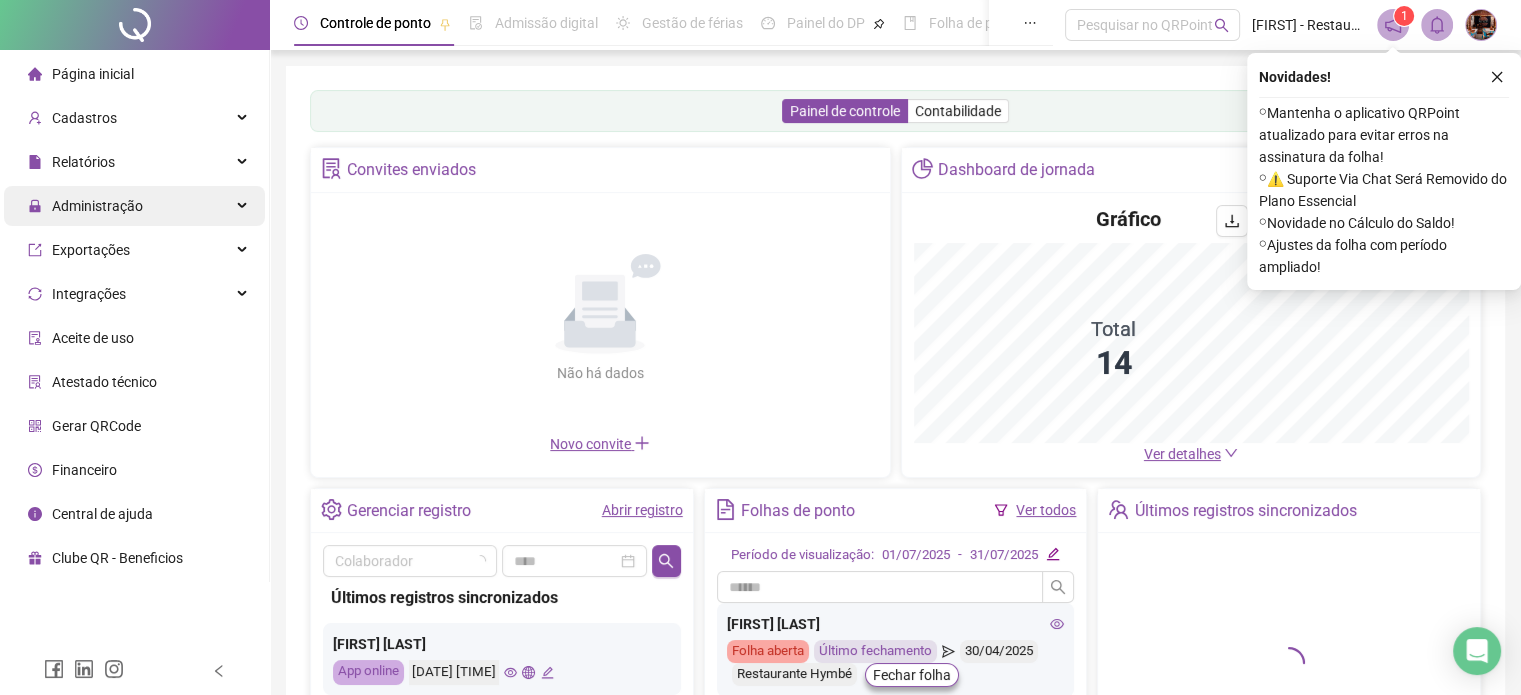 click on "Administração" at bounding box center (134, 206) 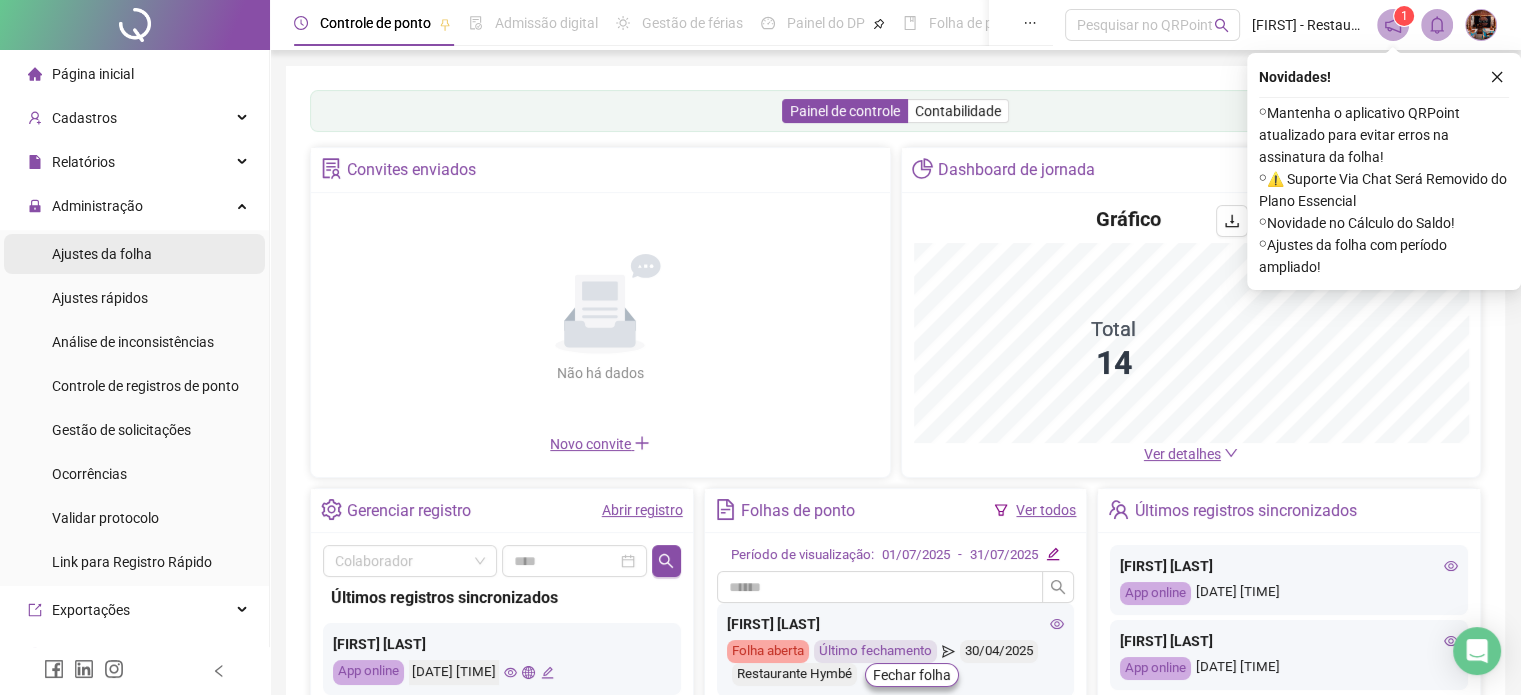 click on "Ajustes da folha" at bounding box center (134, 254) 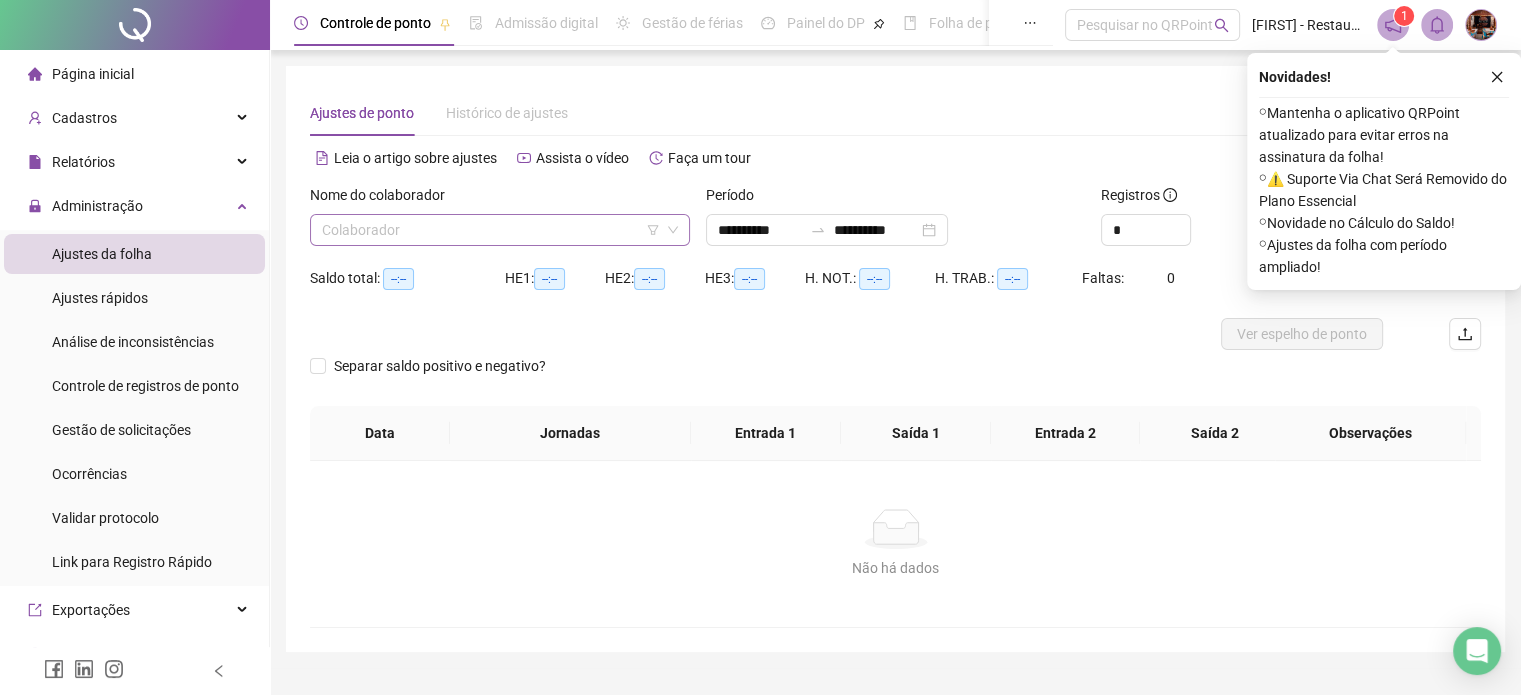 click at bounding box center (491, 230) 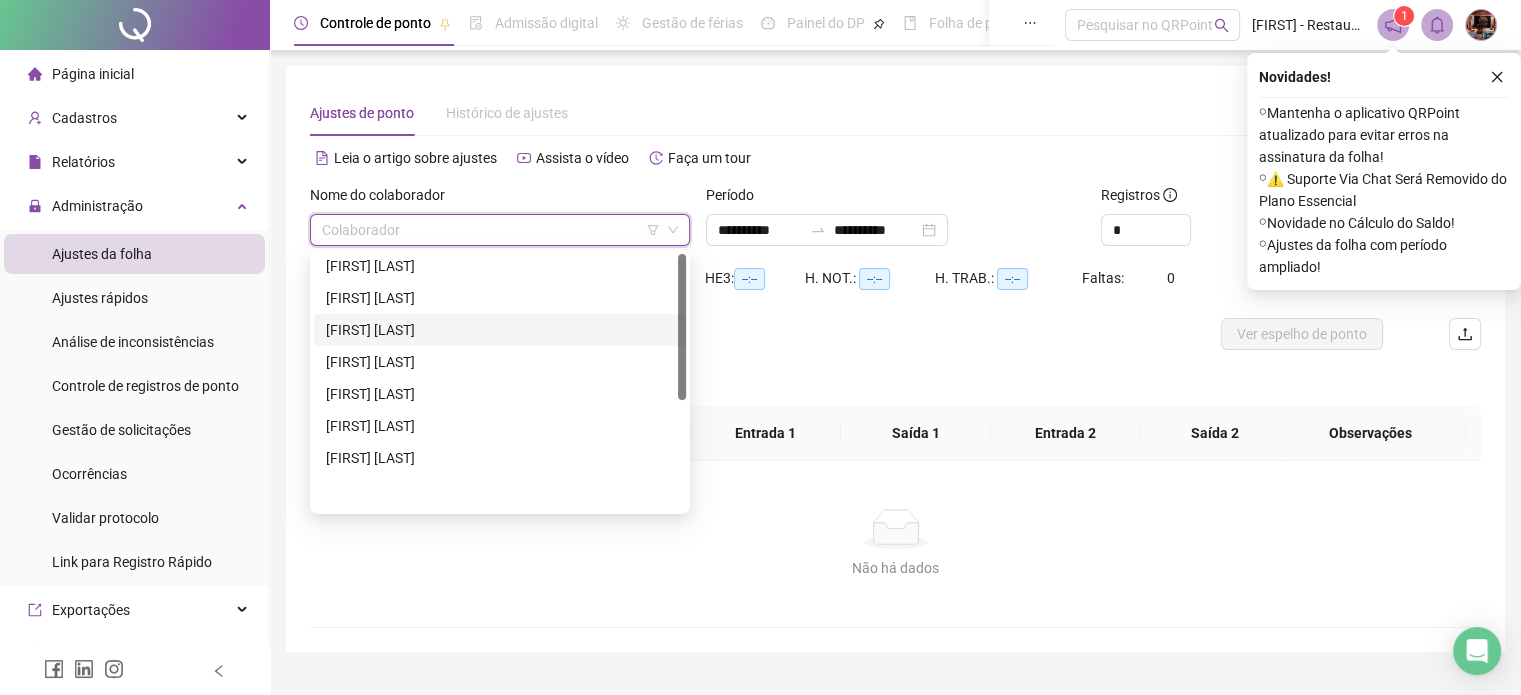 scroll, scrollTop: 0, scrollLeft: 0, axis: both 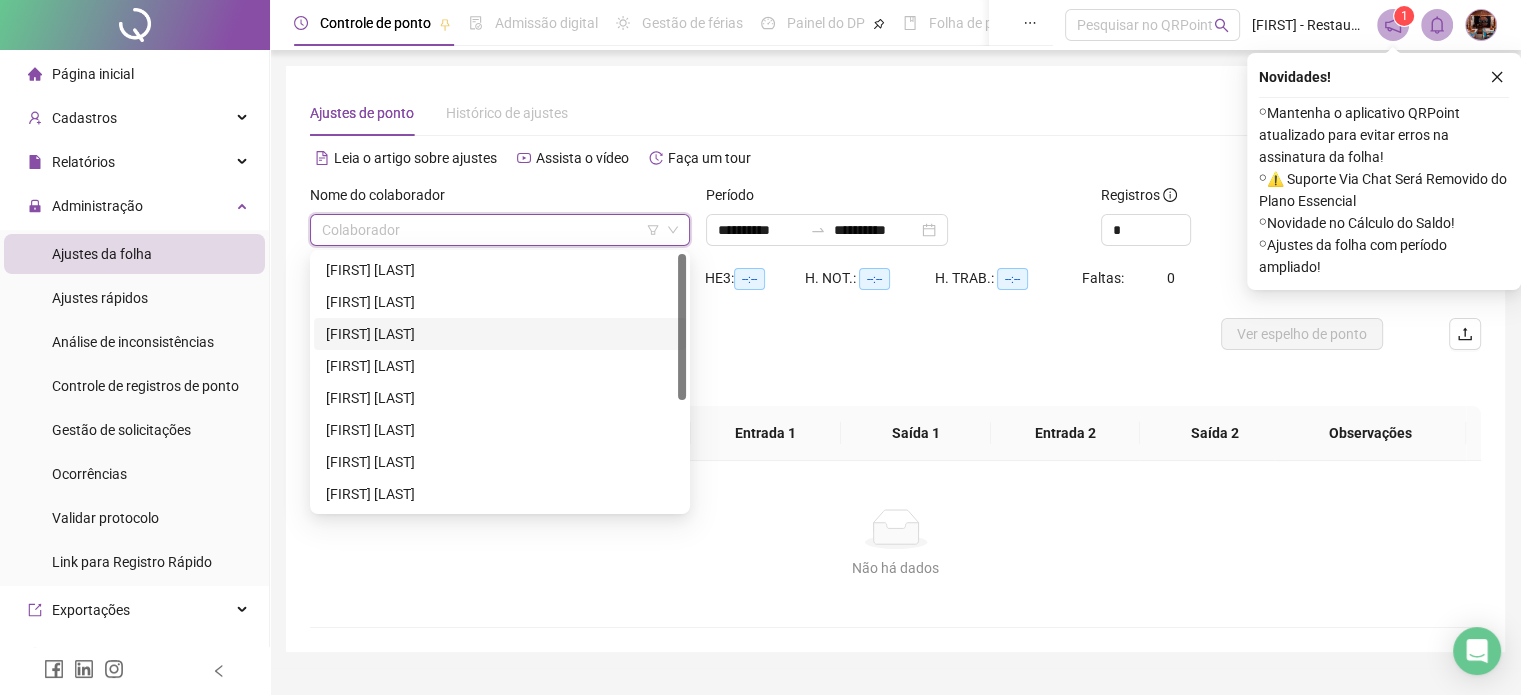 drag, startPoint x: 505, startPoint y: 331, endPoint x: 716, endPoint y: 262, distance: 221.9955 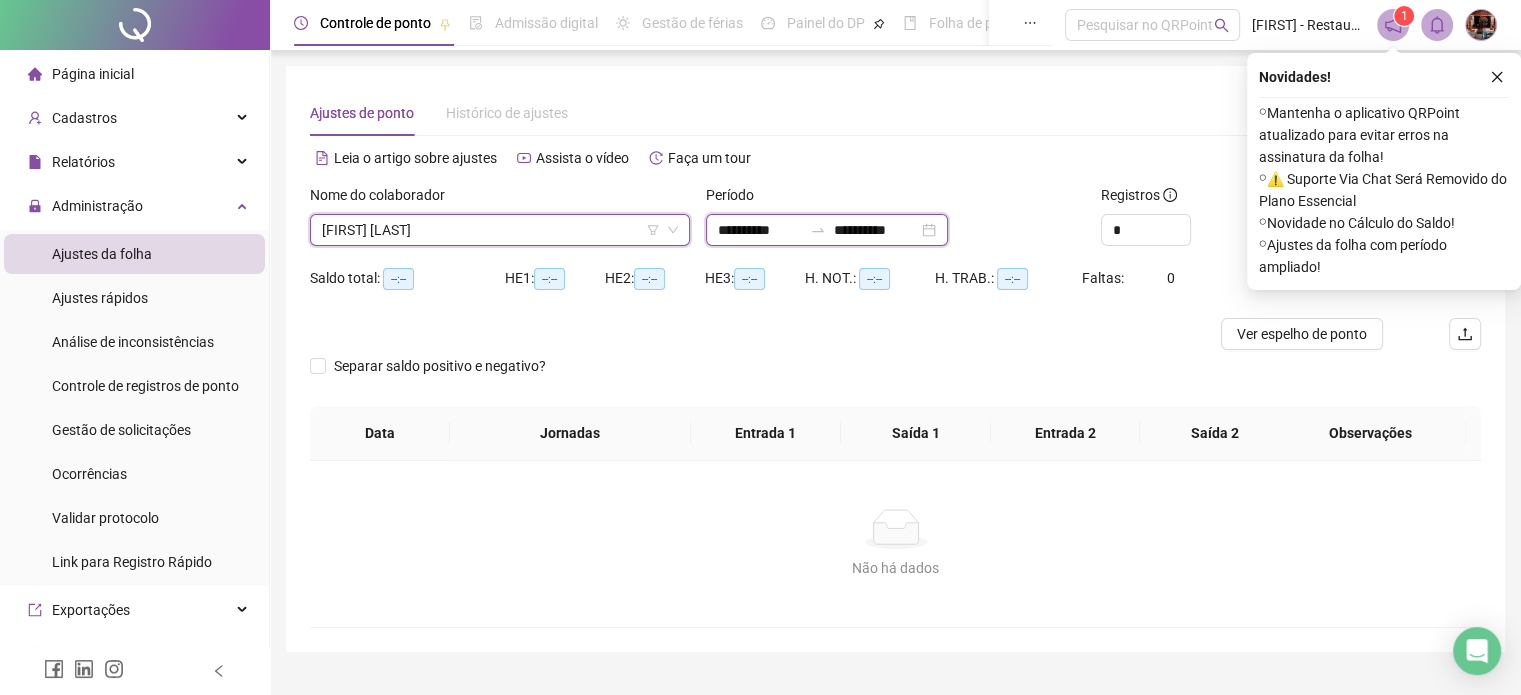 click on "**********" at bounding box center (876, 230) 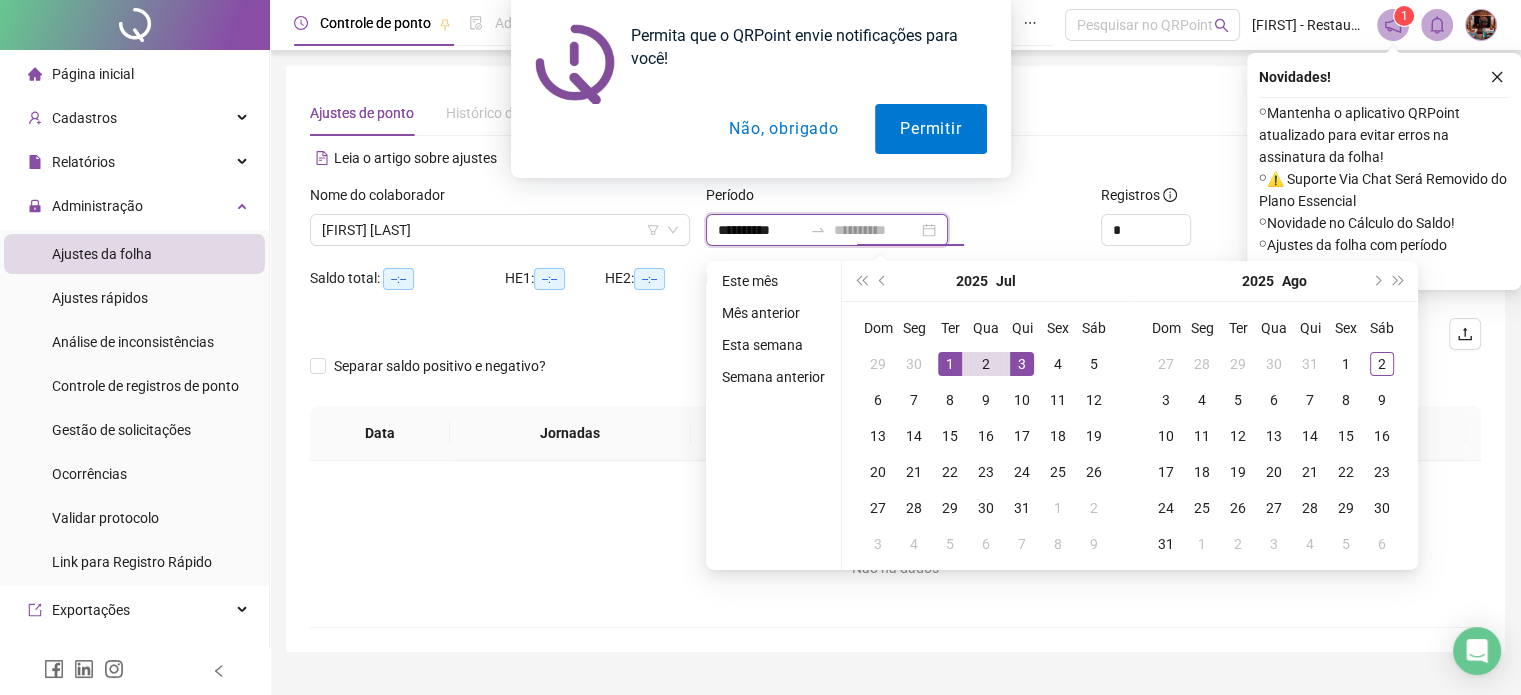 type on "**********" 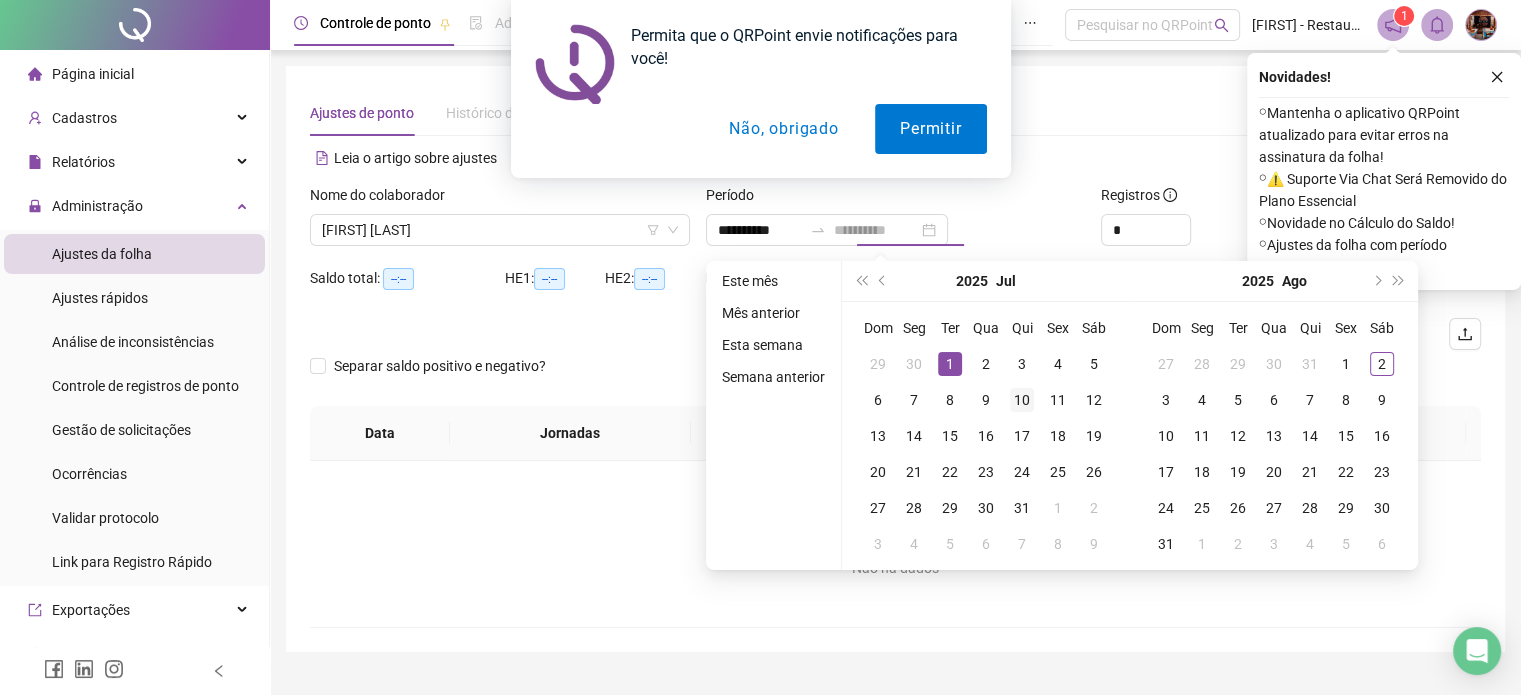 drag, startPoint x: 948, startPoint y: 356, endPoint x: 1008, endPoint y: 381, distance: 65 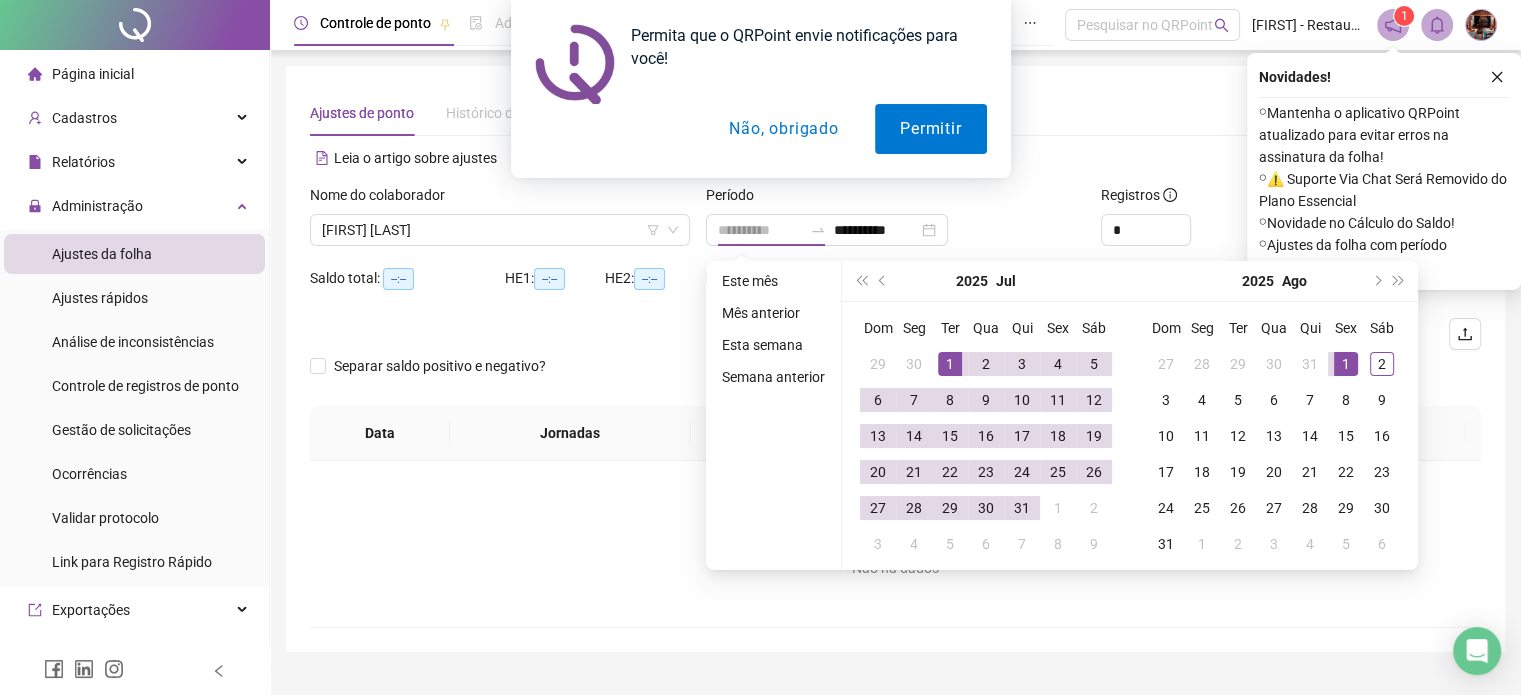 drag, startPoint x: 1340, startPoint y: 371, endPoint x: 1429, endPoint y: 213, distance: 181.34222 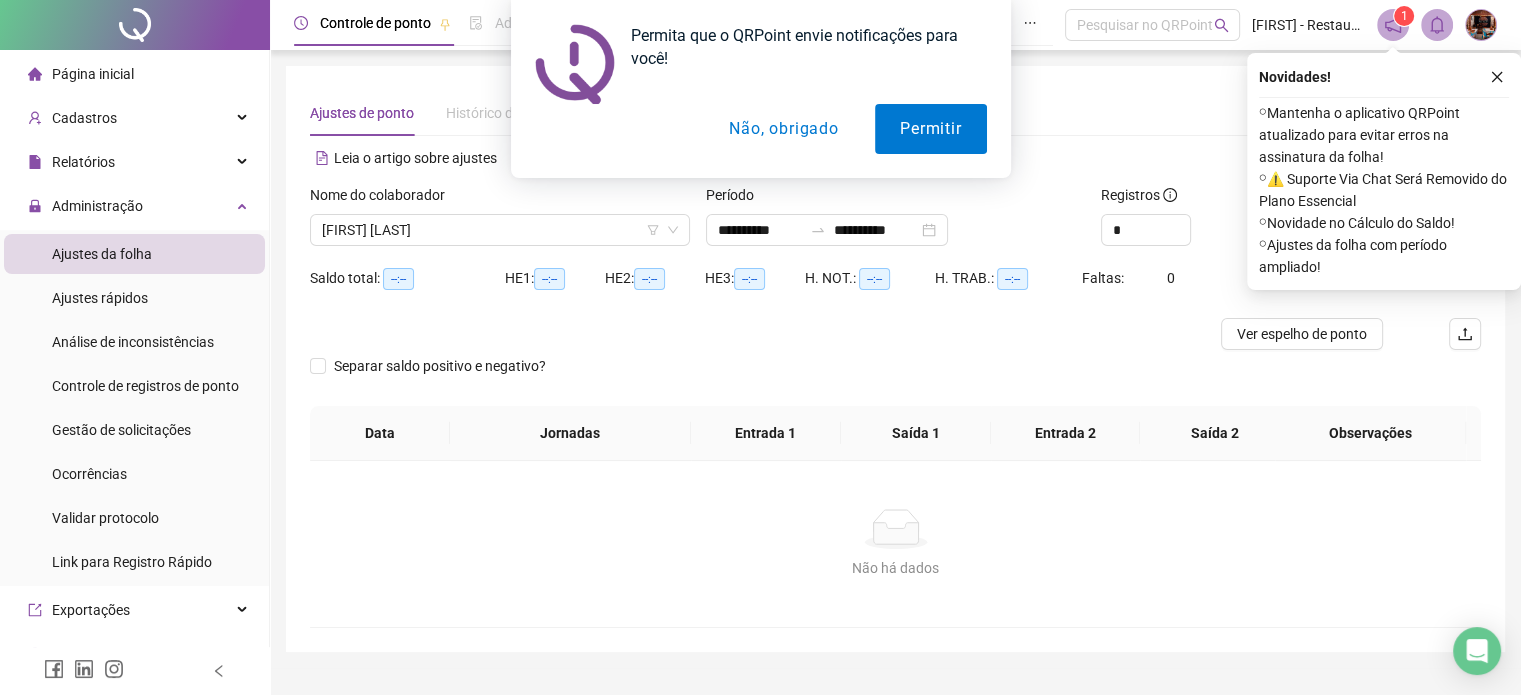 click on "Permita que o QRPoint envie notificações para você! Permitir Não, obrigado" at bounding box center [760, 89] 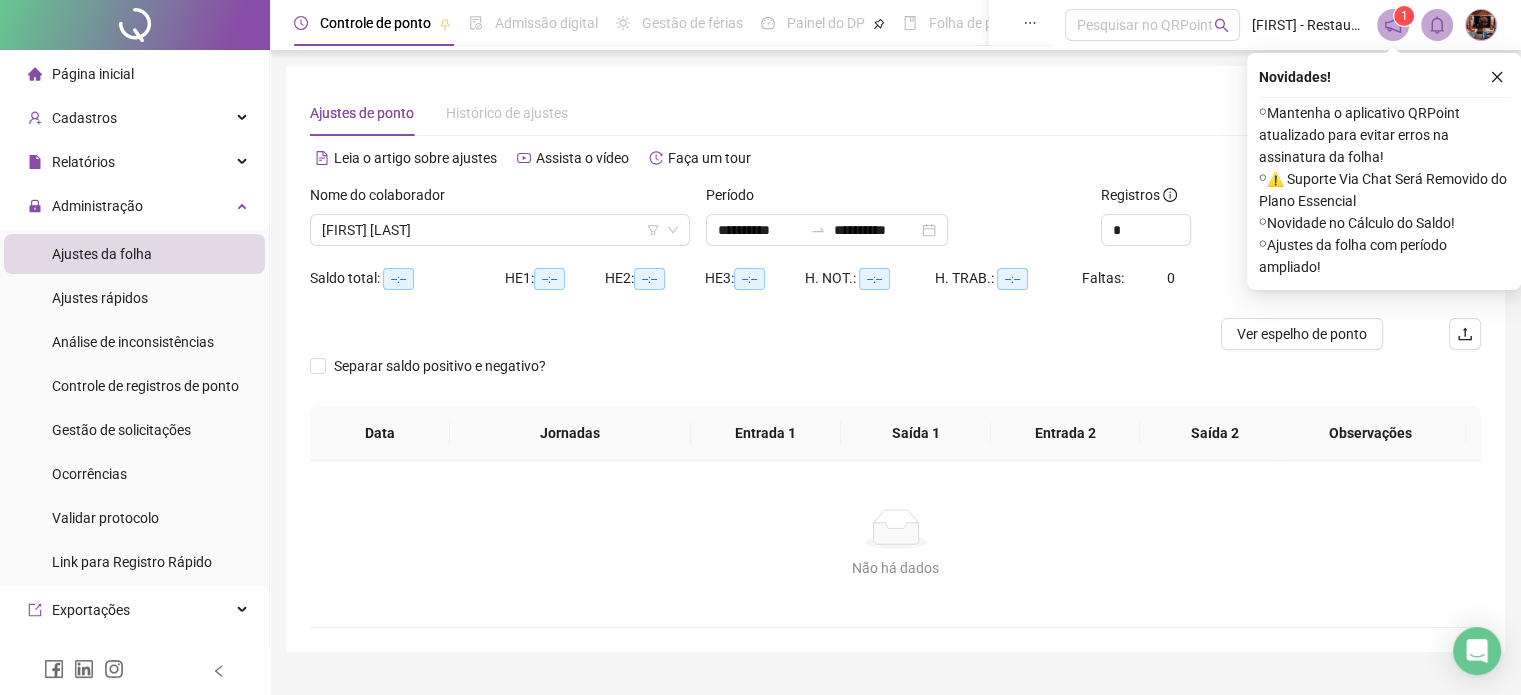 drag, startPoint x: 1497, startPoint y: 73, endPoint x: 1414, endPoint y: 198, distance: 150.04666 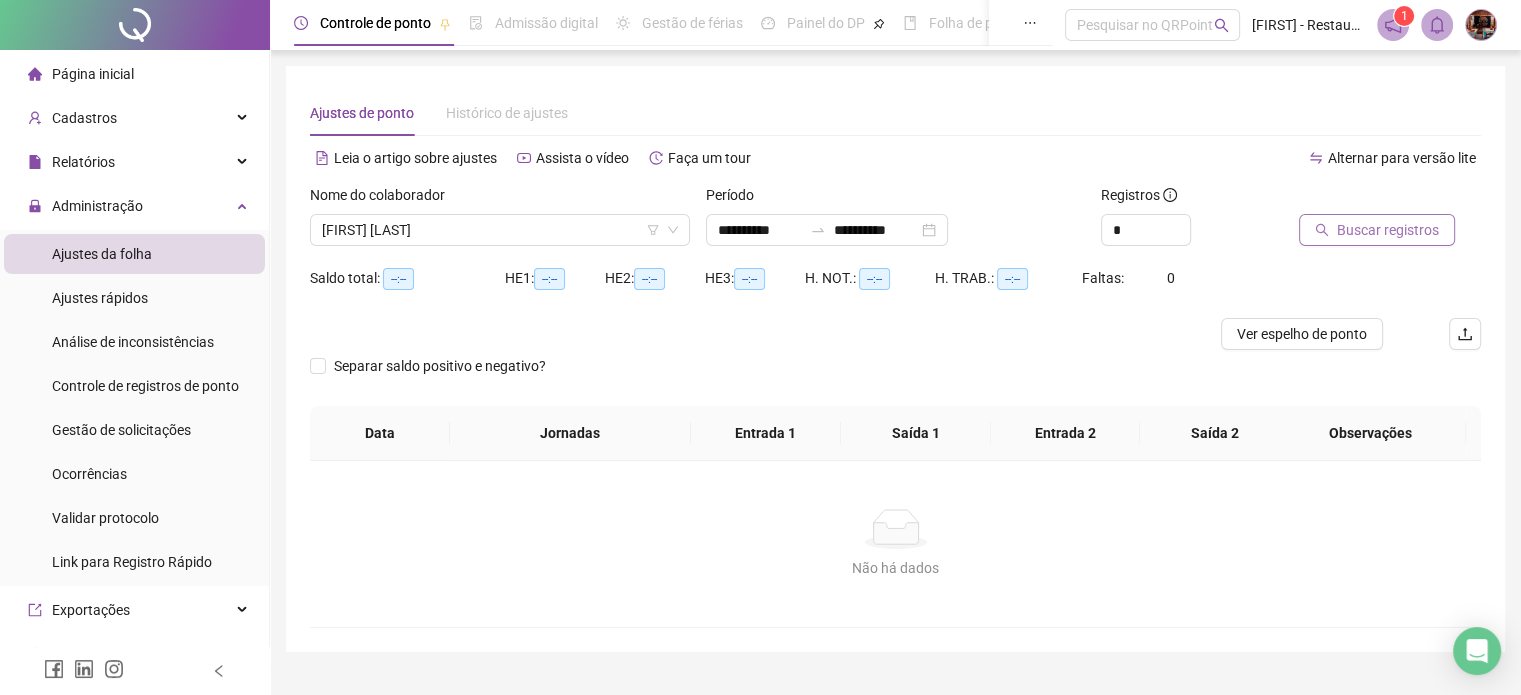 click on "Buscar registros" at bounding box center [1388, 230] 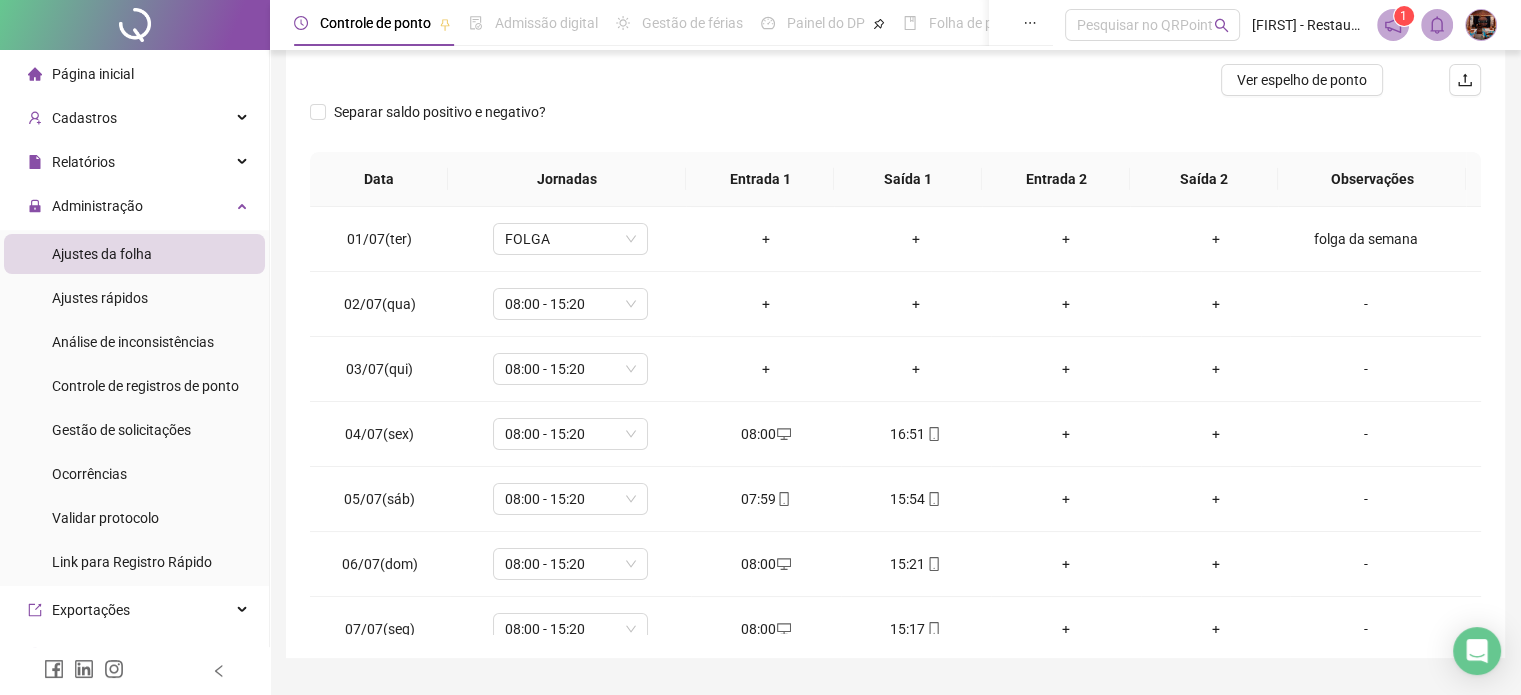 scroll, scrollTop: 300, scrollLeft: 0, axis: vertical 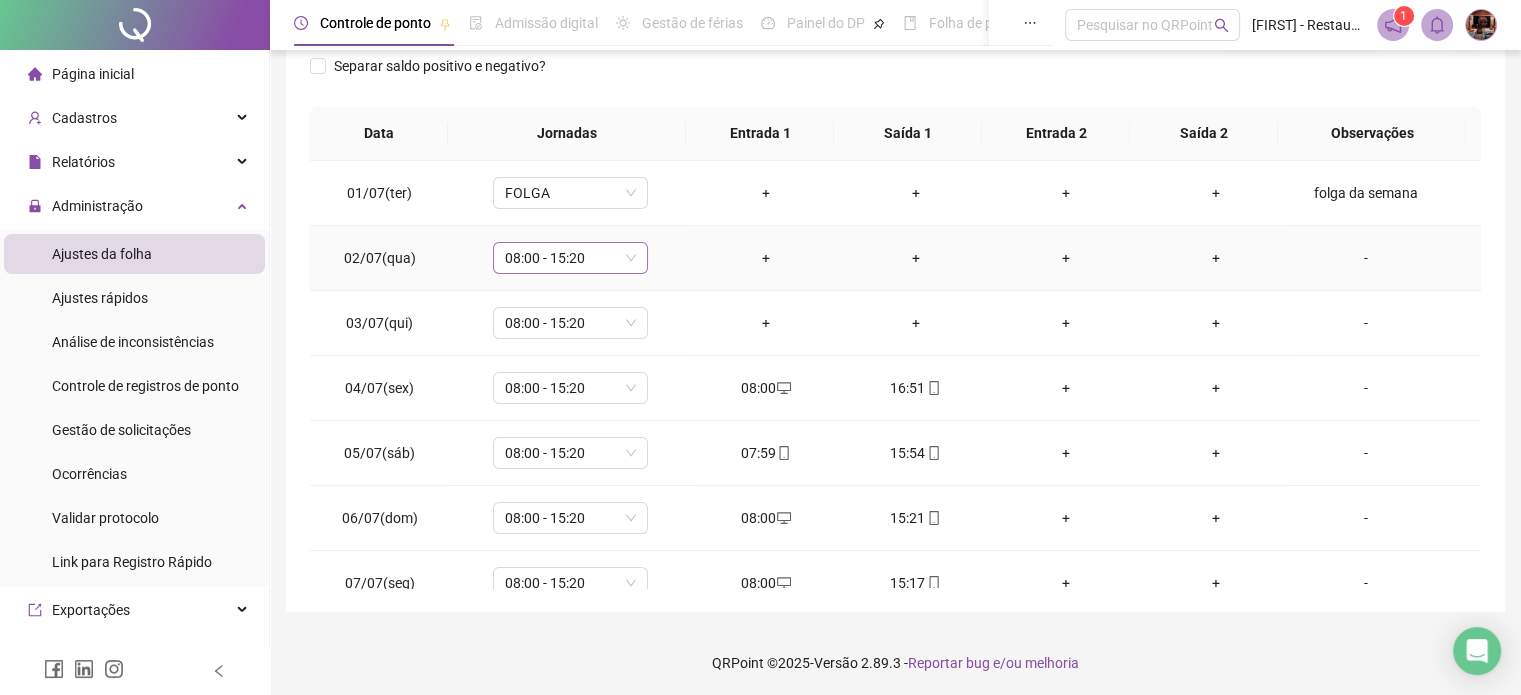 click on "08:00 - 15:20" at bounding box center (570, 258) 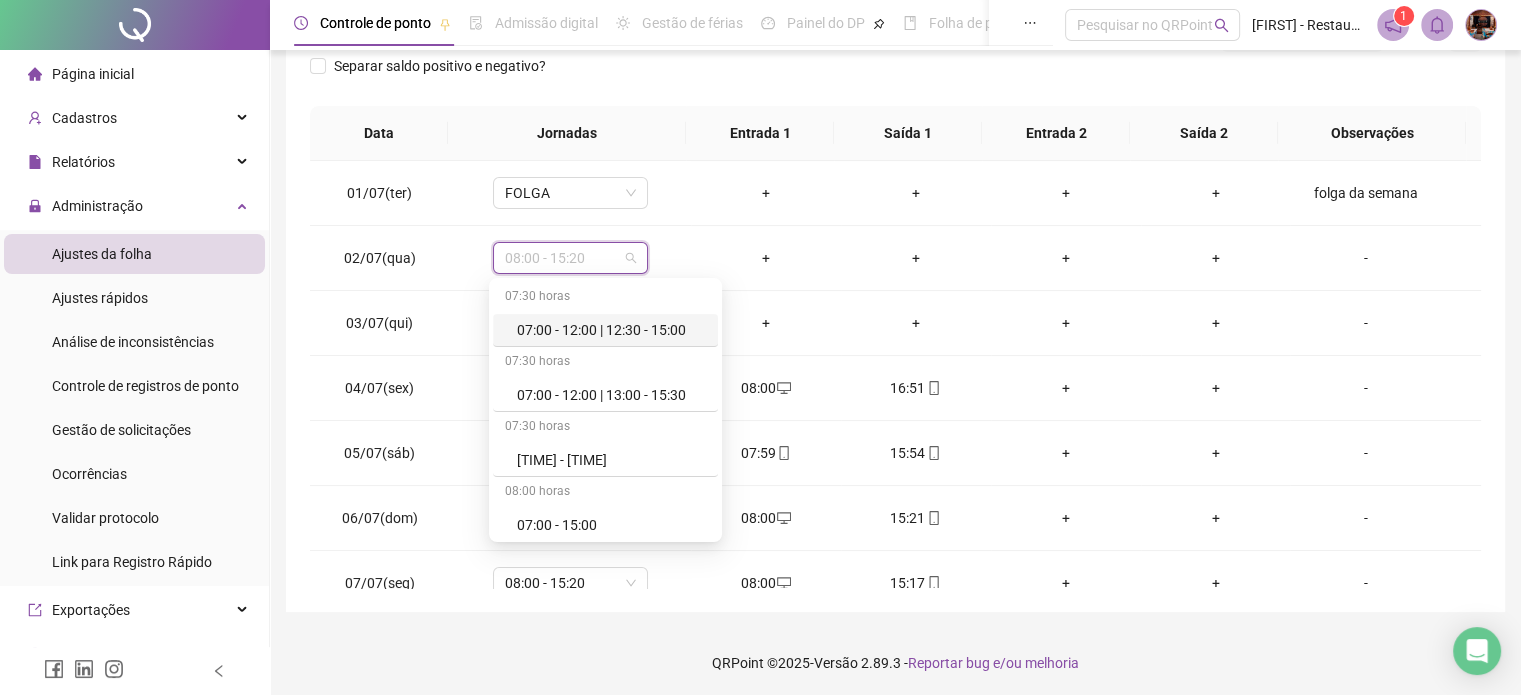 drag, startPoint x: 853, startPoint y: 83, endPoint x: 838, endPoint y: 133, distance: 52.201534 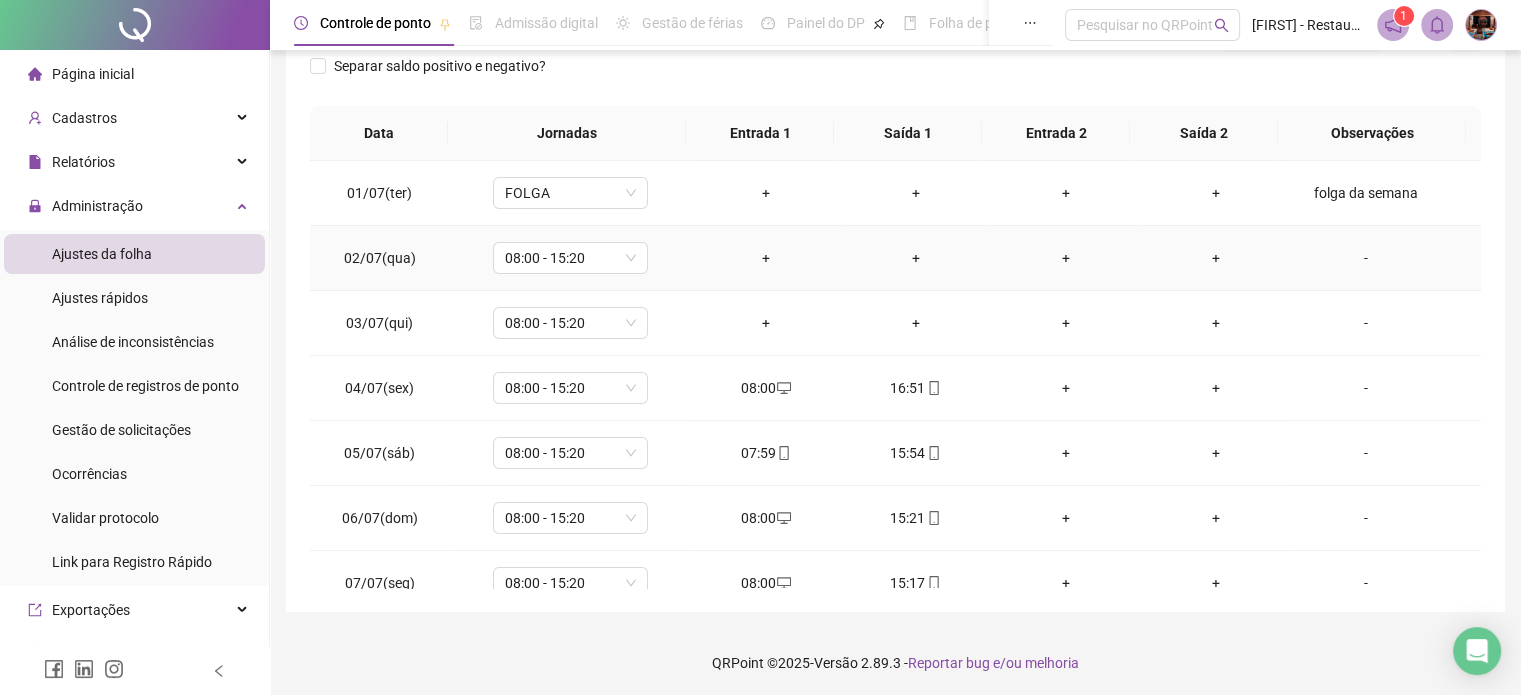 click on "+" at bounding box center [766, 258] 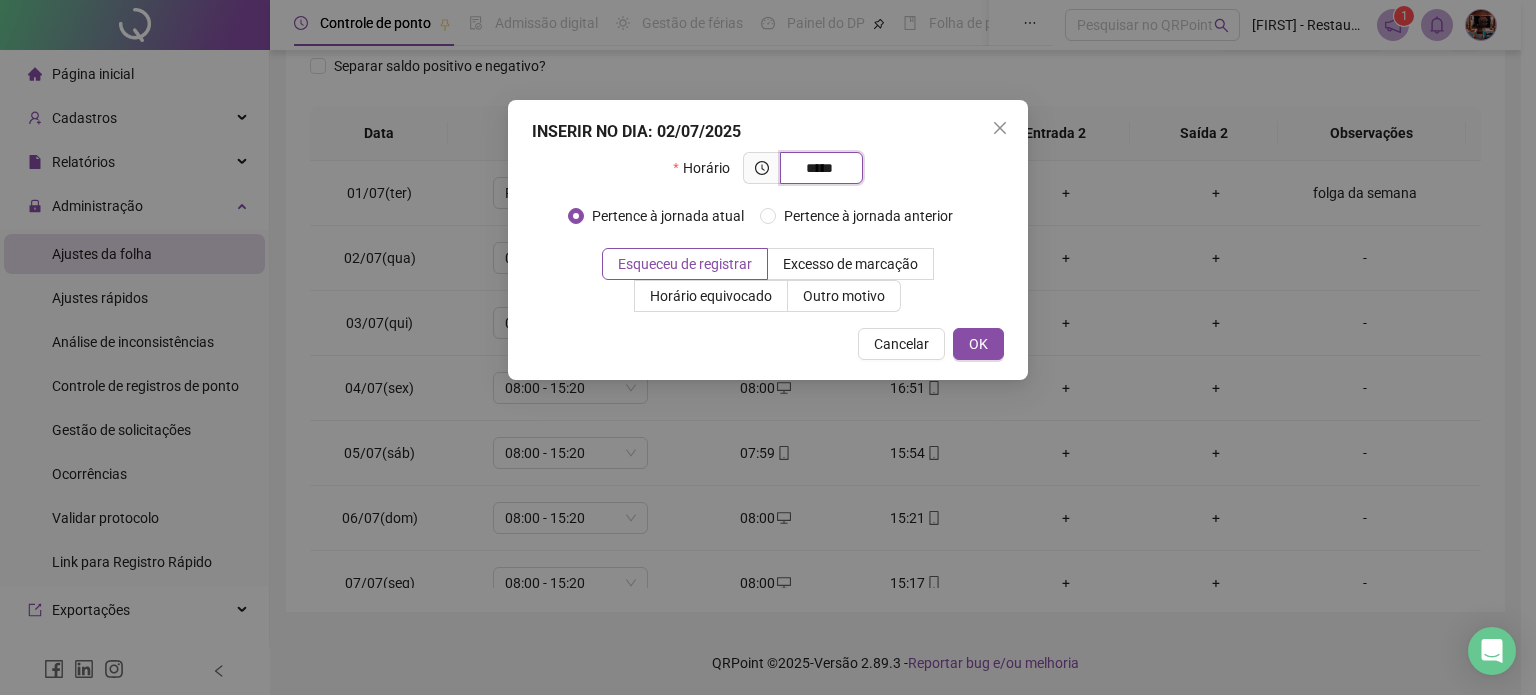 type on "*****" 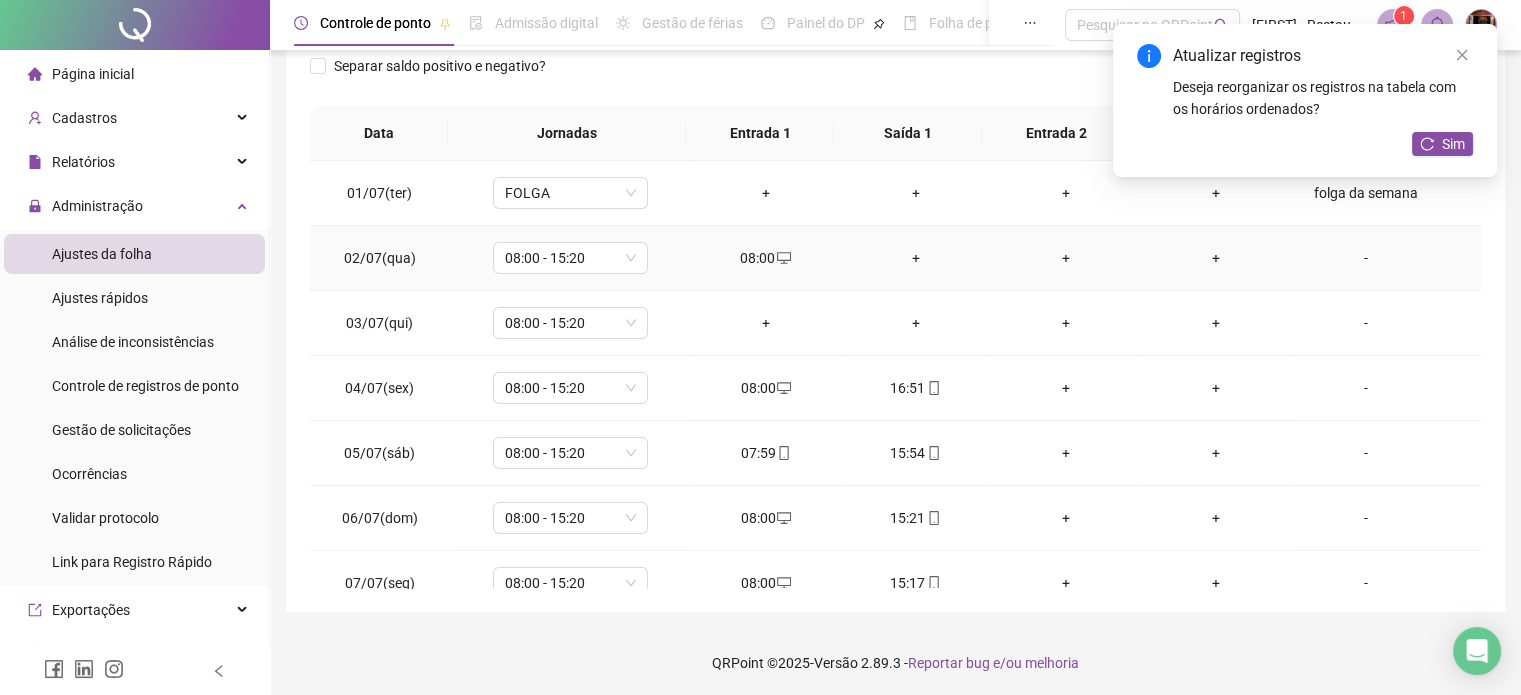 click on "+" at bounding box center (916, 258) 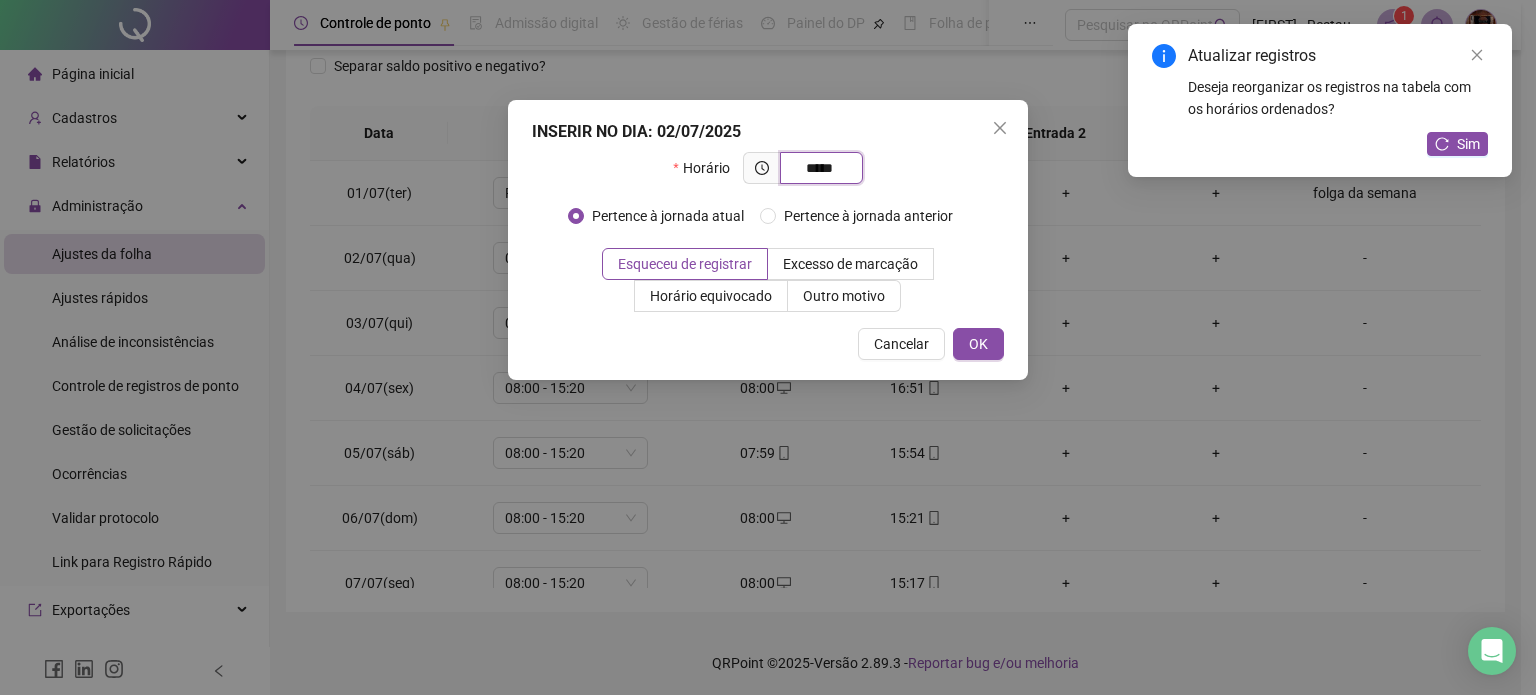 type on "*****" 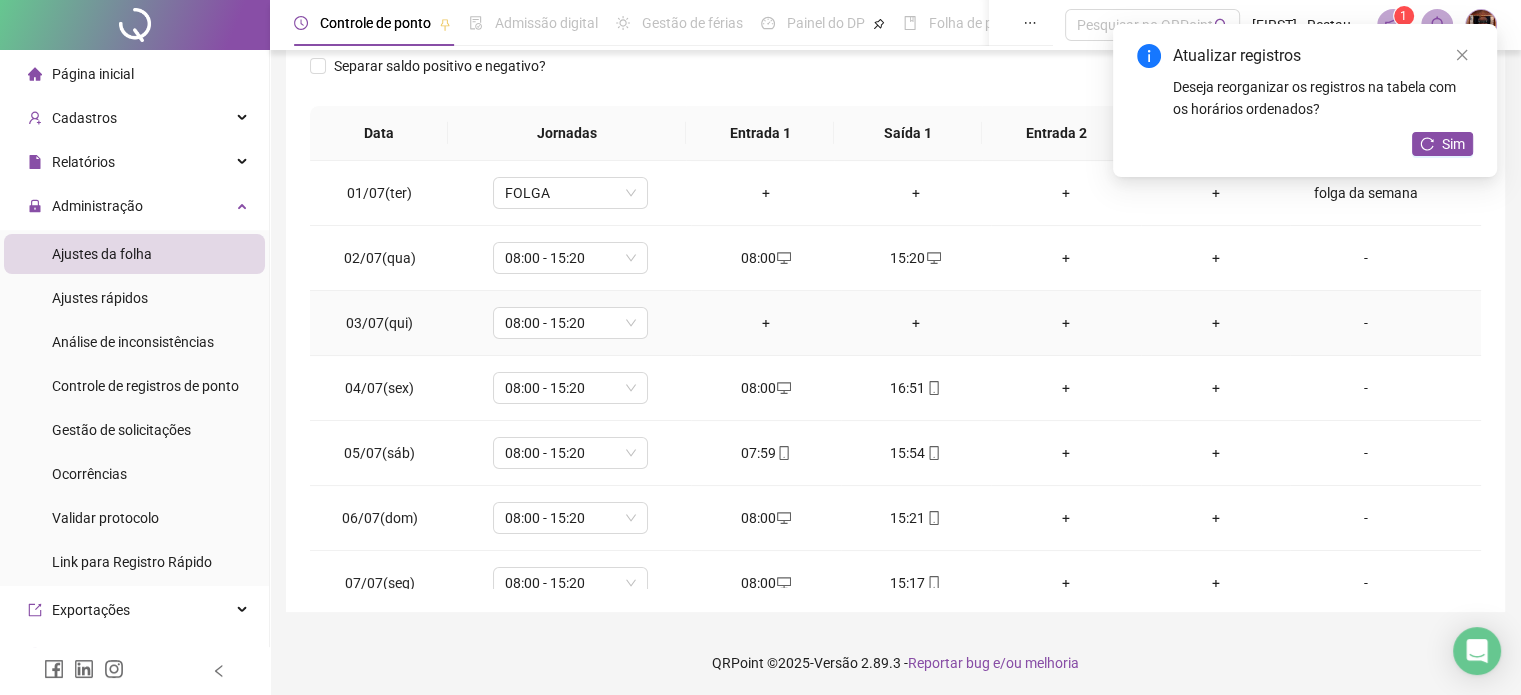 click on "+" at bounding box center [766, 323] 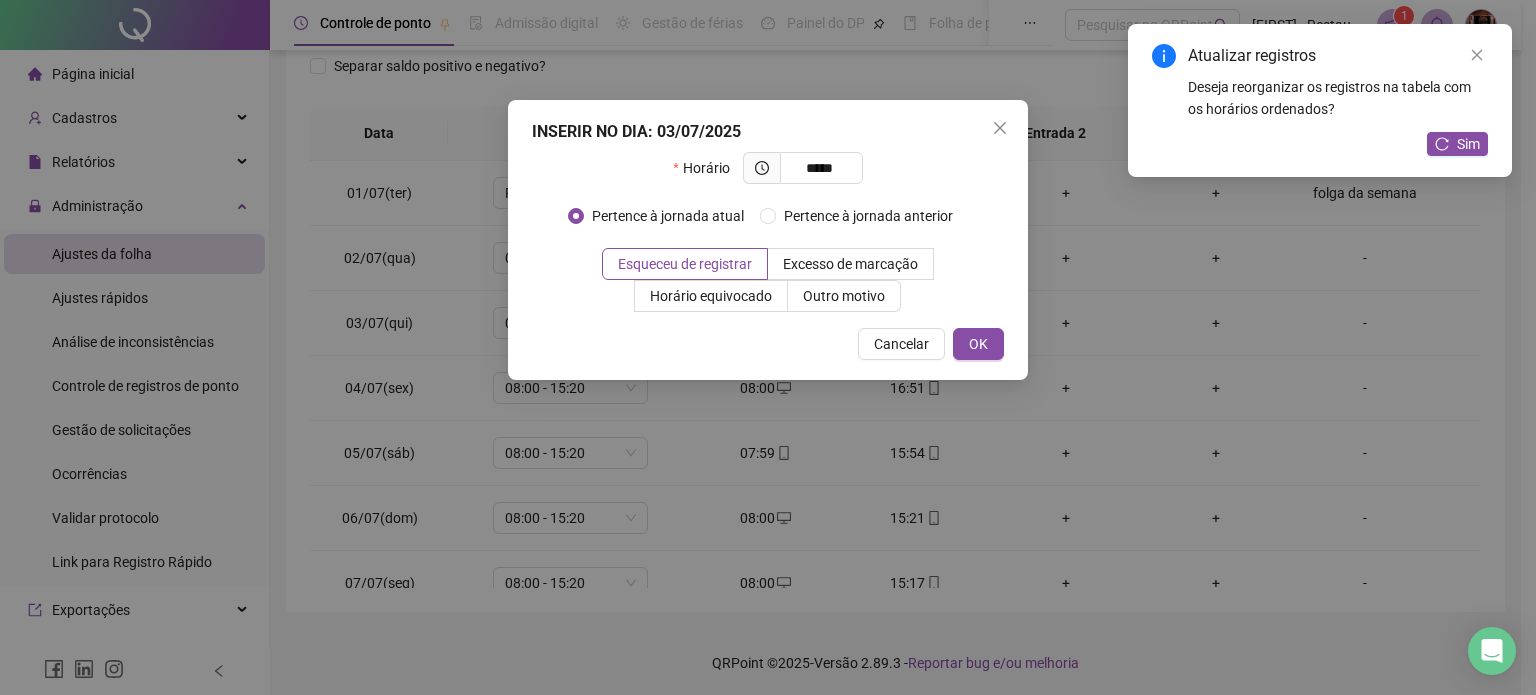 type on "*****" 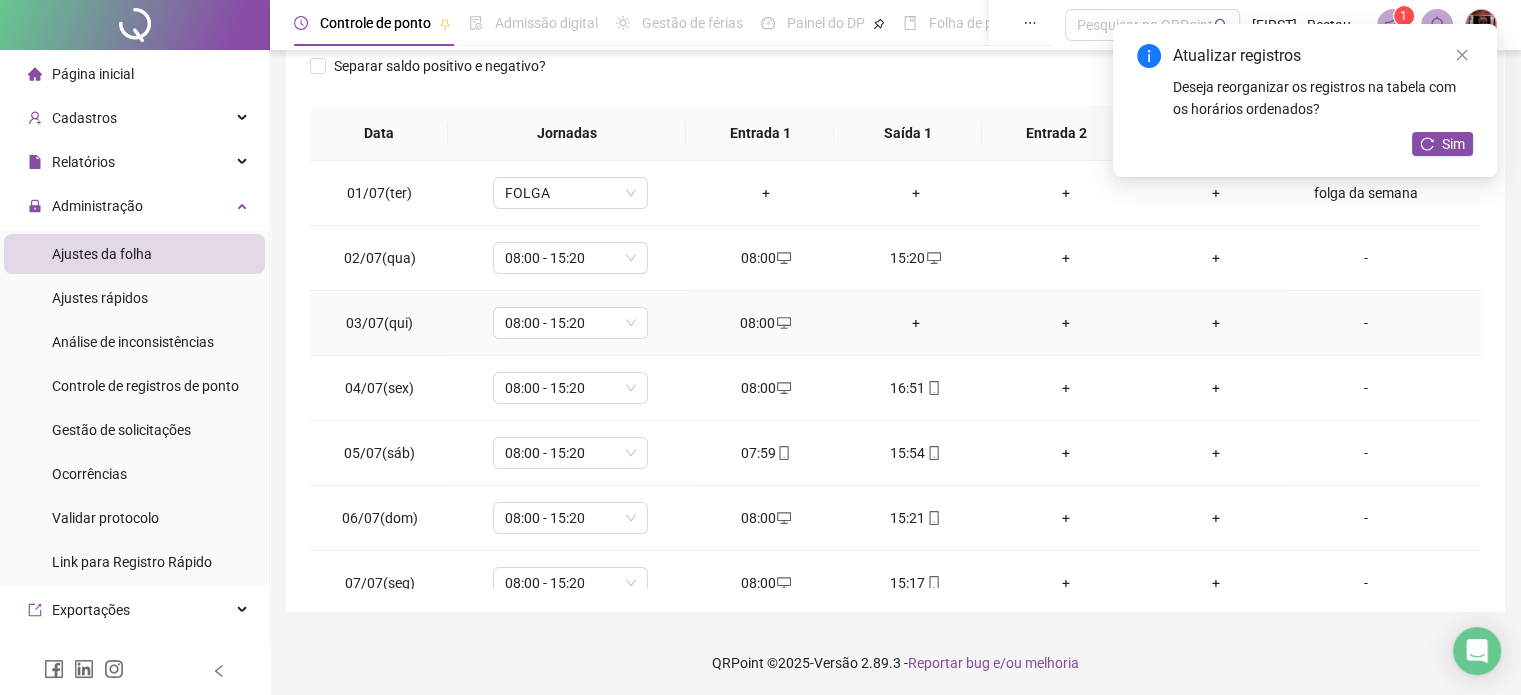 click on "+" at bounding box center (916, 323) 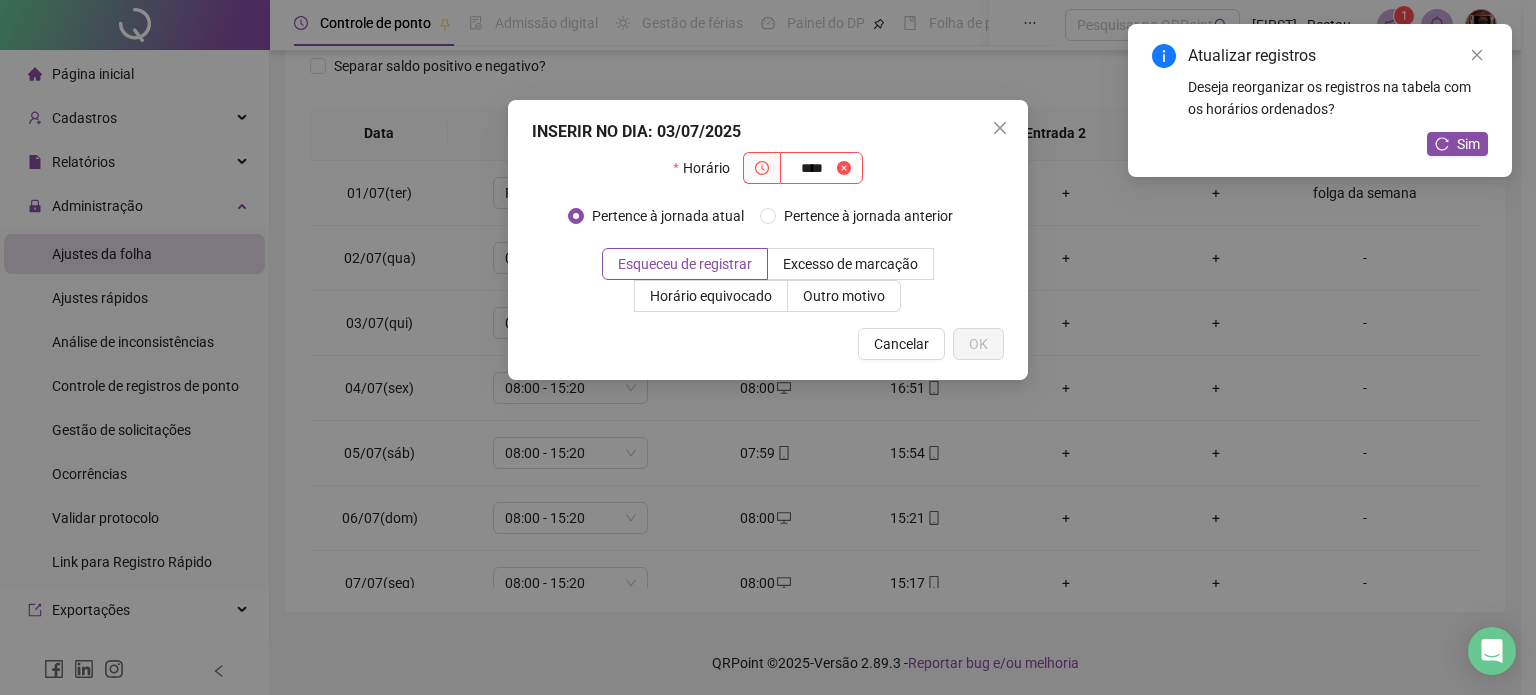 type on "****" 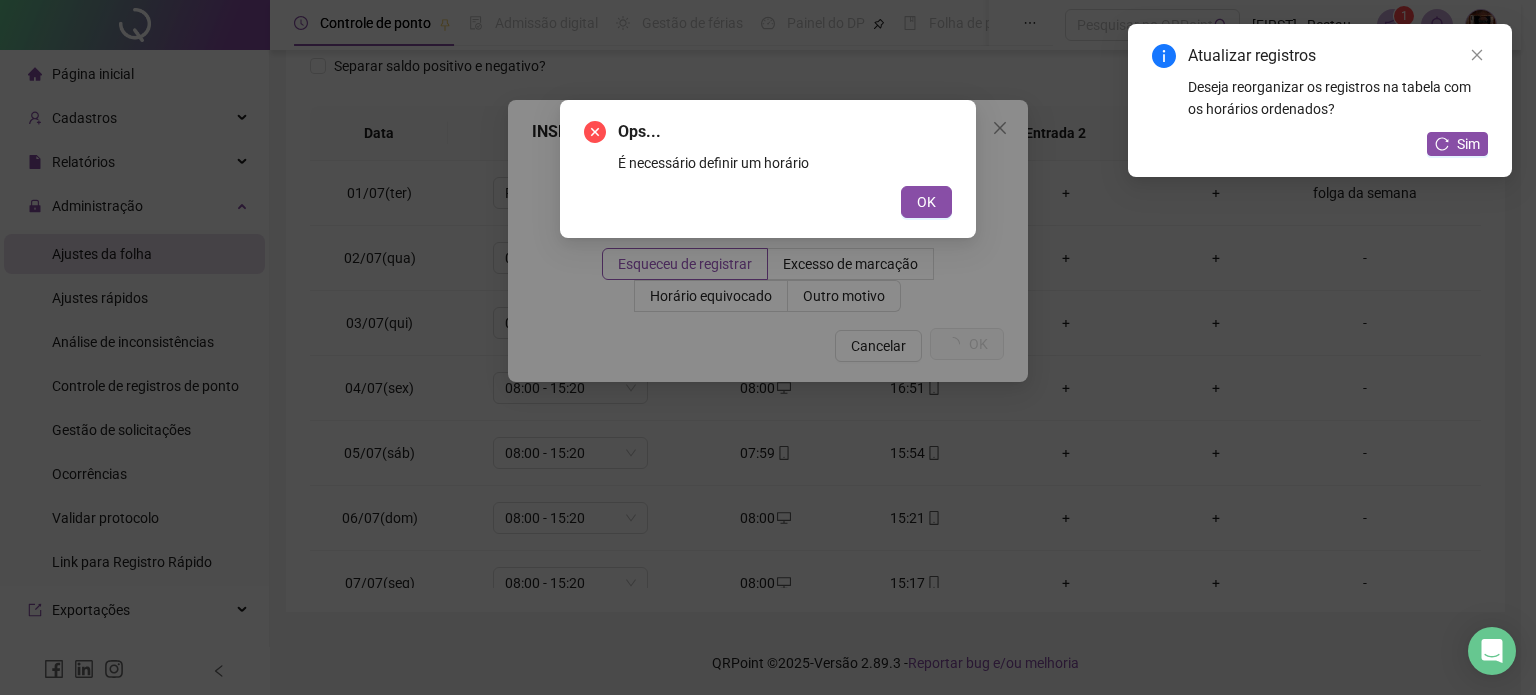 type 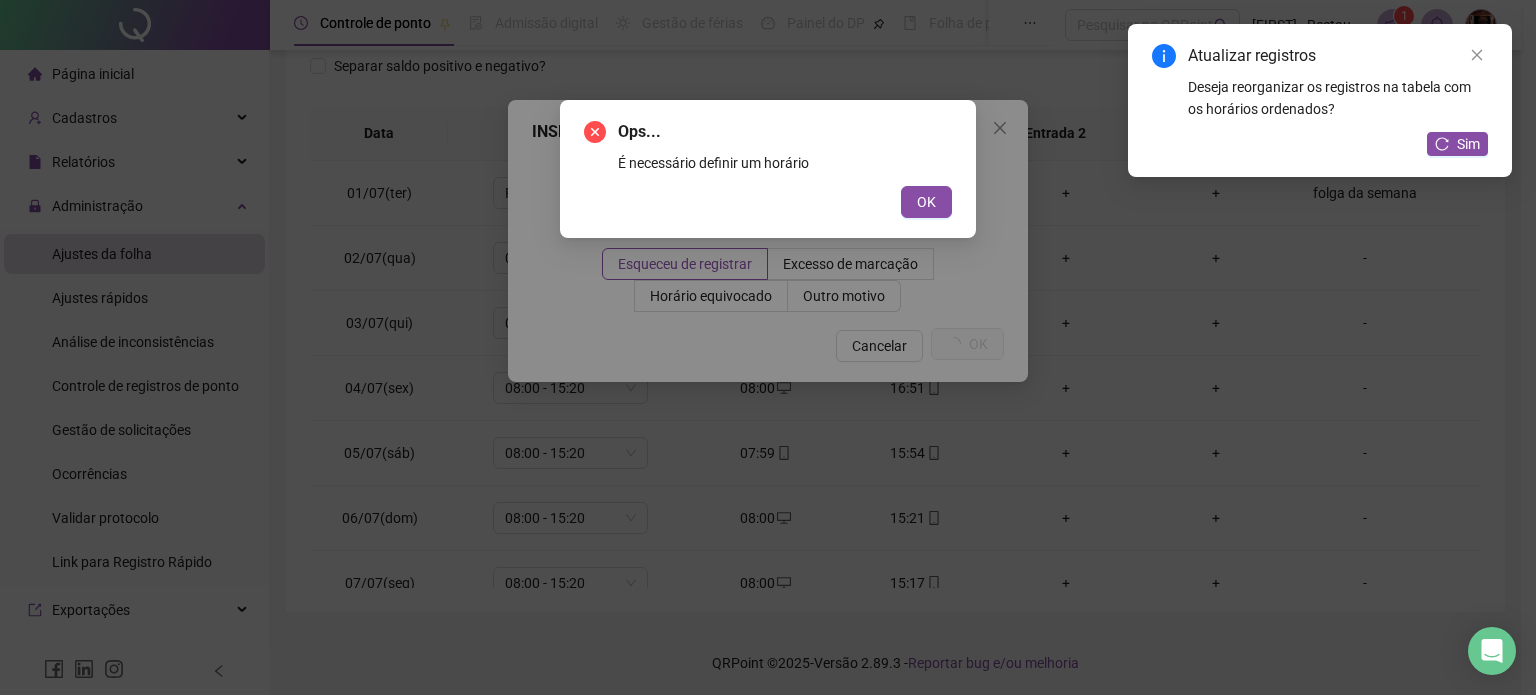 click on "OK" at bounding box center [926, 202] 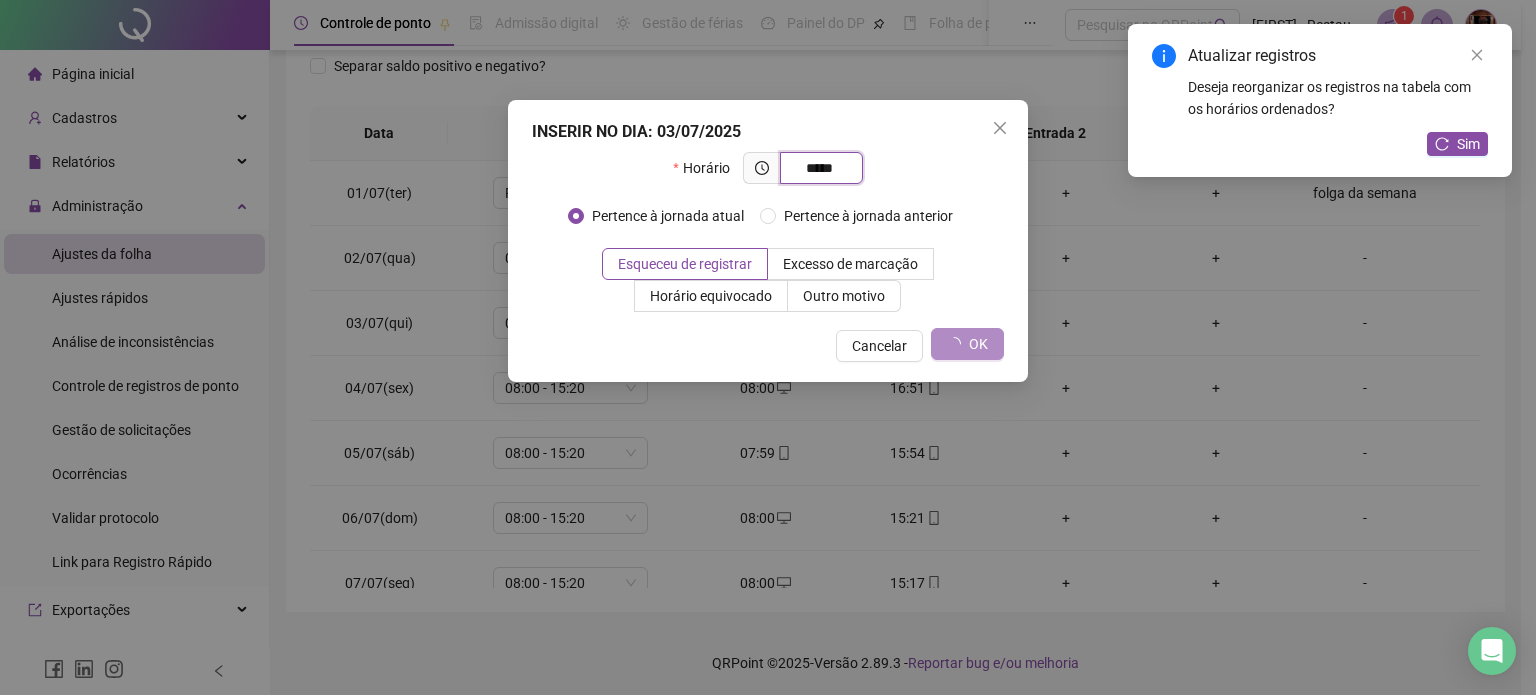 type on "*****" 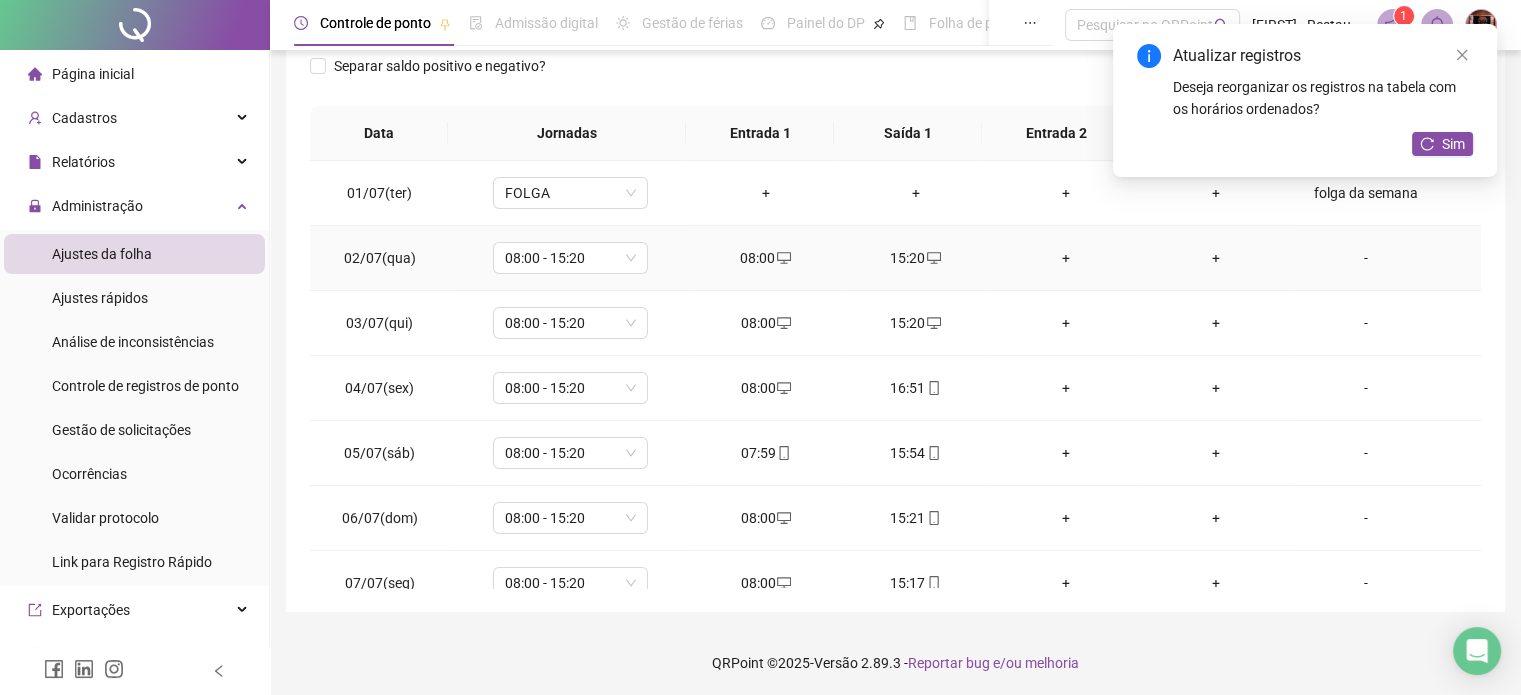 drag, startPoint x: 1367, startPoint y: 254, endPoint x: 1357, endPoint y: 258, distance: 10.770329 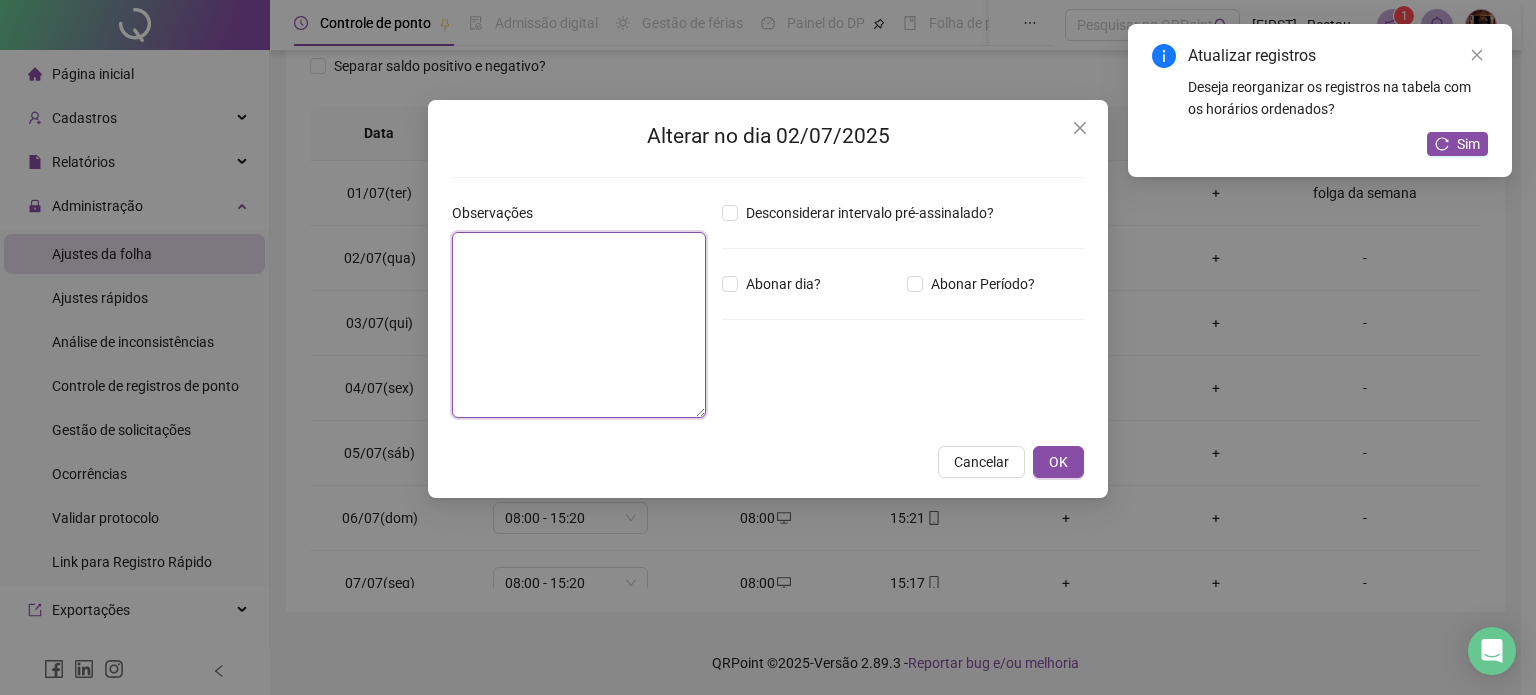 click at bounding box center (579, 325) 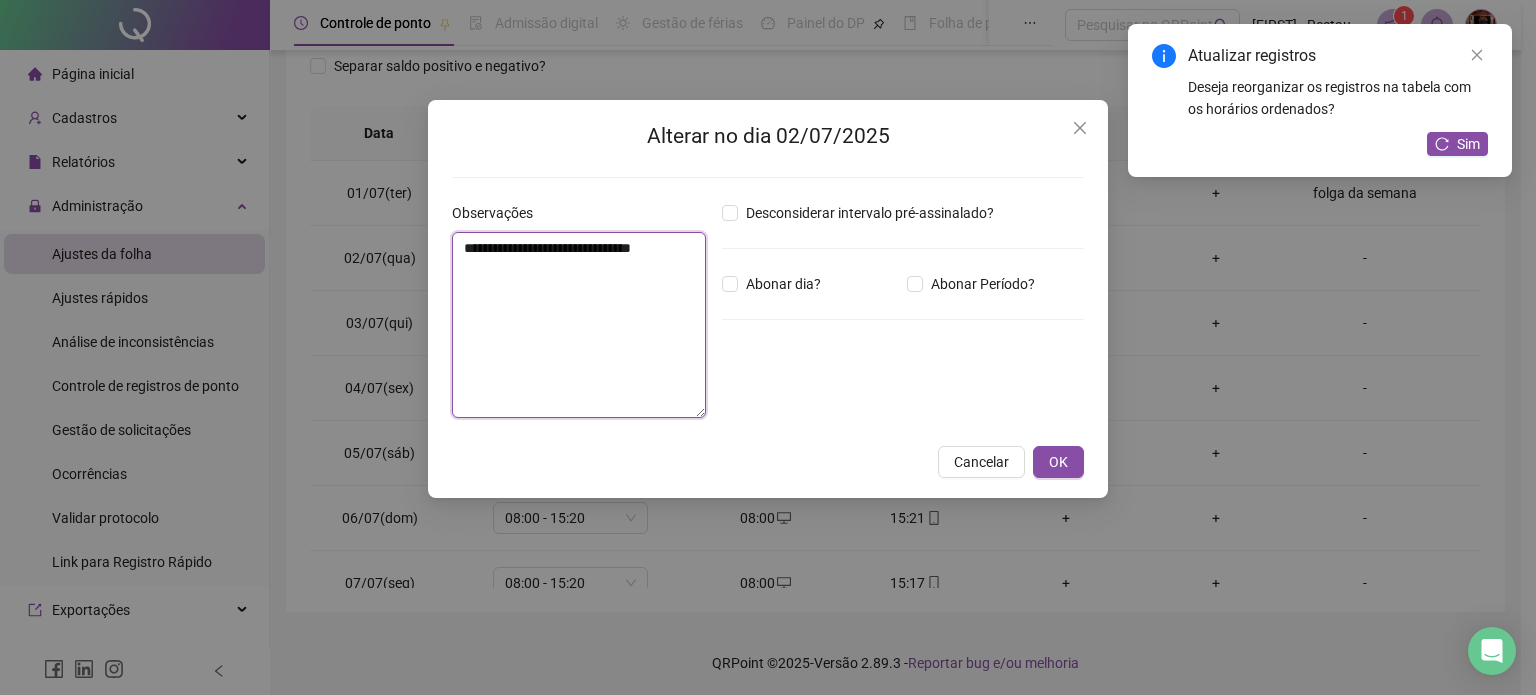 drag, startPoint x: 684, startPoint y: 247, endPoint x: 431, endPoint y: 261, distance: 253.38705 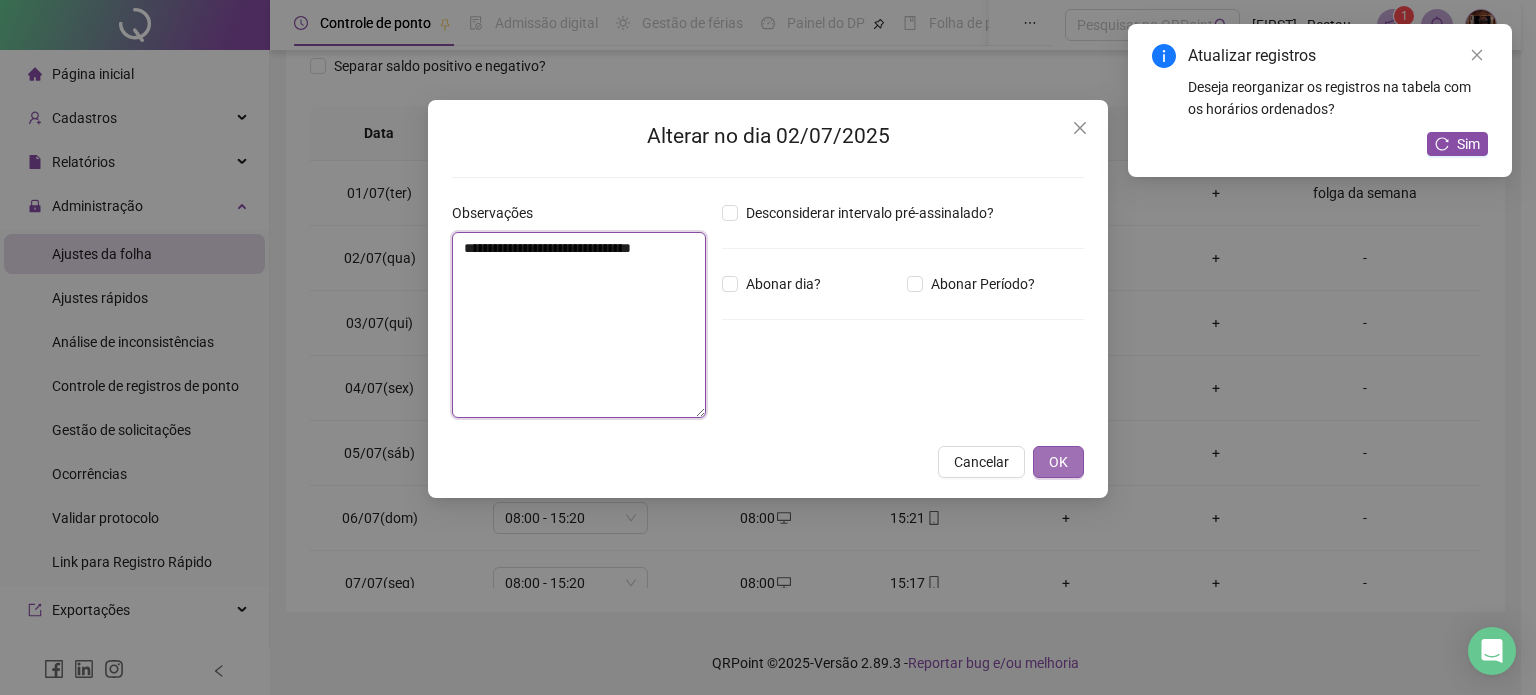 type on "**********" 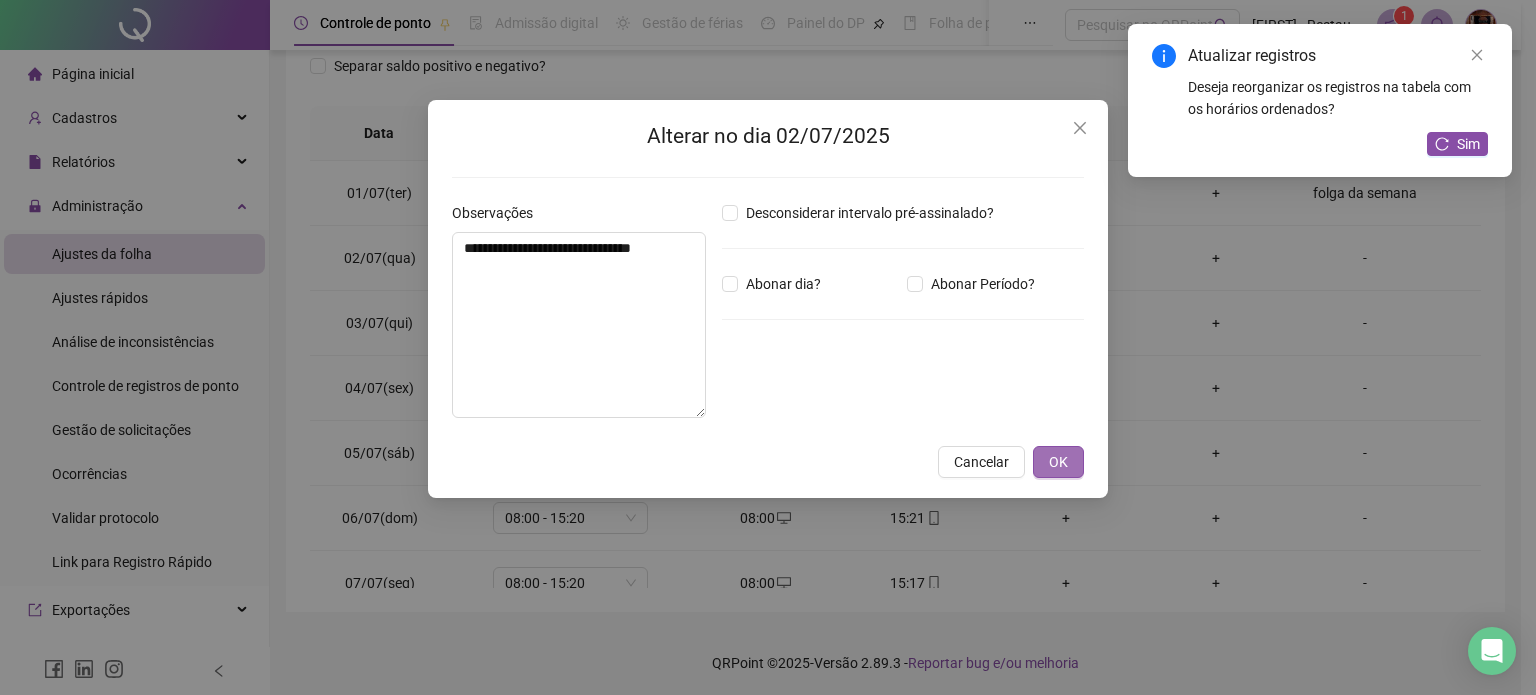 click on "OK" at bounding box center [1058, 462] 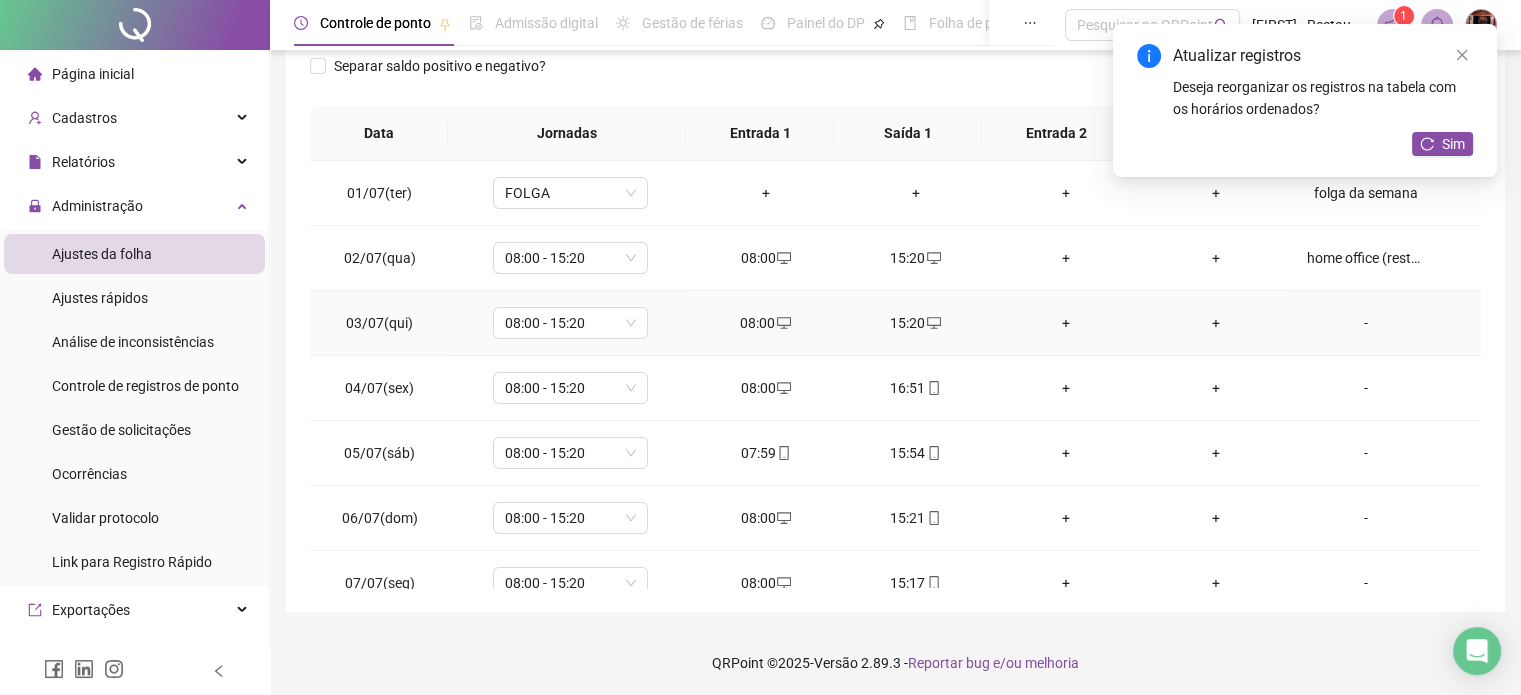 drag, startPoint x: 1352, startPoint y: 327, endPoint x: 805, endPoint y: 251, distance: 552.25446 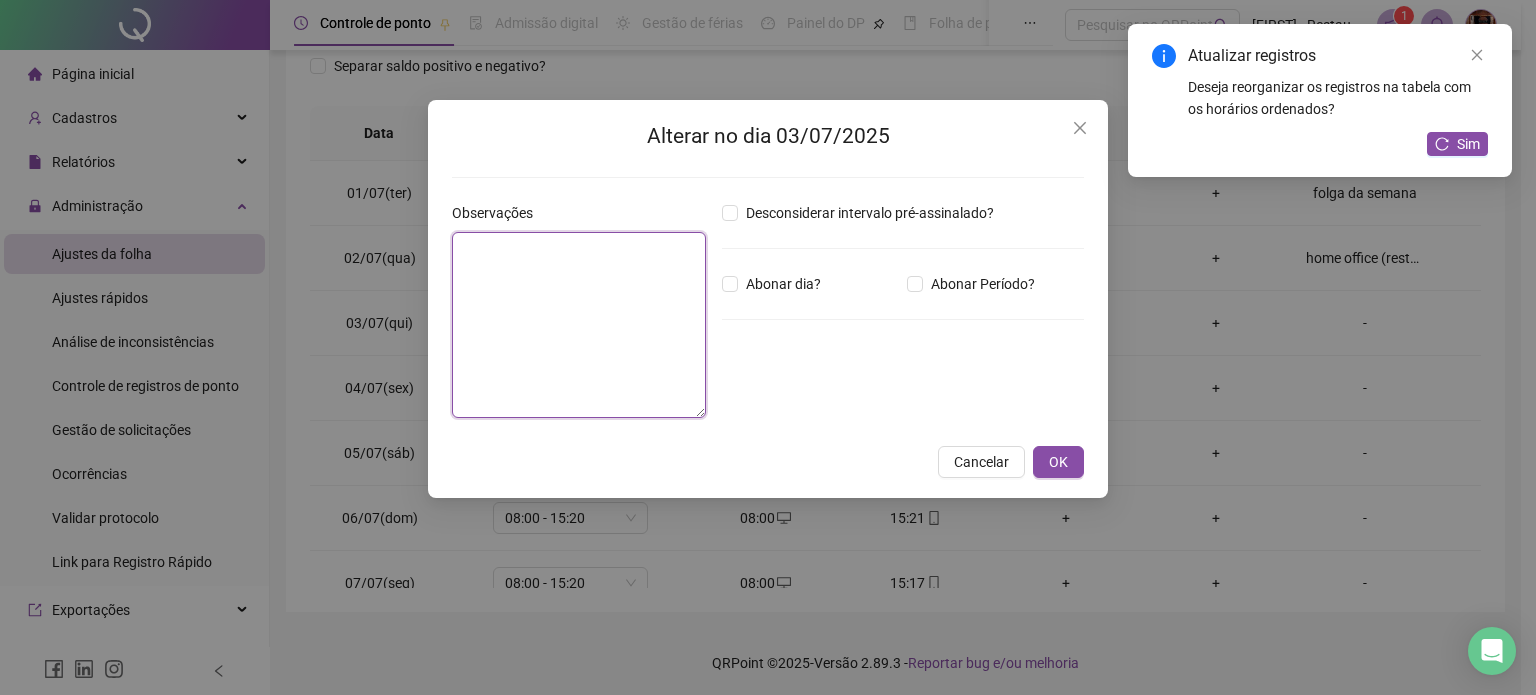 click at bounding box center [579, 325] 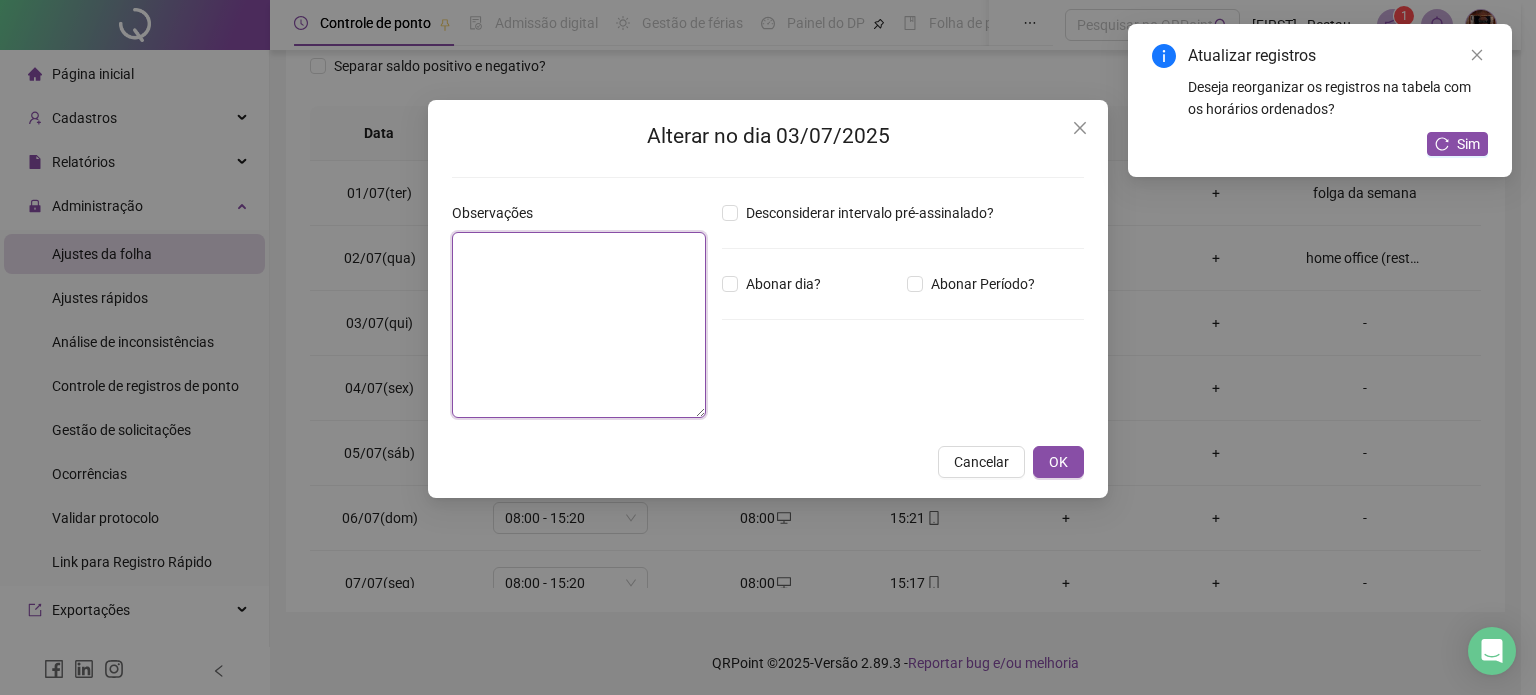 paste on "**********" 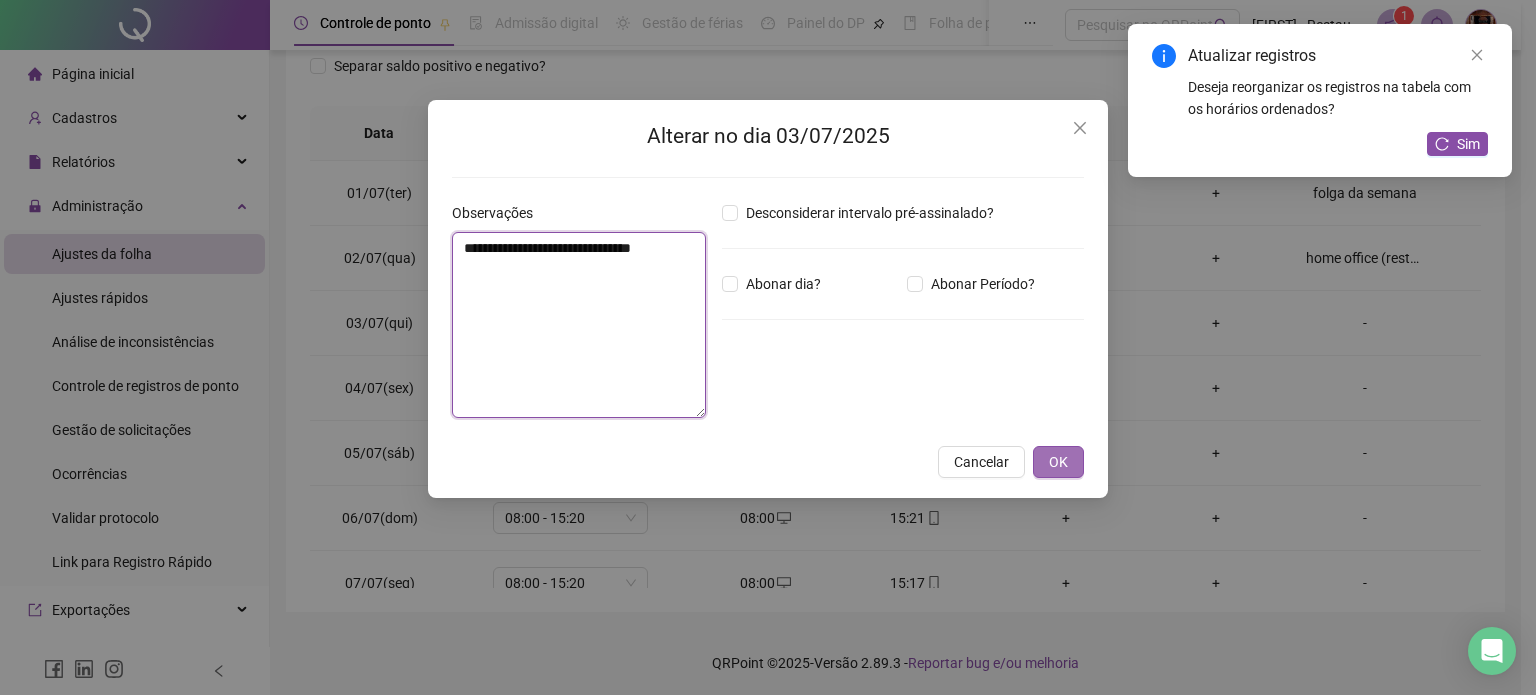 type on "**********" 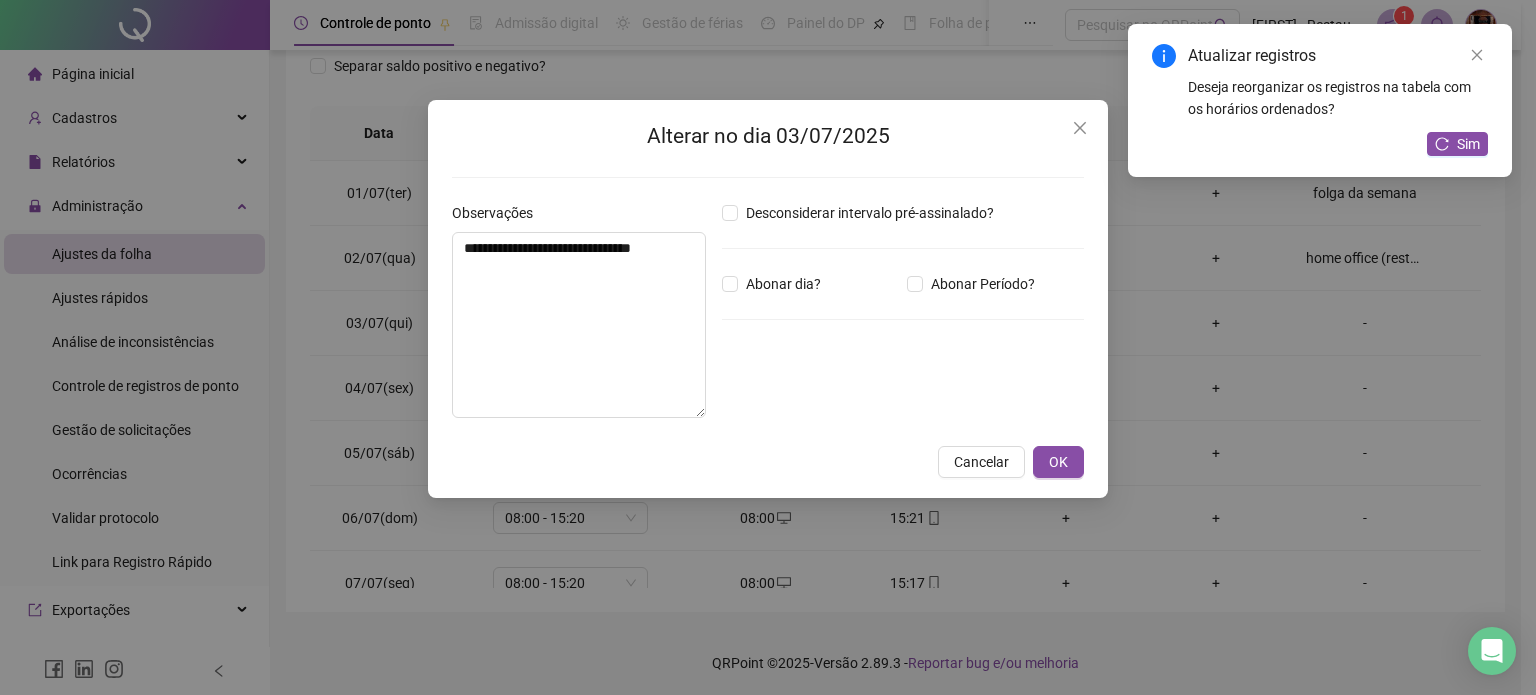 drag, startPoint x: 1058, startPoint y: 460, endPoint x: 1107, endPoint y: 347, distance: 123.16656 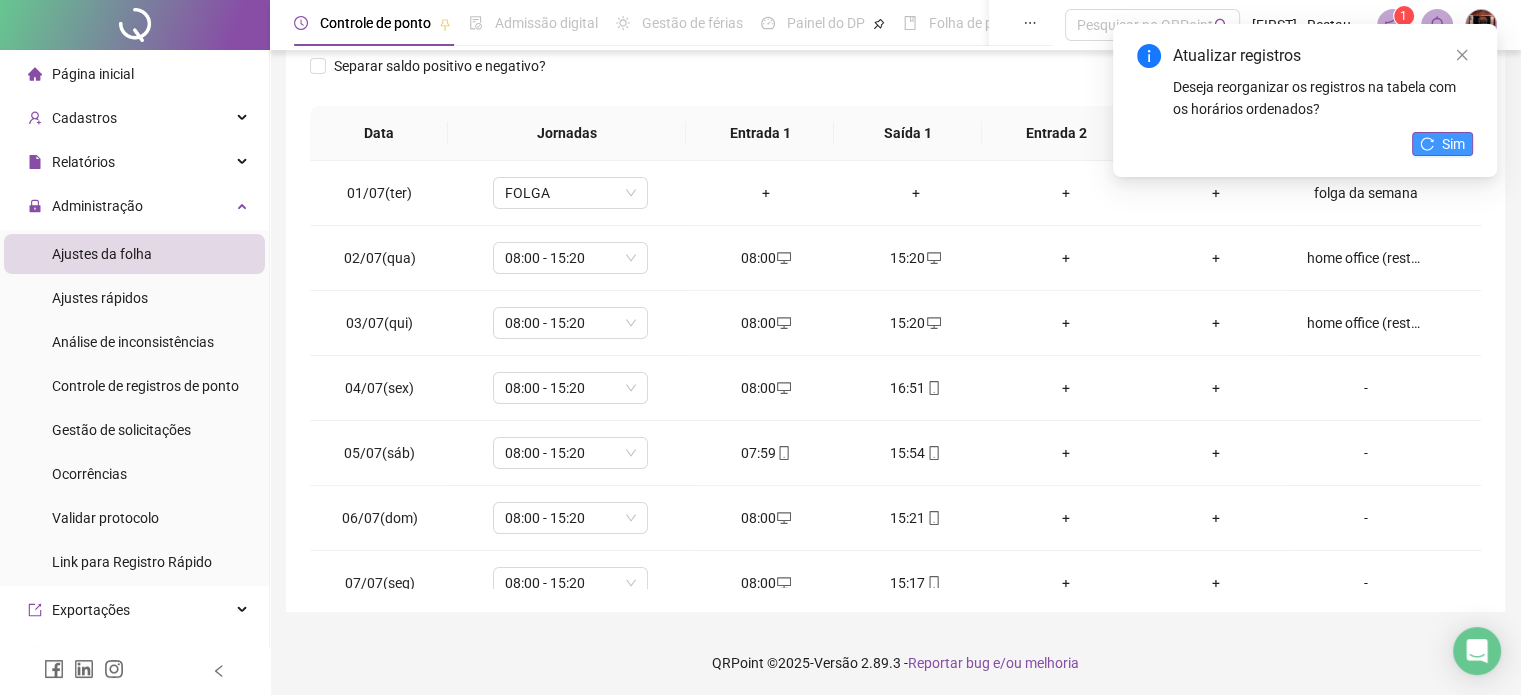 click on "Sim" at bounding box center [1453, 144] 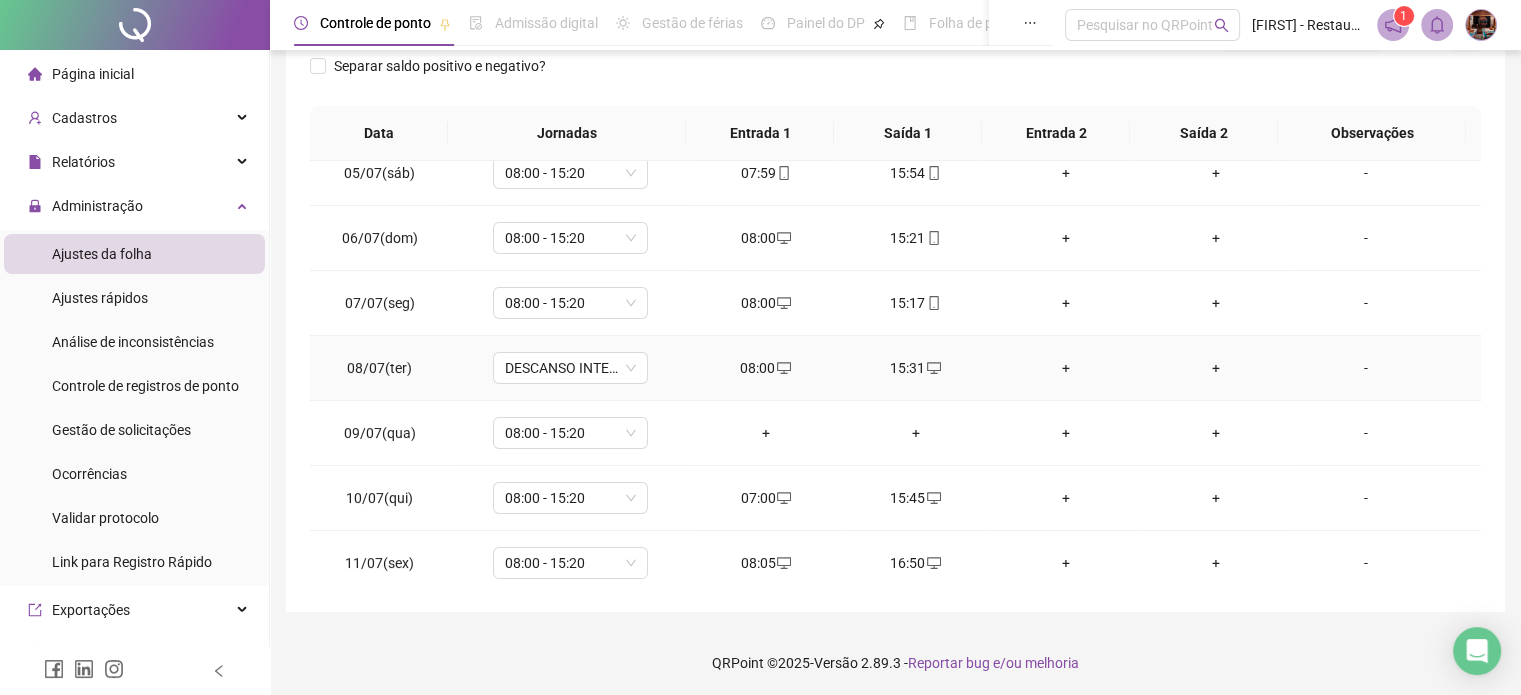 scroll, scrollTop: 400, scrollLeft: 0, axis: vertical 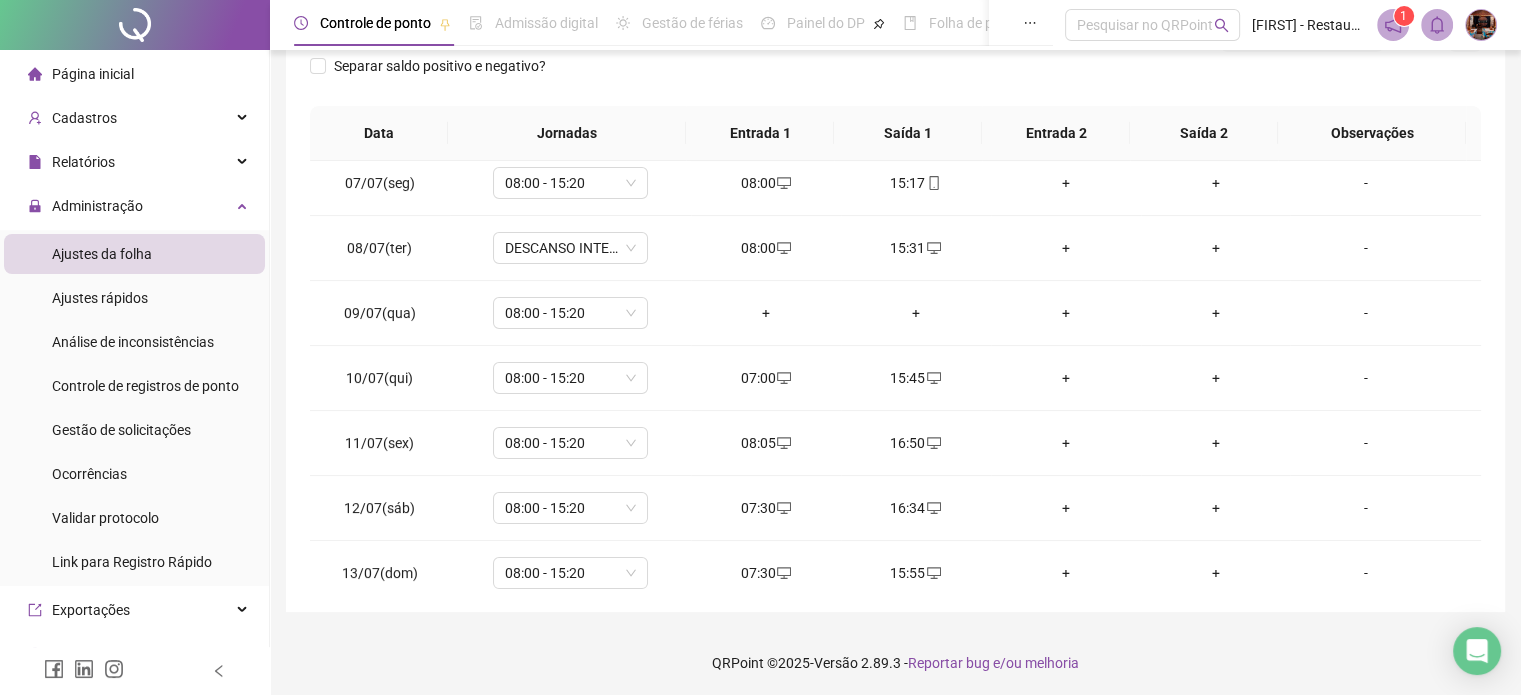 click on "Separar saldo positivo e negativo?" at bounding box center (895, 78) 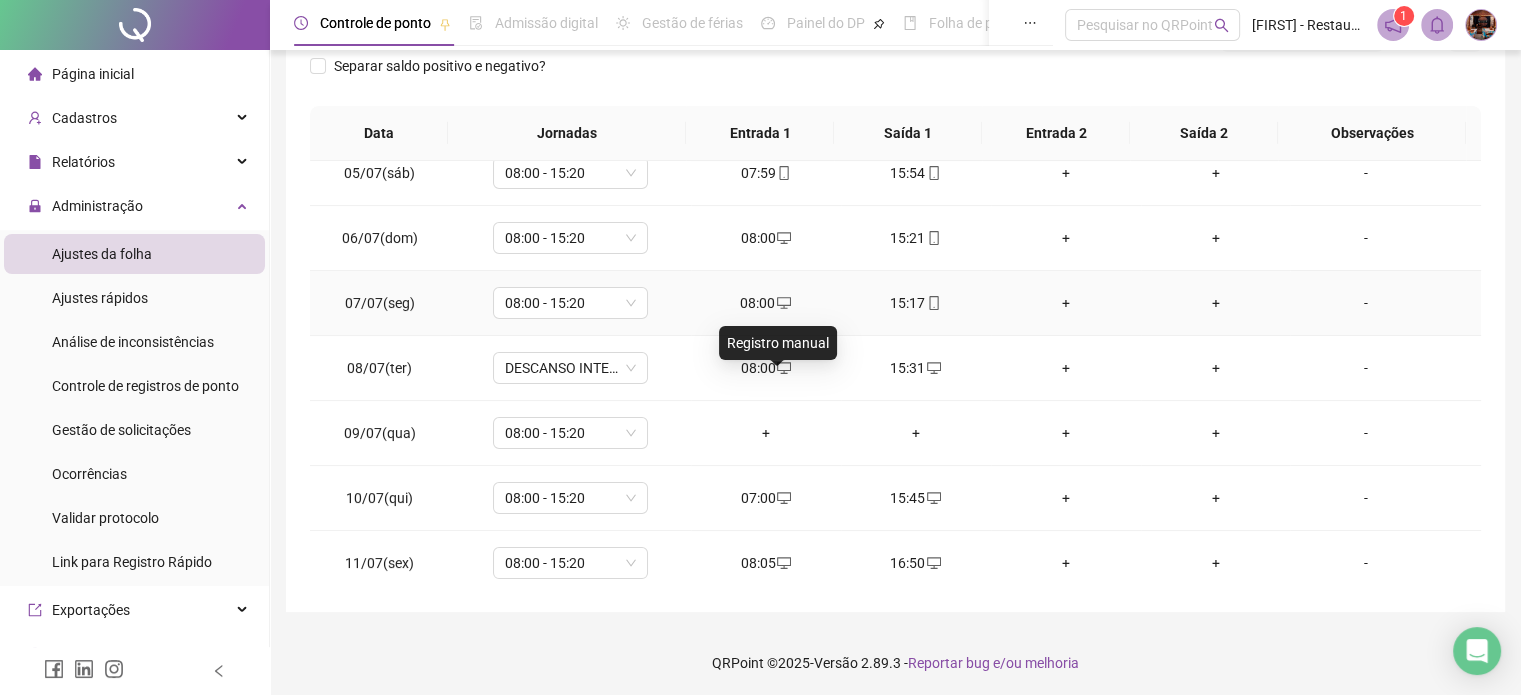 scroll, scrollTop: 400, scrollLeft: 0, axis: vertical 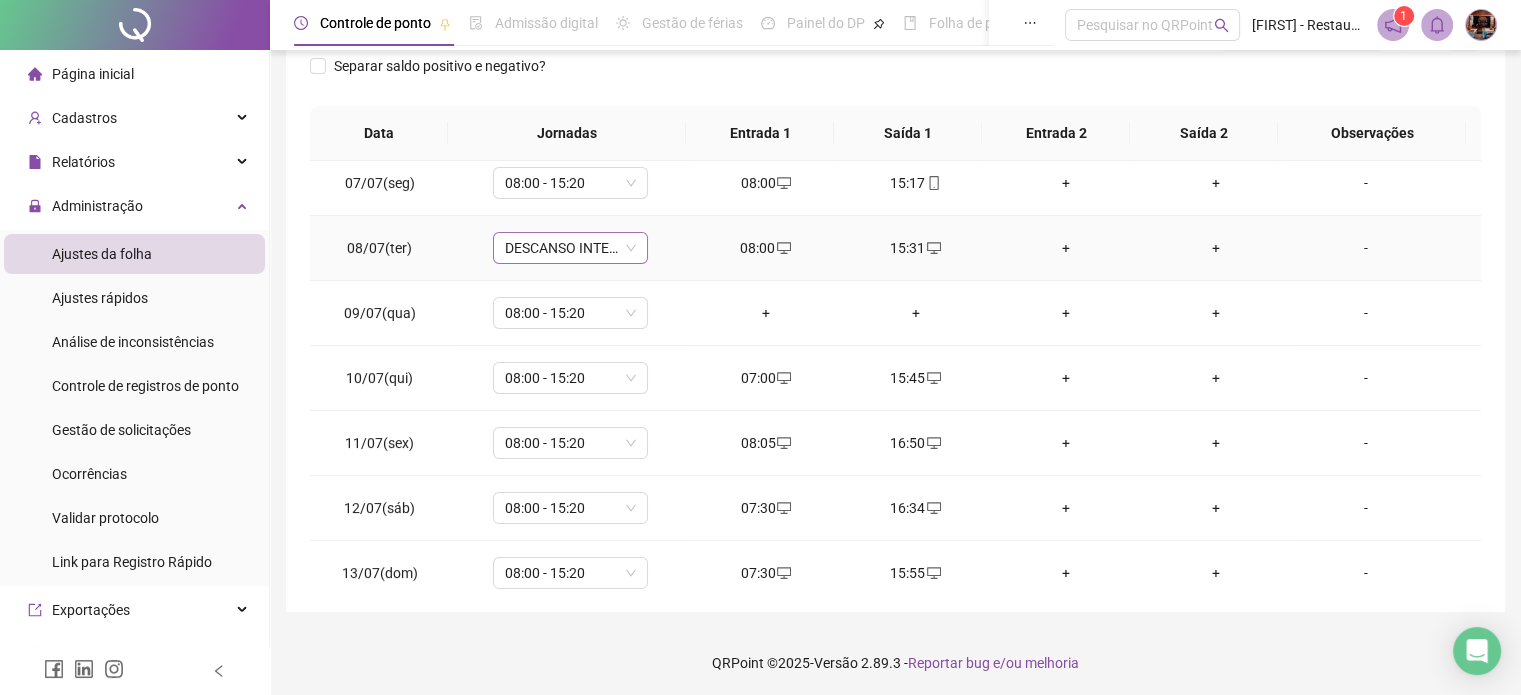 click on "DESCANSO INTER-JORNADA" at bounding box center [570, 248] 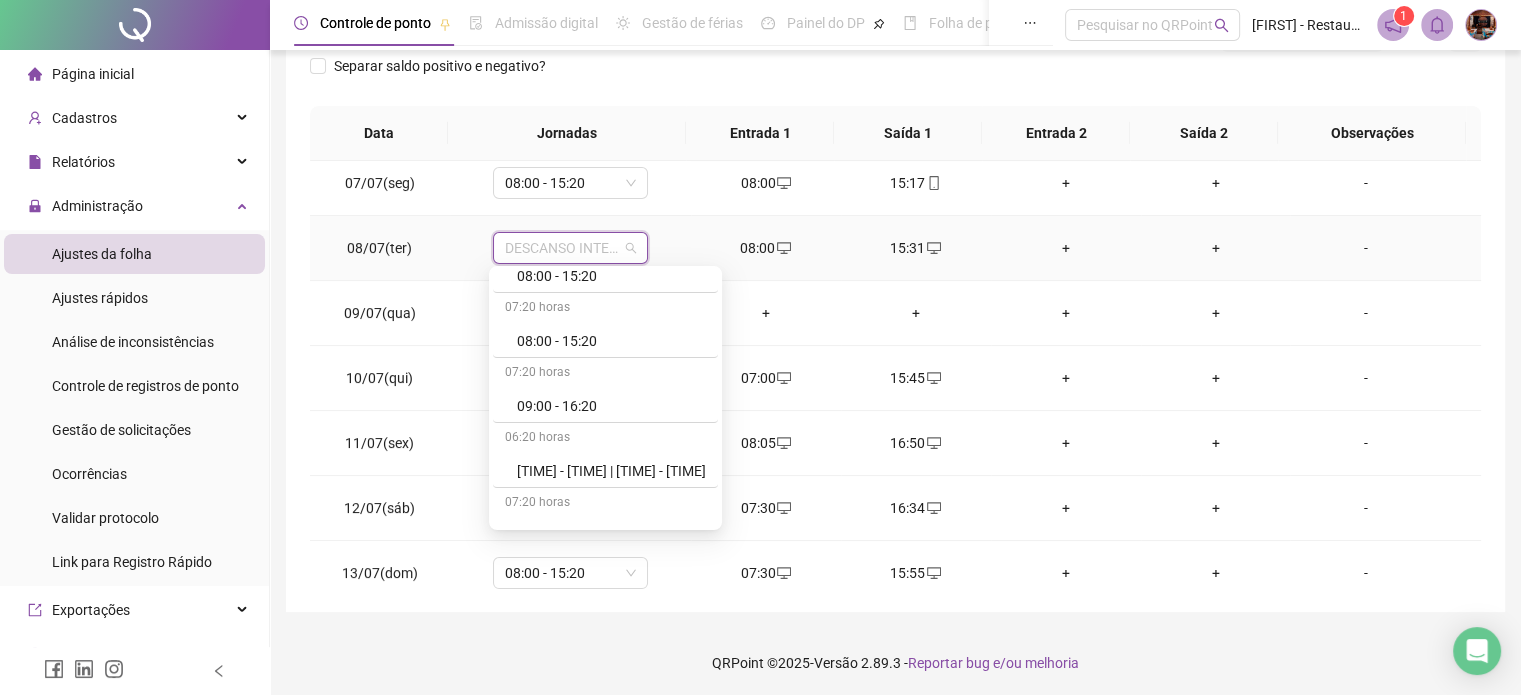 scroll, scrollTop: 400, scrollLeft: 0, axis: vertical 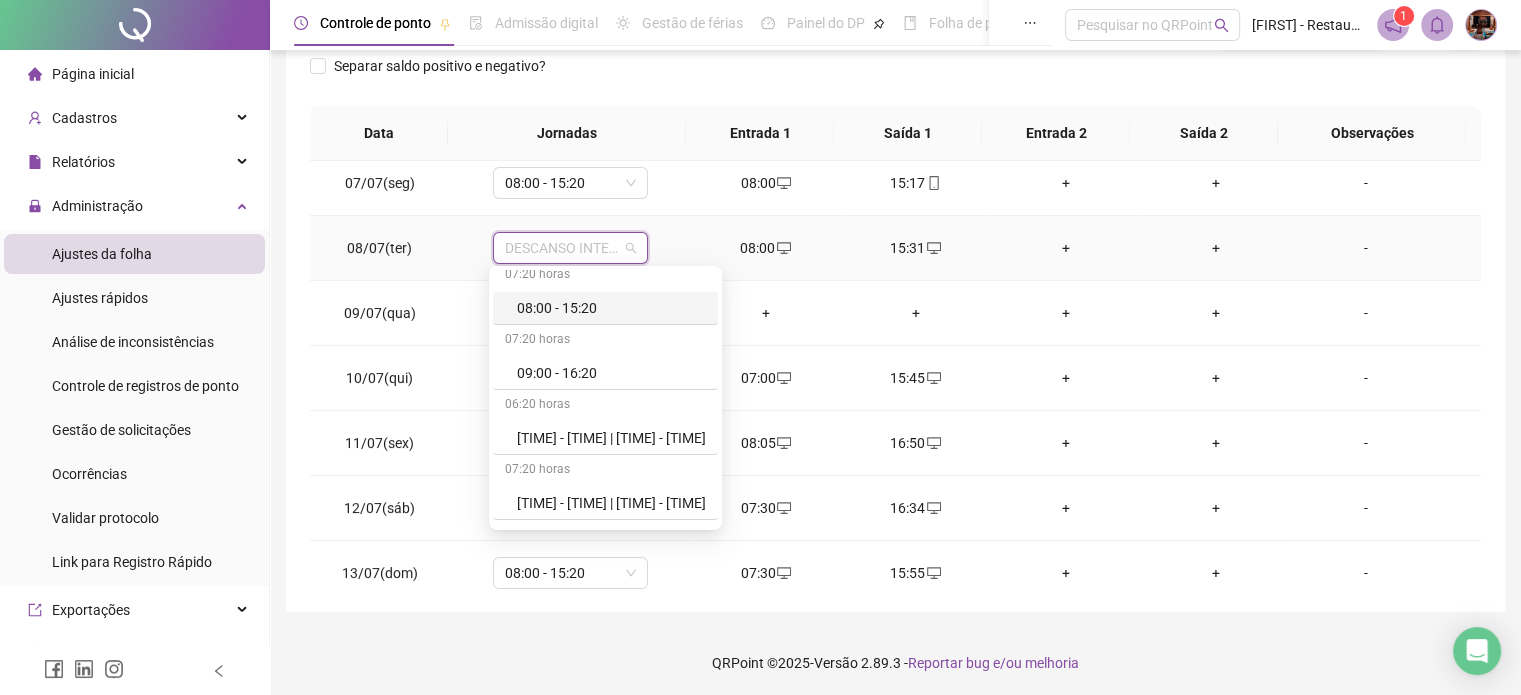 click on "08:00 - 15:20" at bounding box center [611, 308] 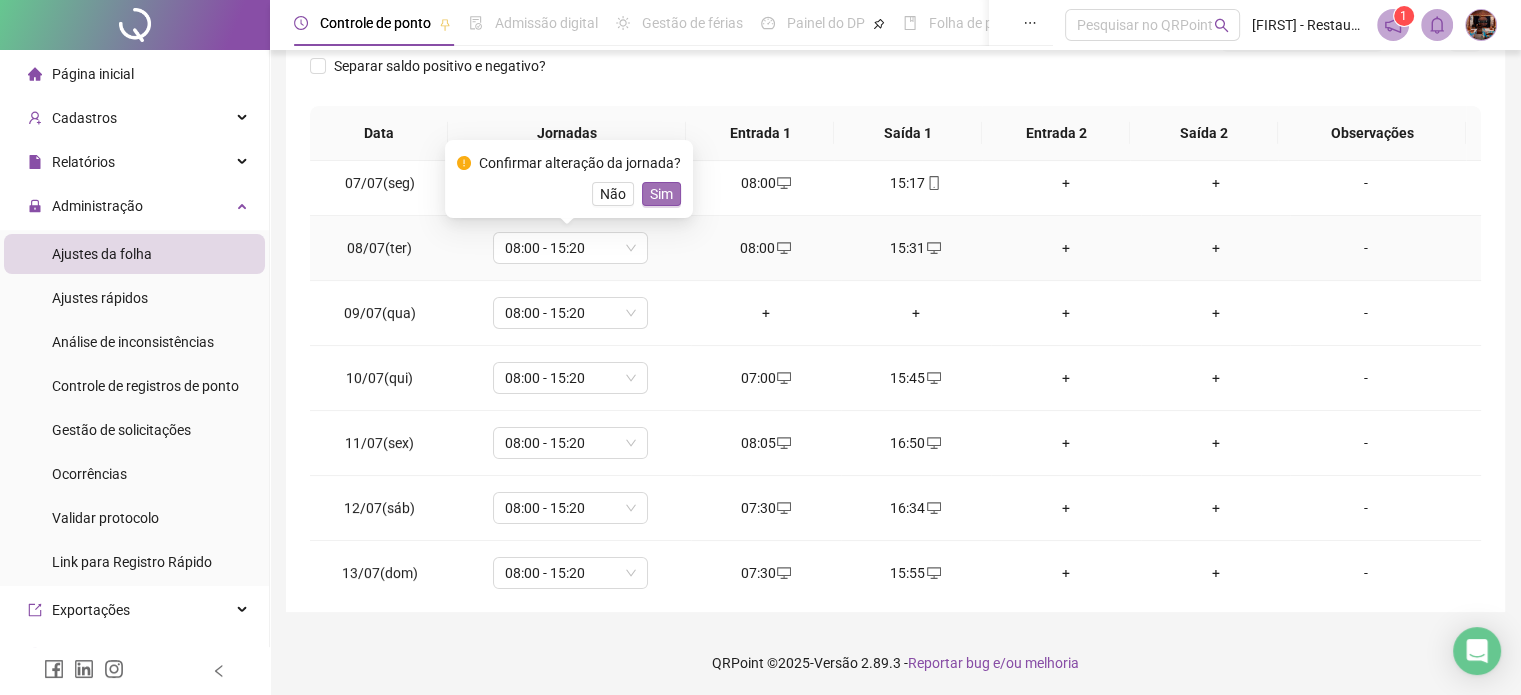 click on "Sim" at bounding box center [661, 194] 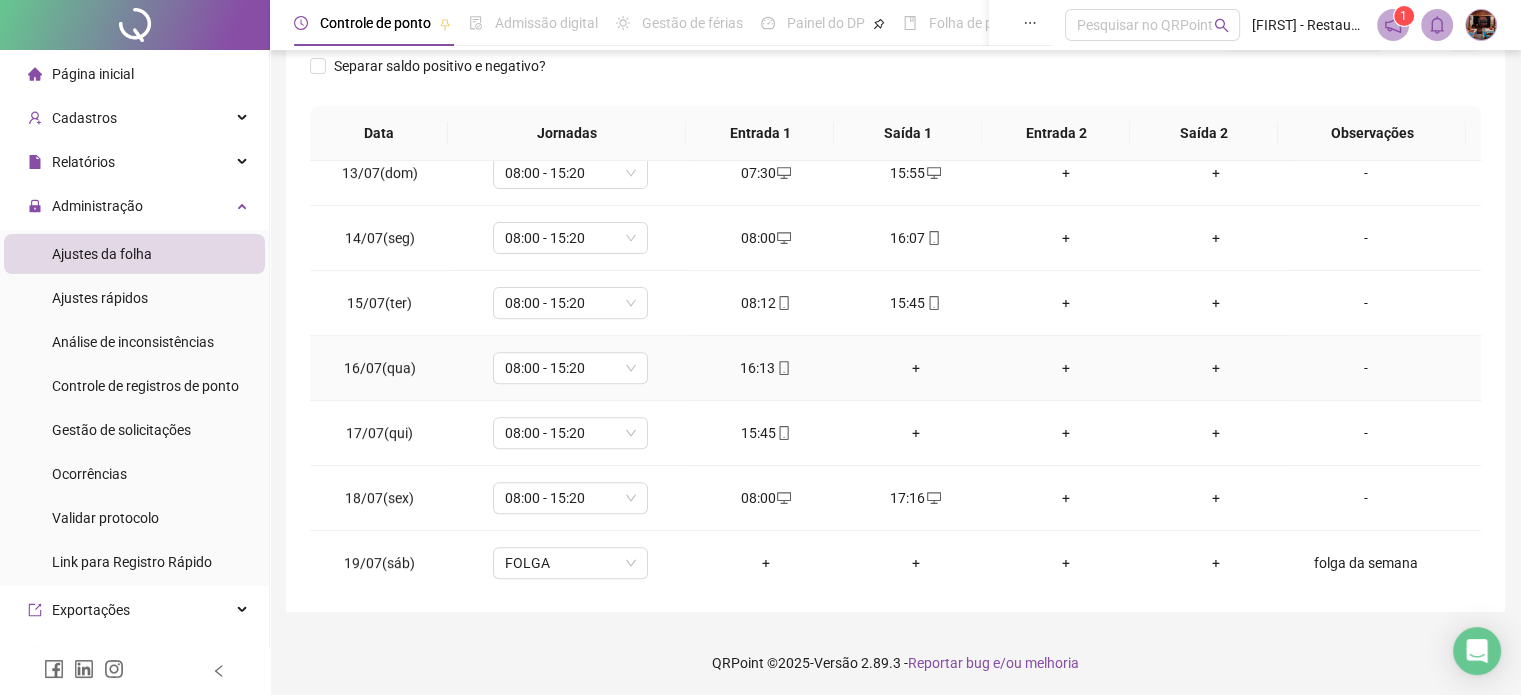 scroll, scrollTop: 900, scrollLeft: 0, axis: vertical 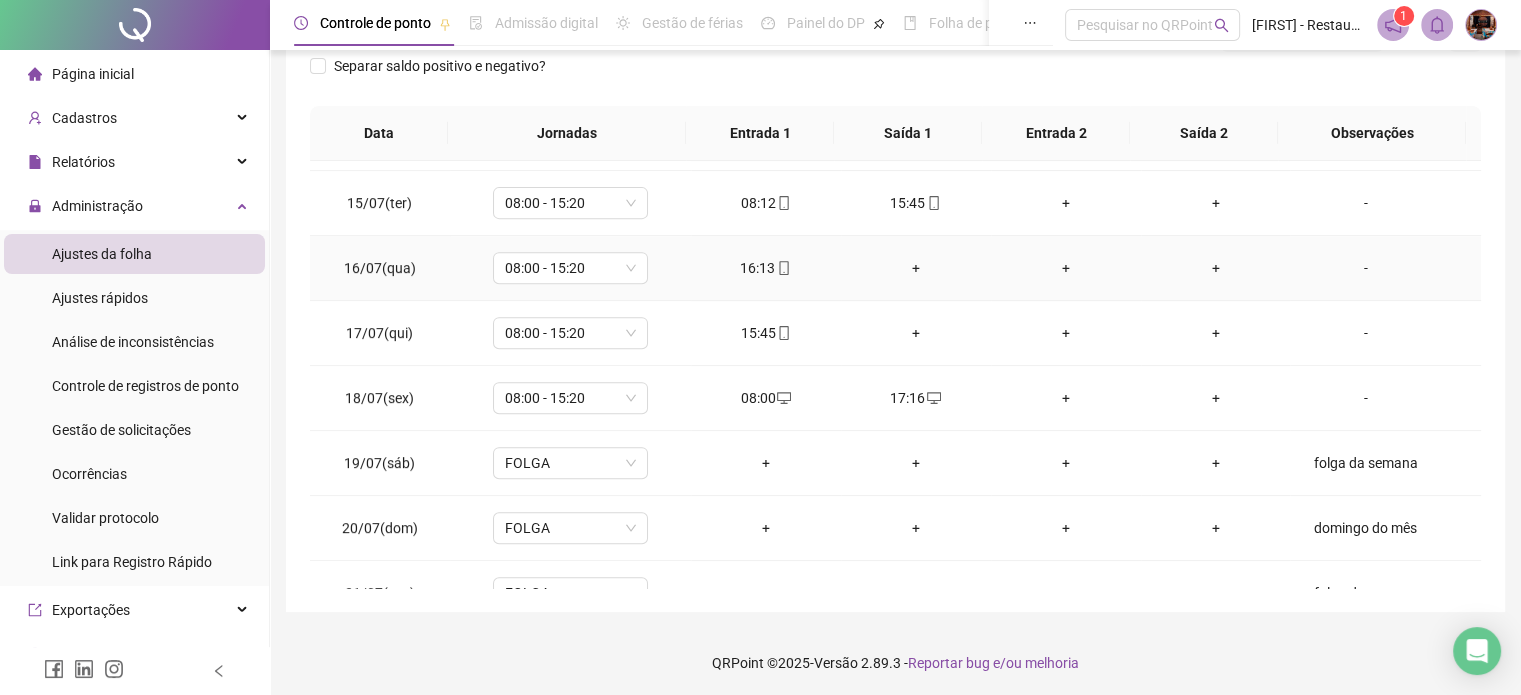 click on "+" at bounding box center (916, 268) 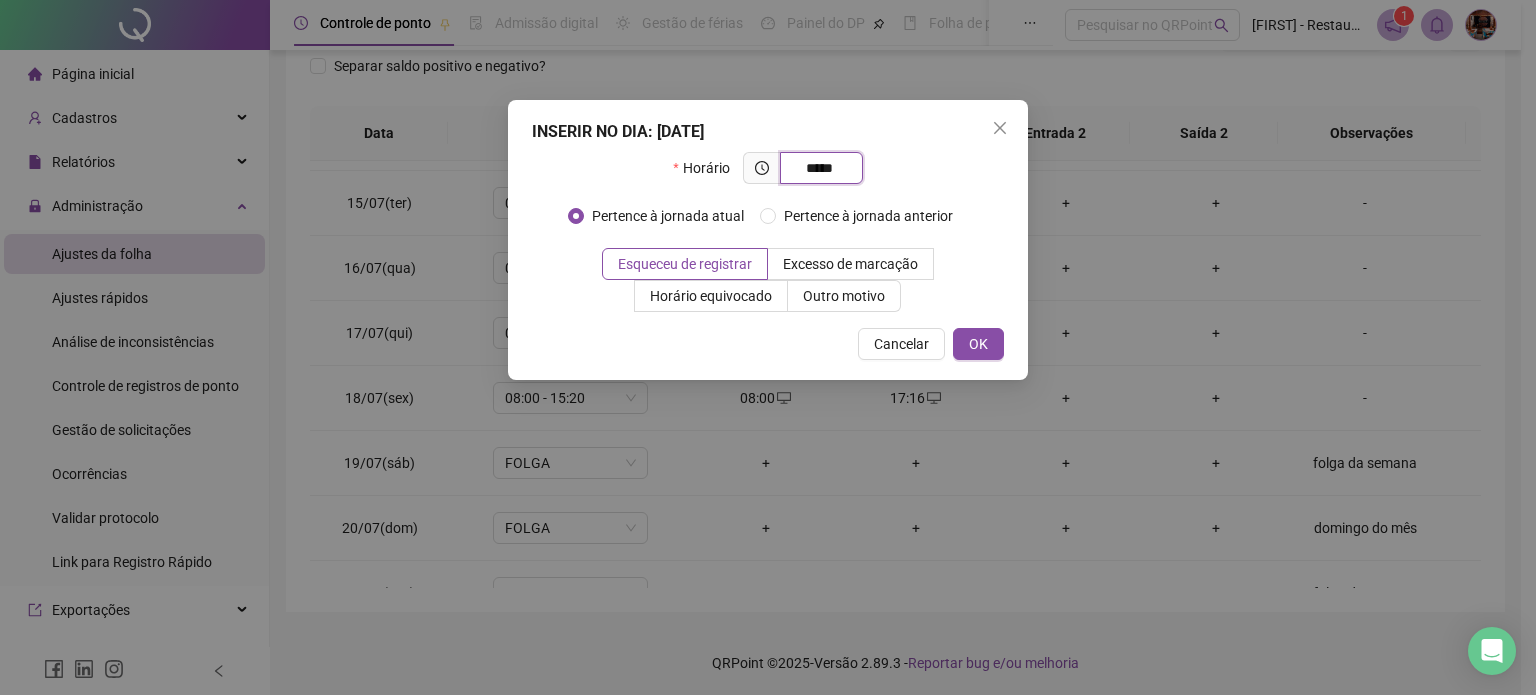 type on "*****" 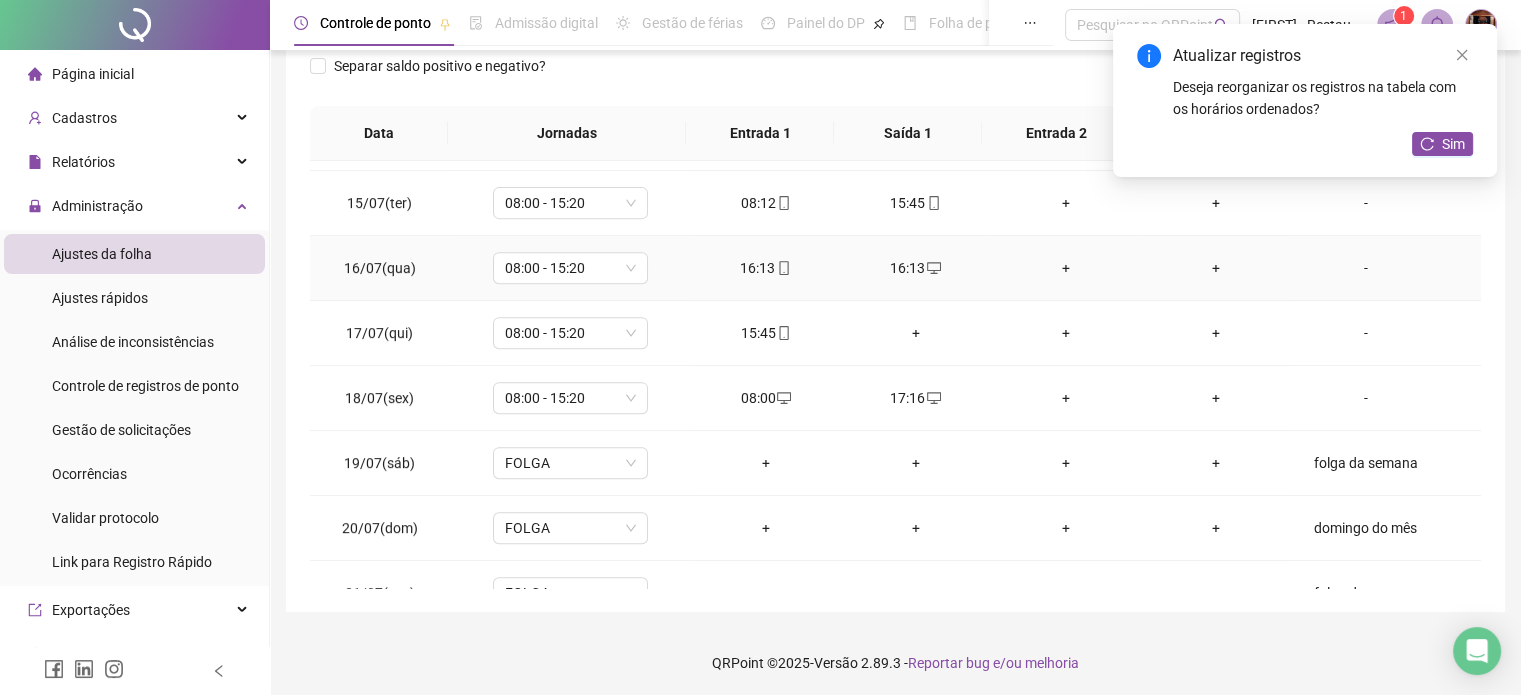 click 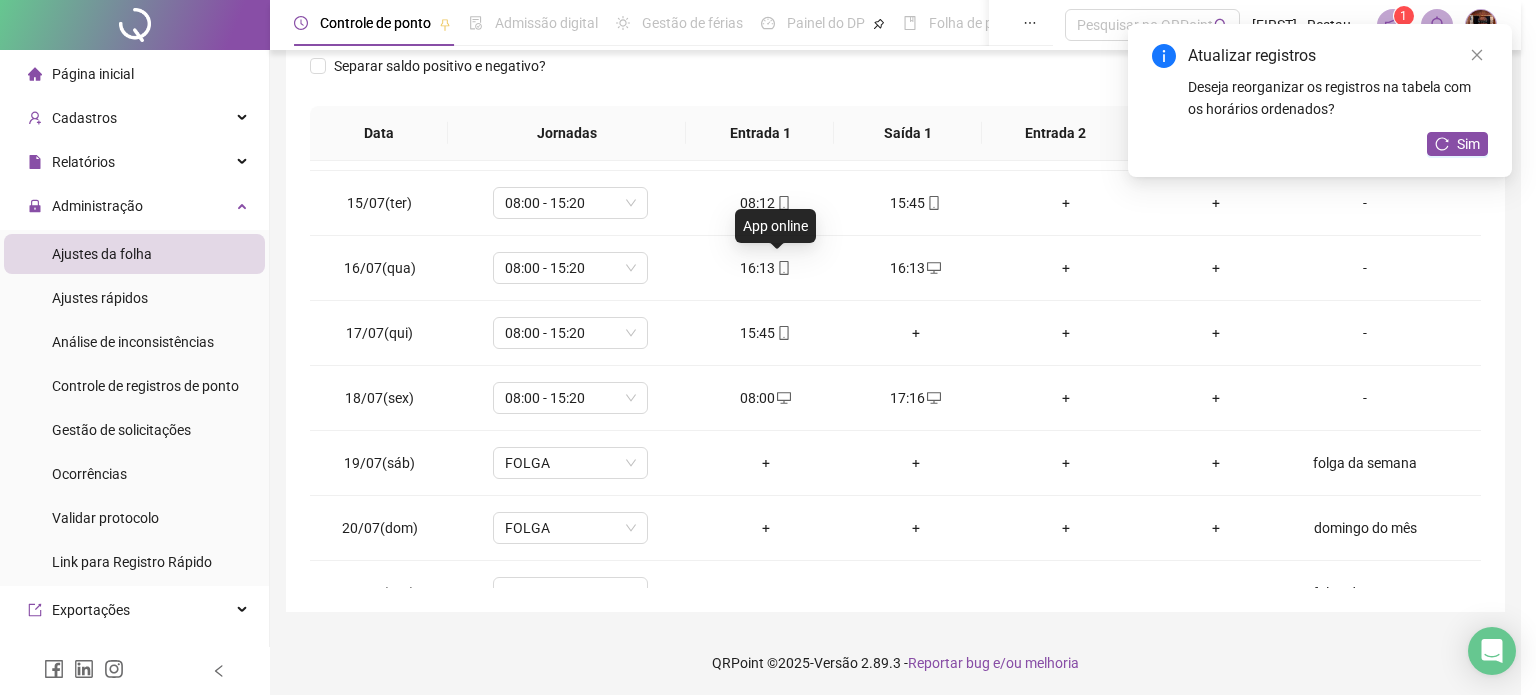 type on "**********" 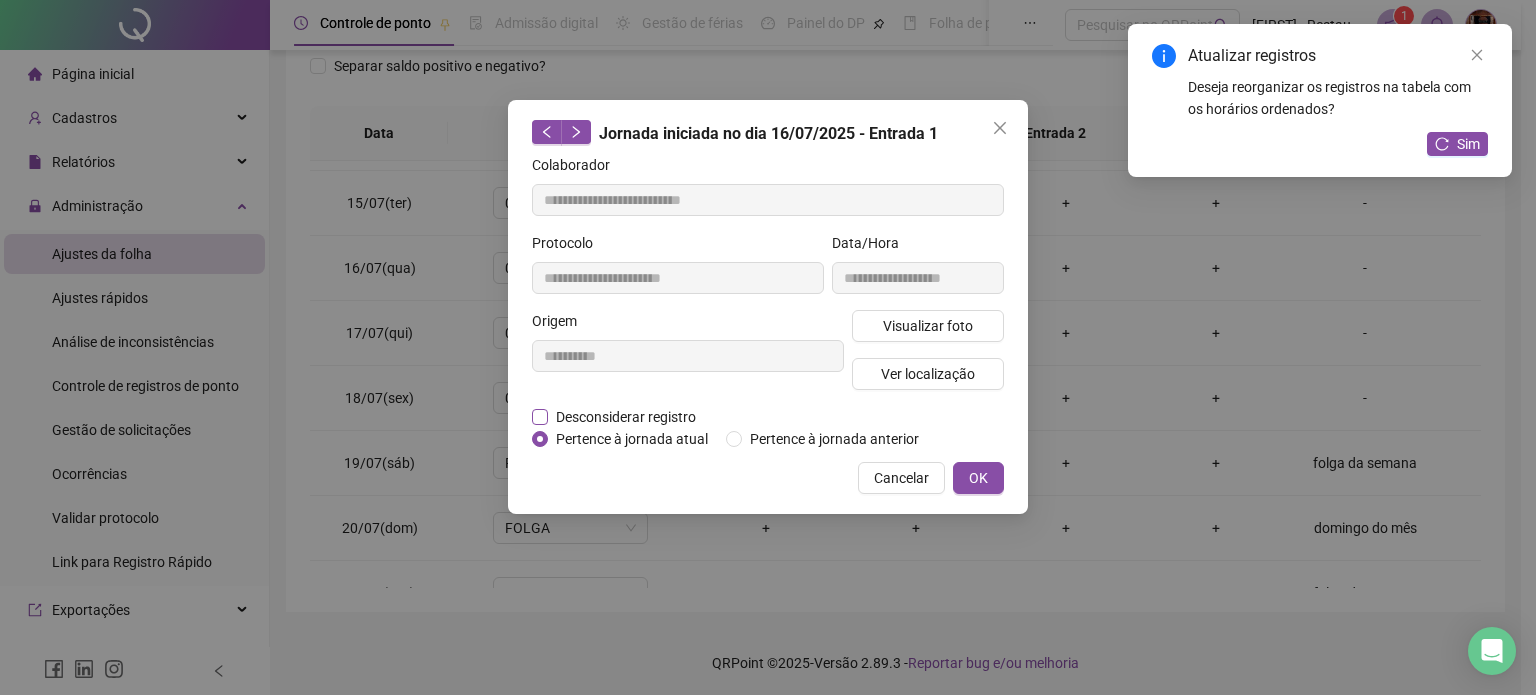 drag, startPoint x: 608, startPoint y: 407, endPoint x: 614, endPoint y: 425, distance: 18.973665 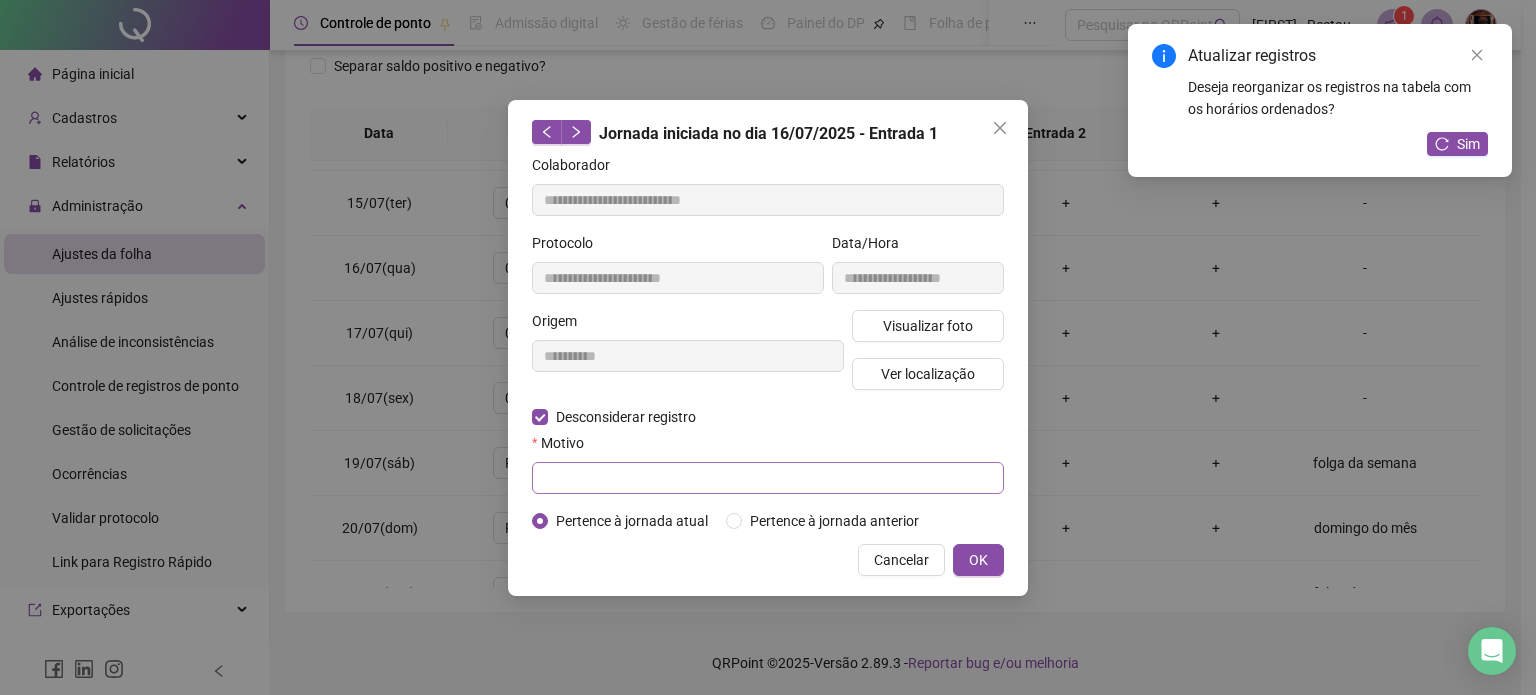 click on "Motivo" at bounding box center (768, 463) 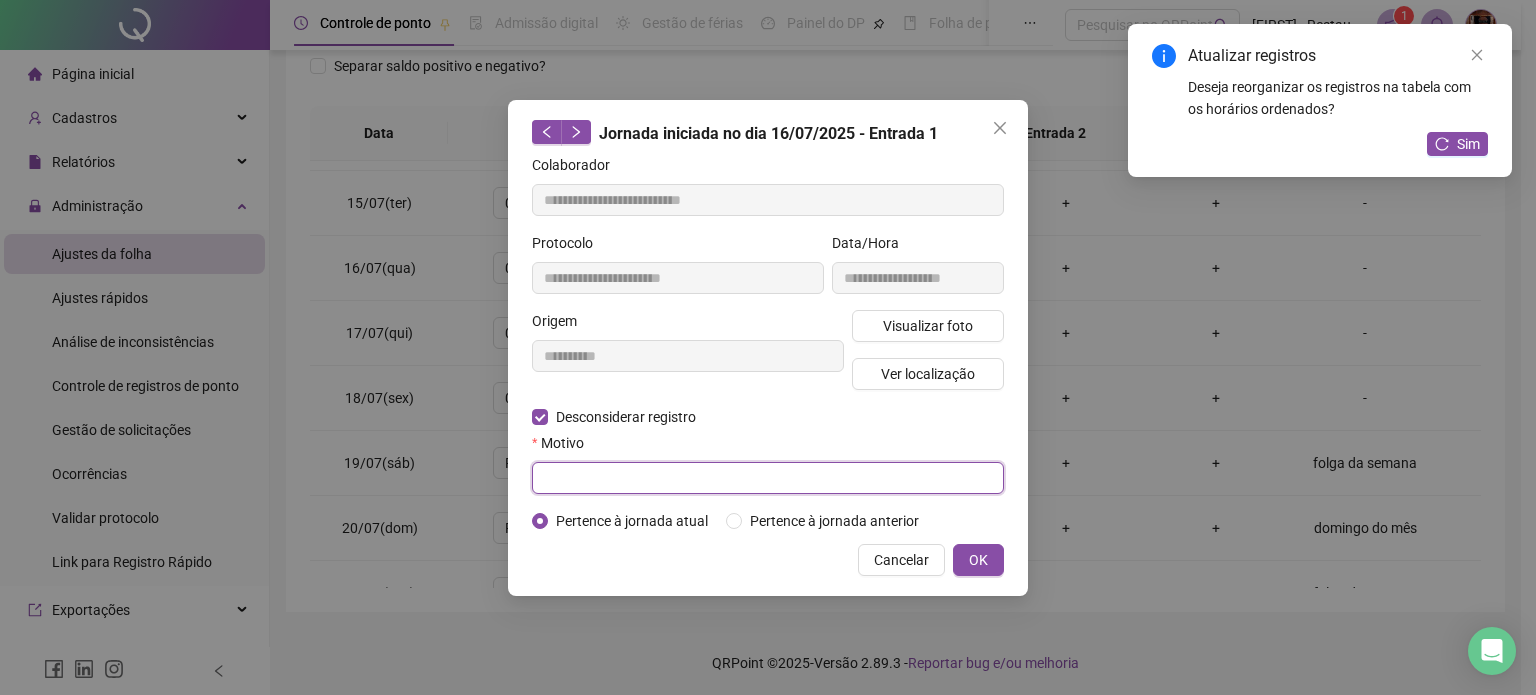 click at bounding box center [768, 478] 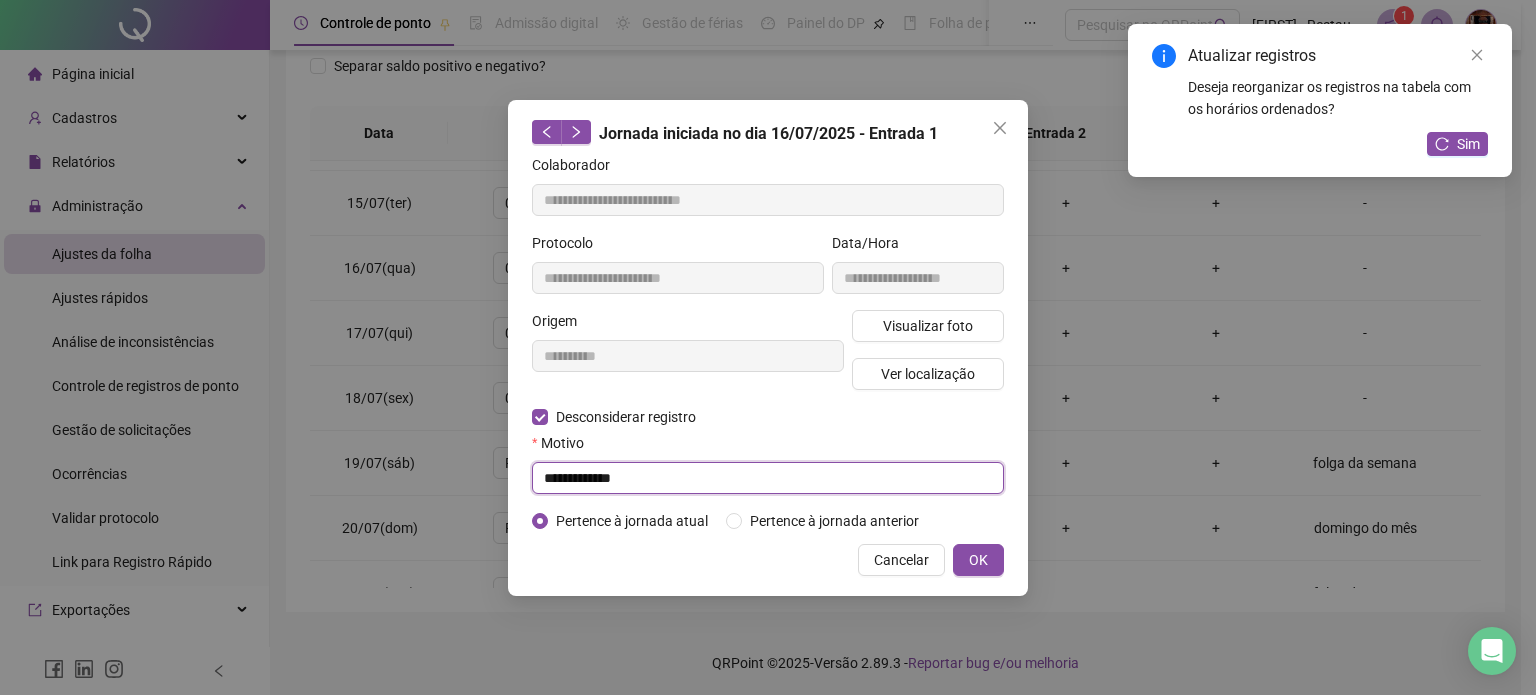 type on "**********" 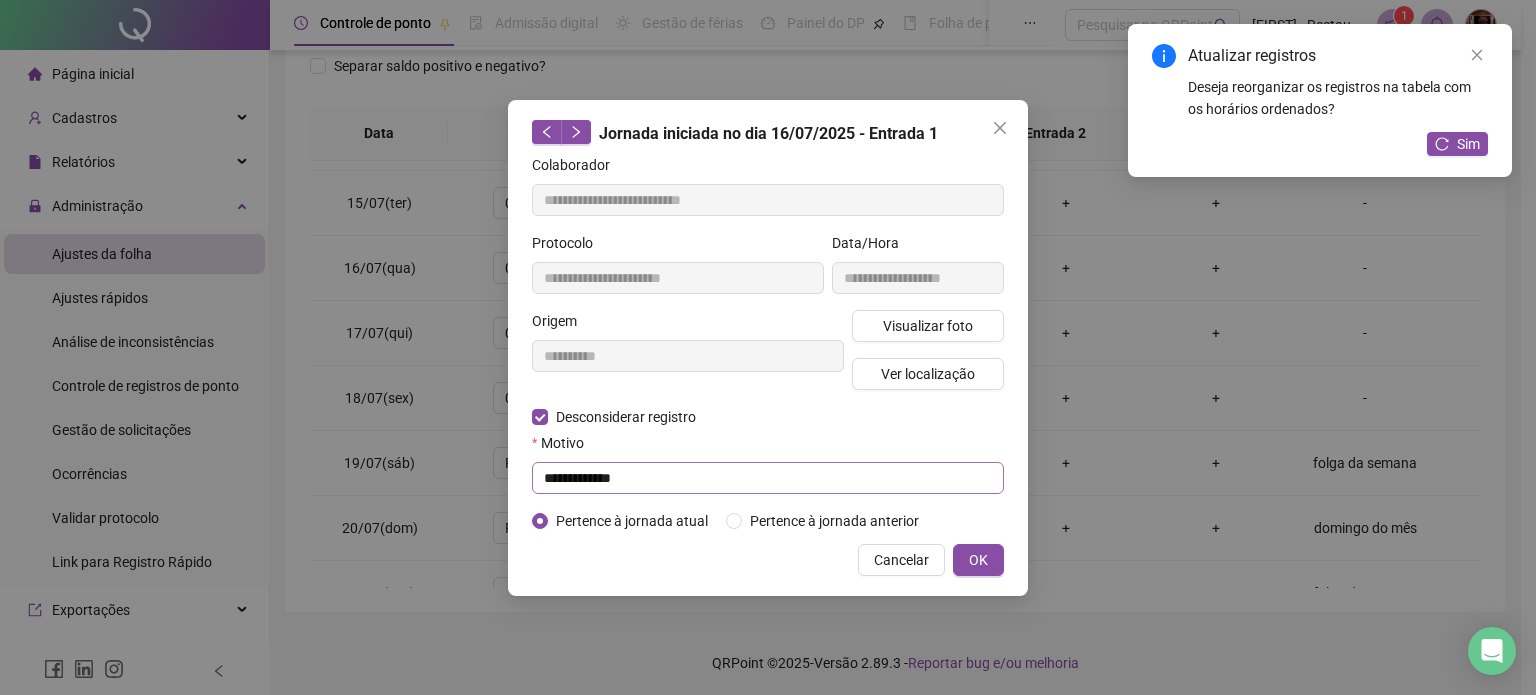 type 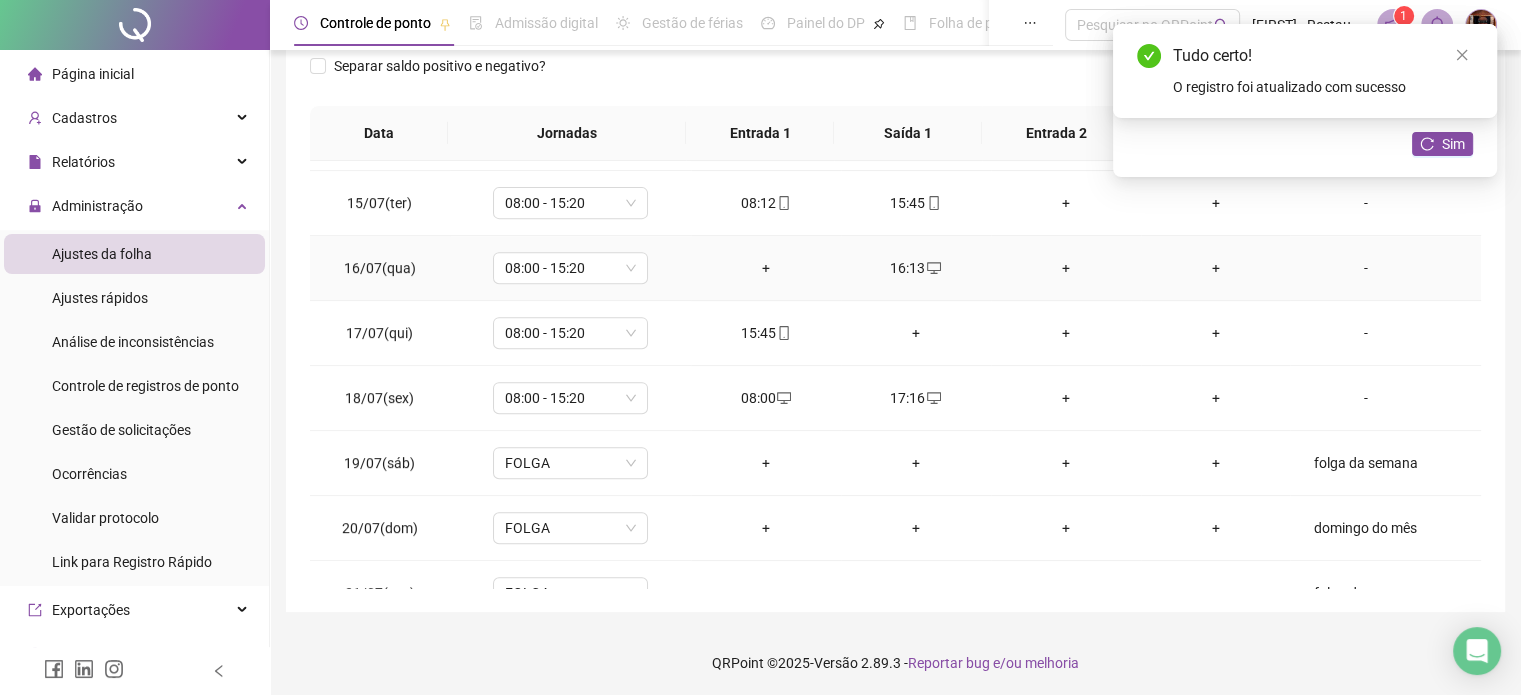 click on "+" at bounding box center (766, 268) 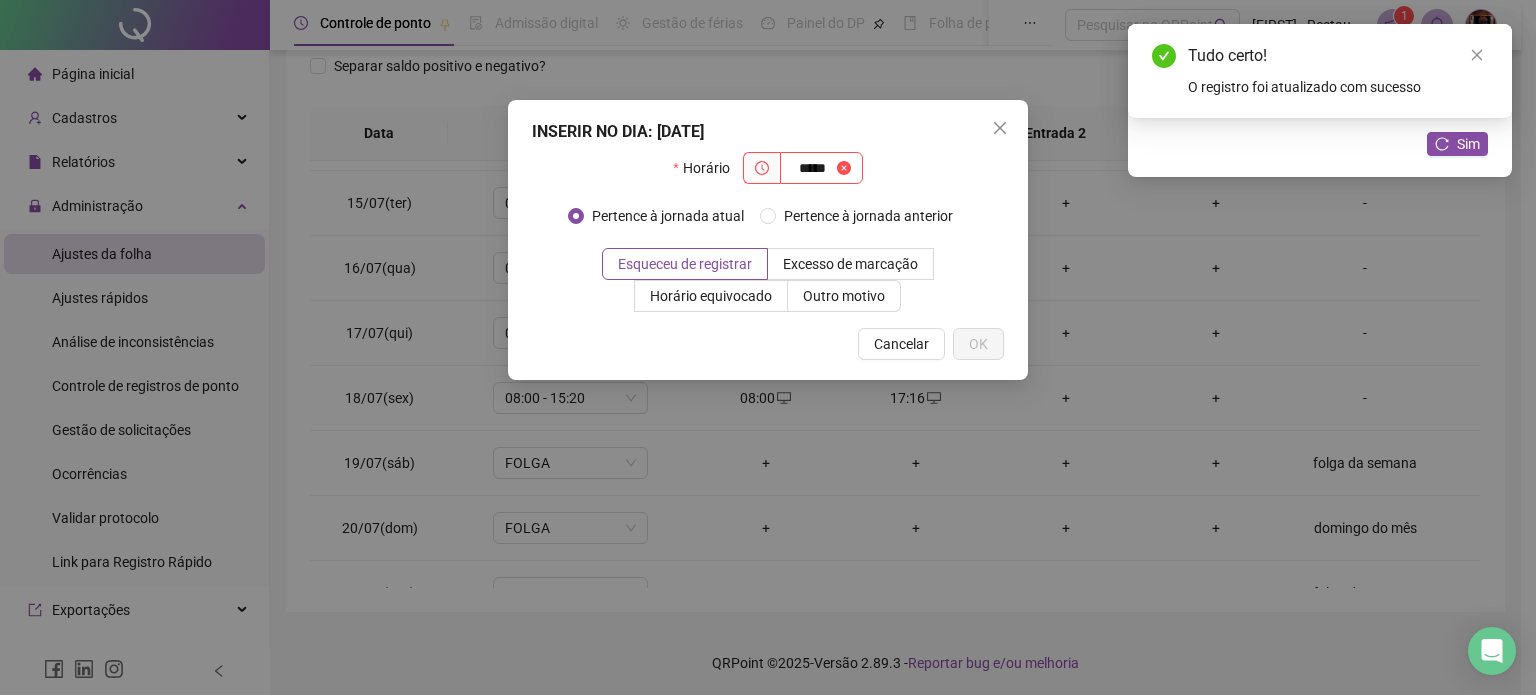 type on "*****" 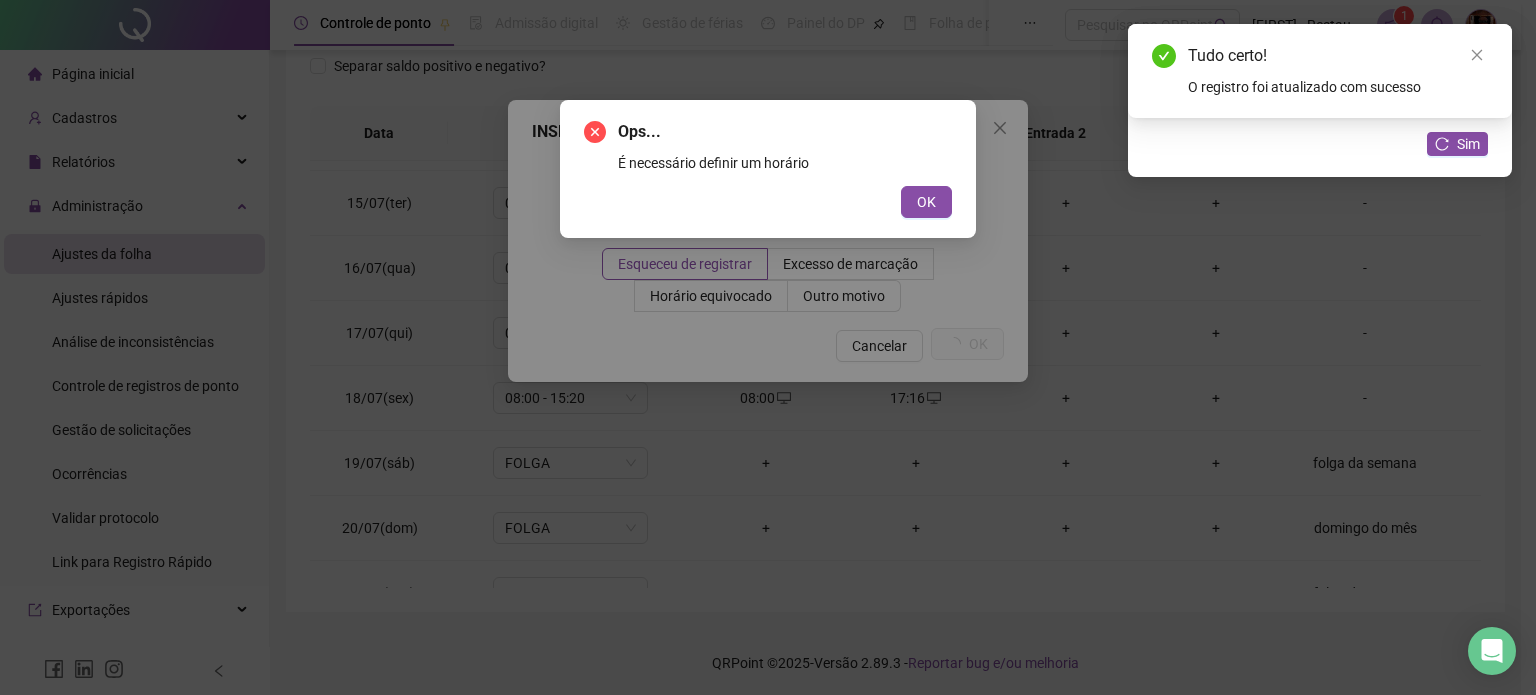 type 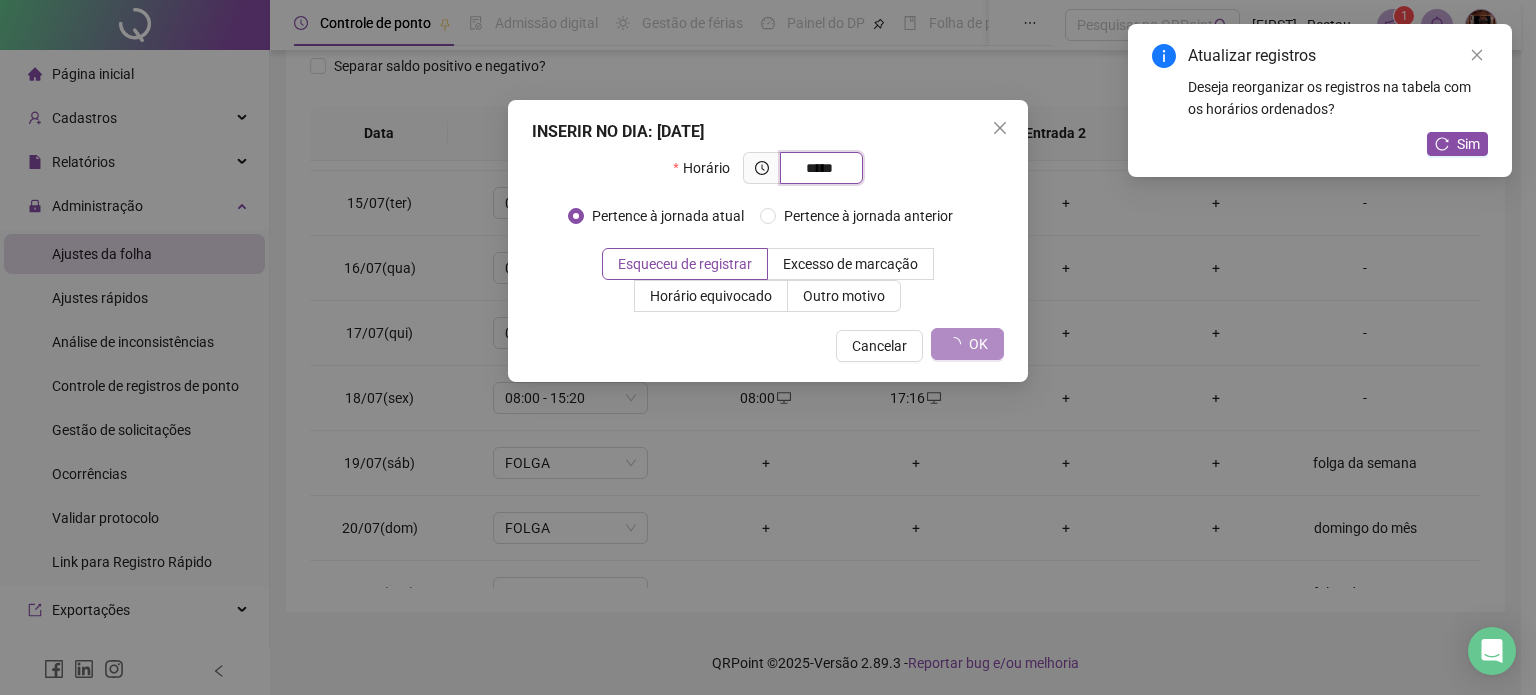 type on "*****" 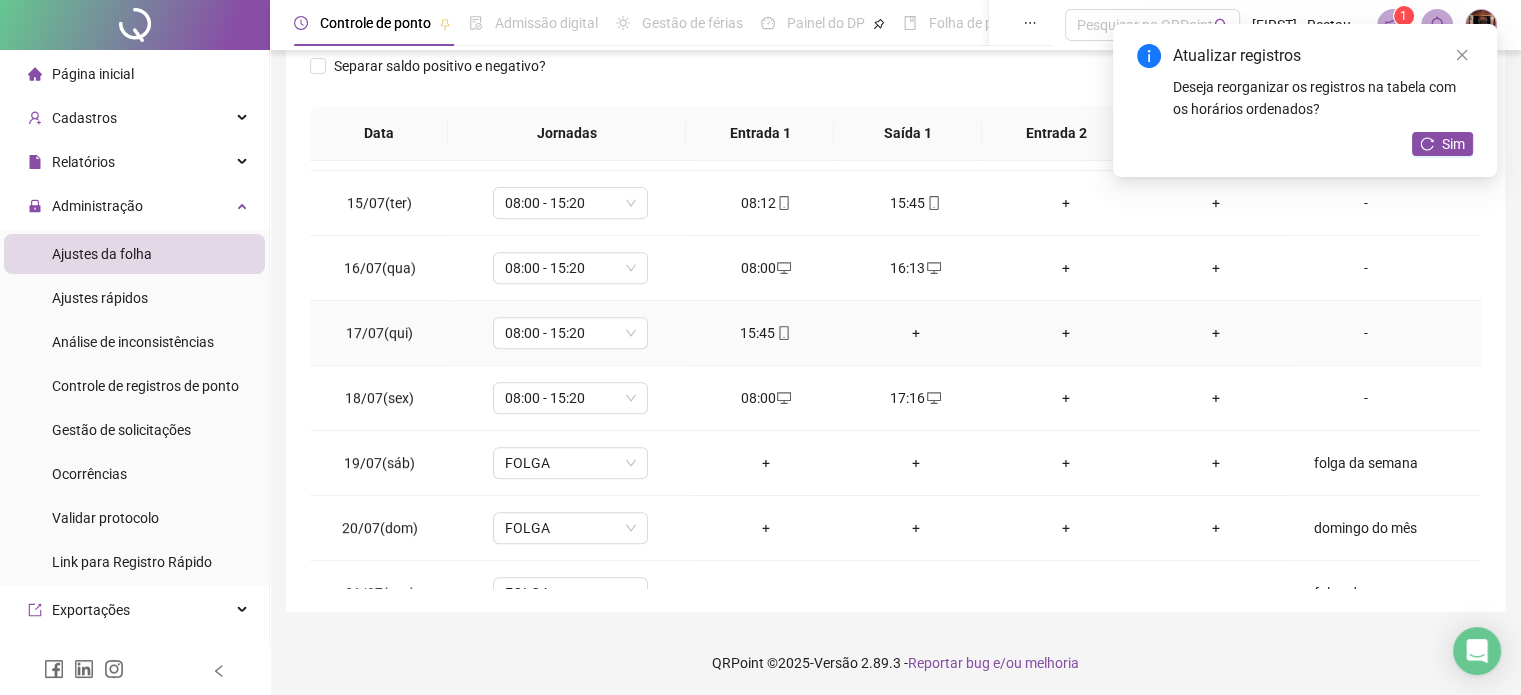 click on "+" at bounding box center (916, 333) 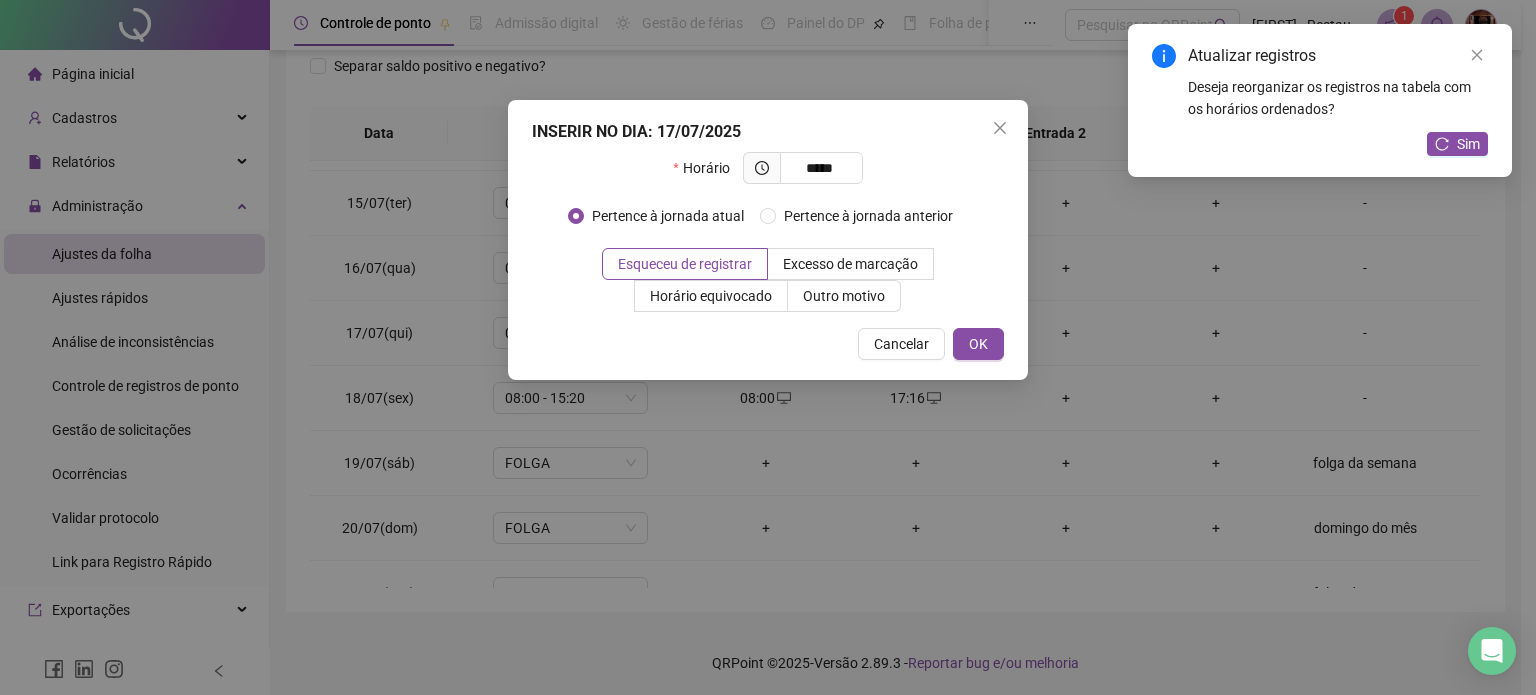 type on "*****" 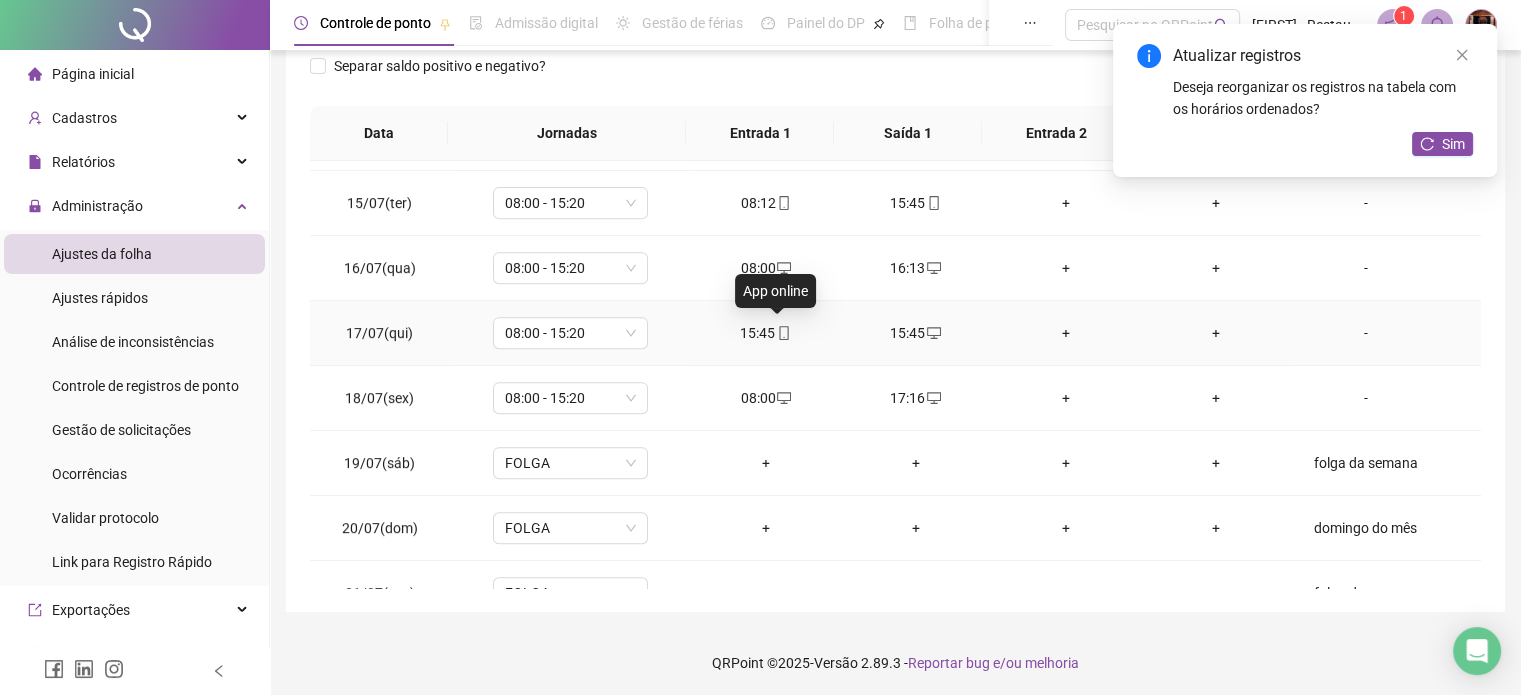 click 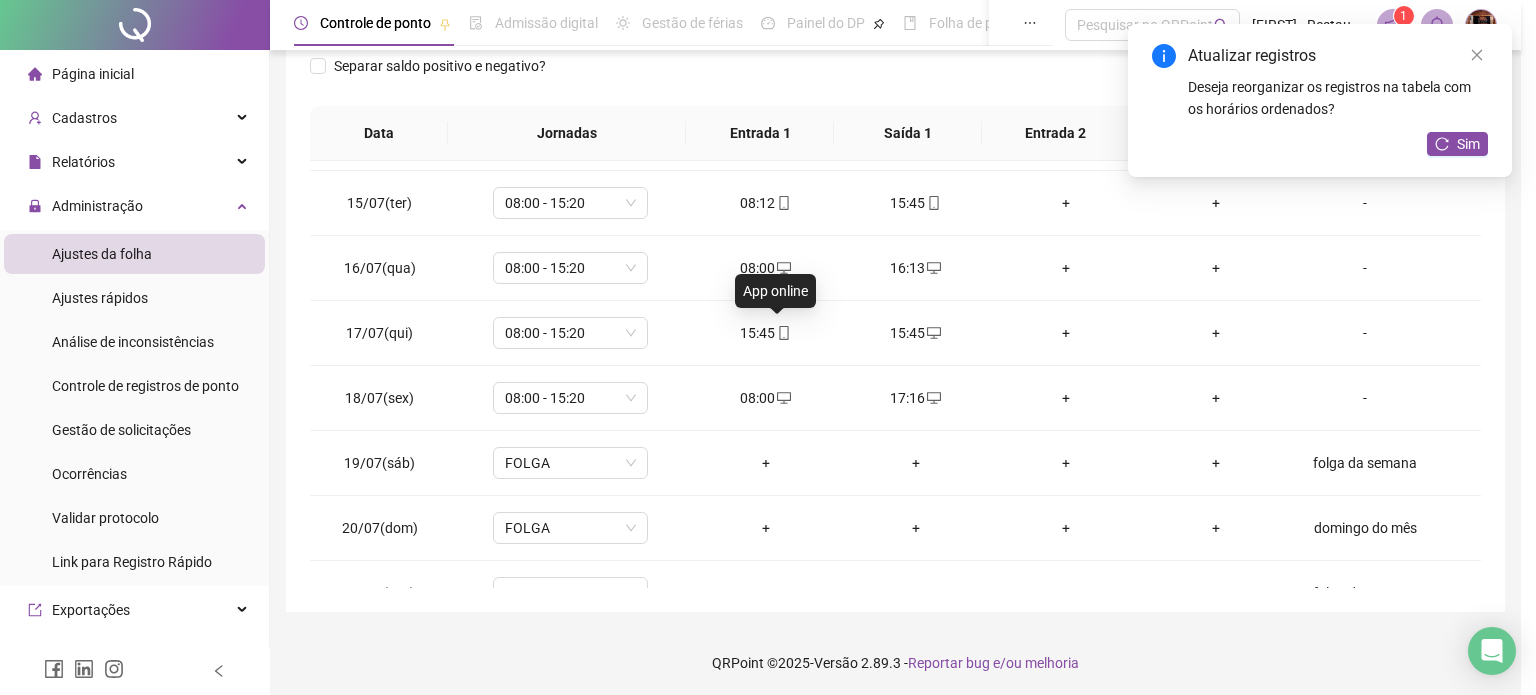 type on "**********" 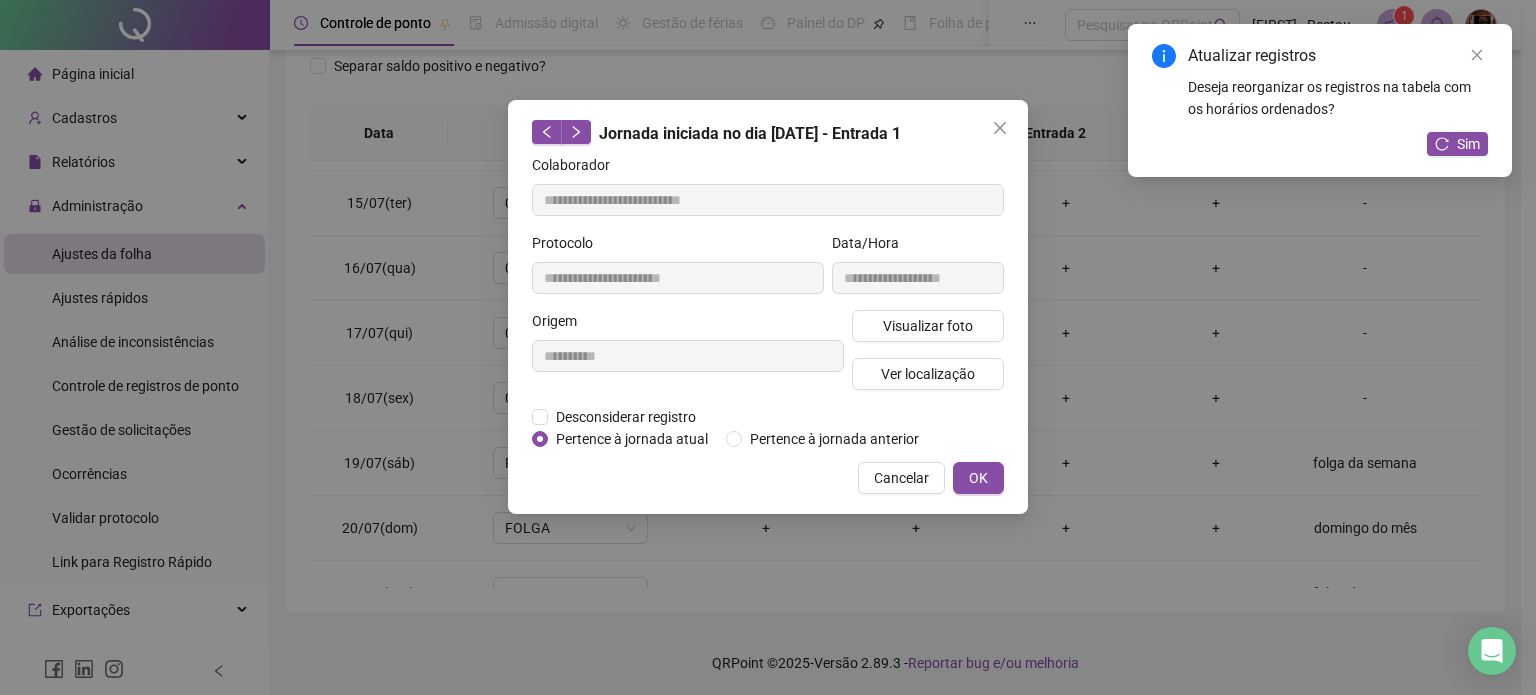 drag, startPoint x: 605, startPoint y: 413, endPoint x: 634, endPoint y: 431, distance: 34.132095 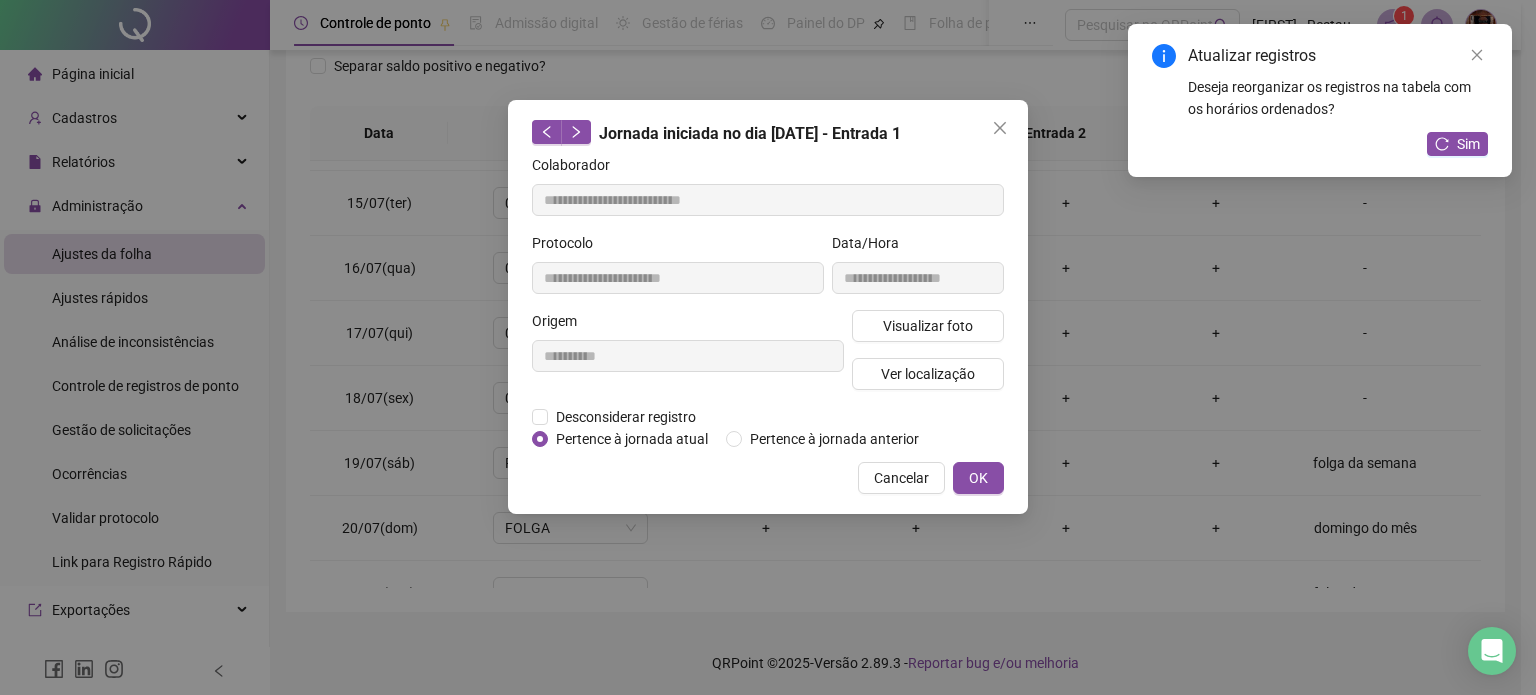 click on "Pertence à jornada atual" at bounding box center [632, 439] 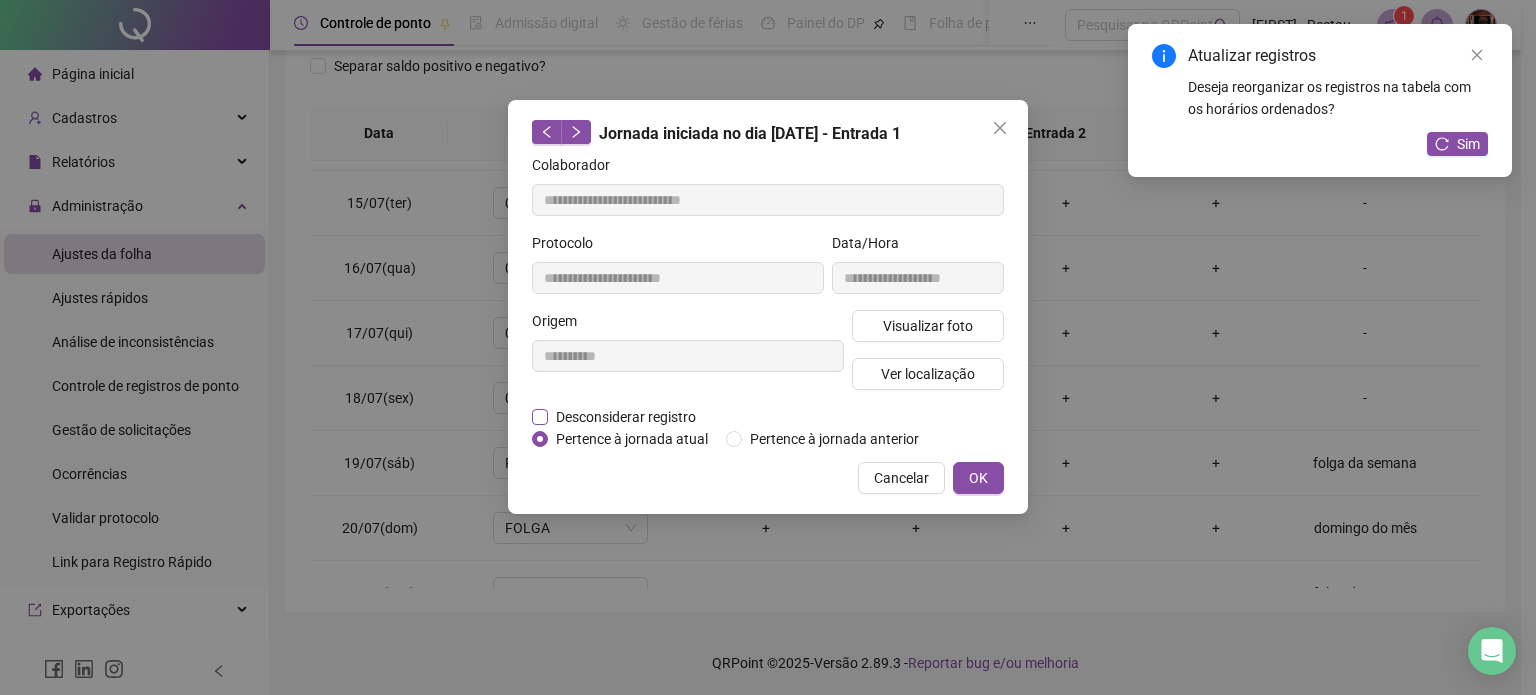 drag, startPoint x: 648, startPoint y: 418, endPoint x: 665, endPoint y: 426, distance: 18.788294 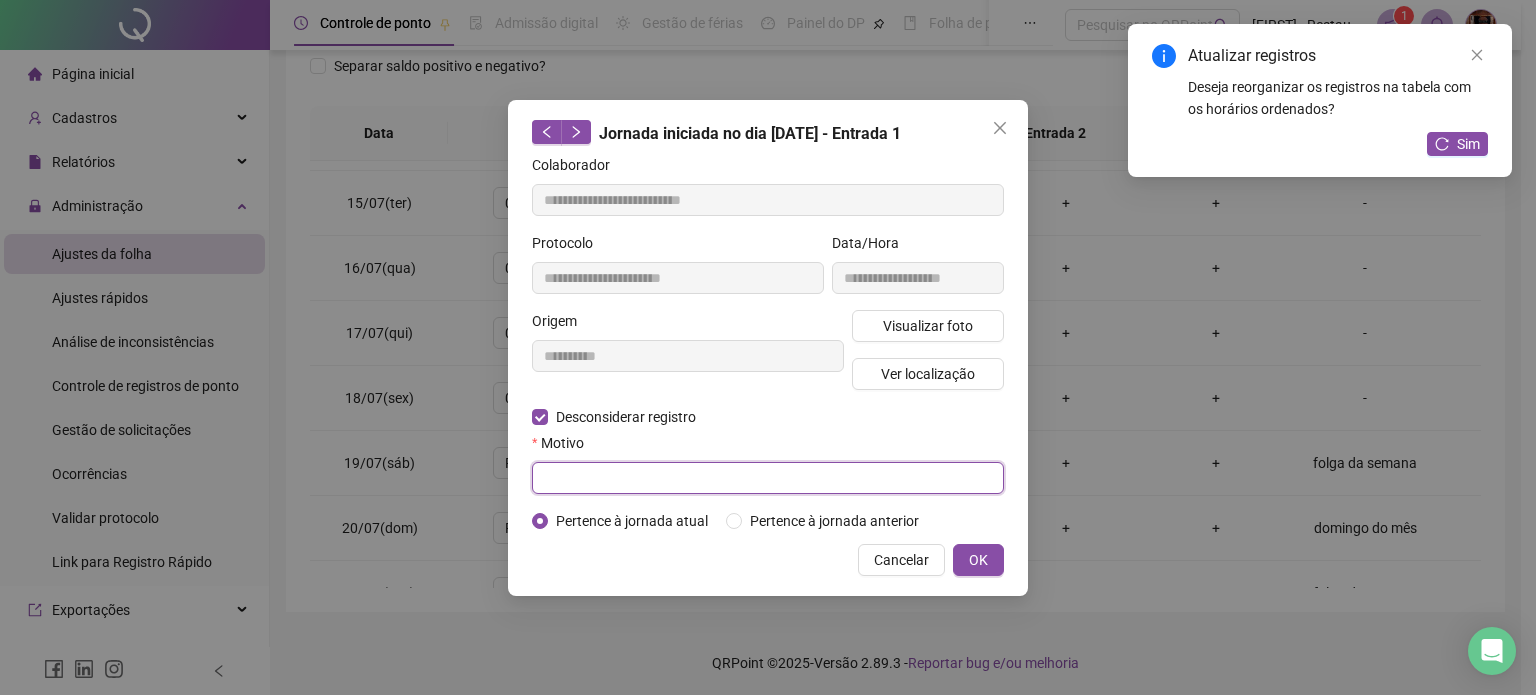 click at bounding box center [768, 478] 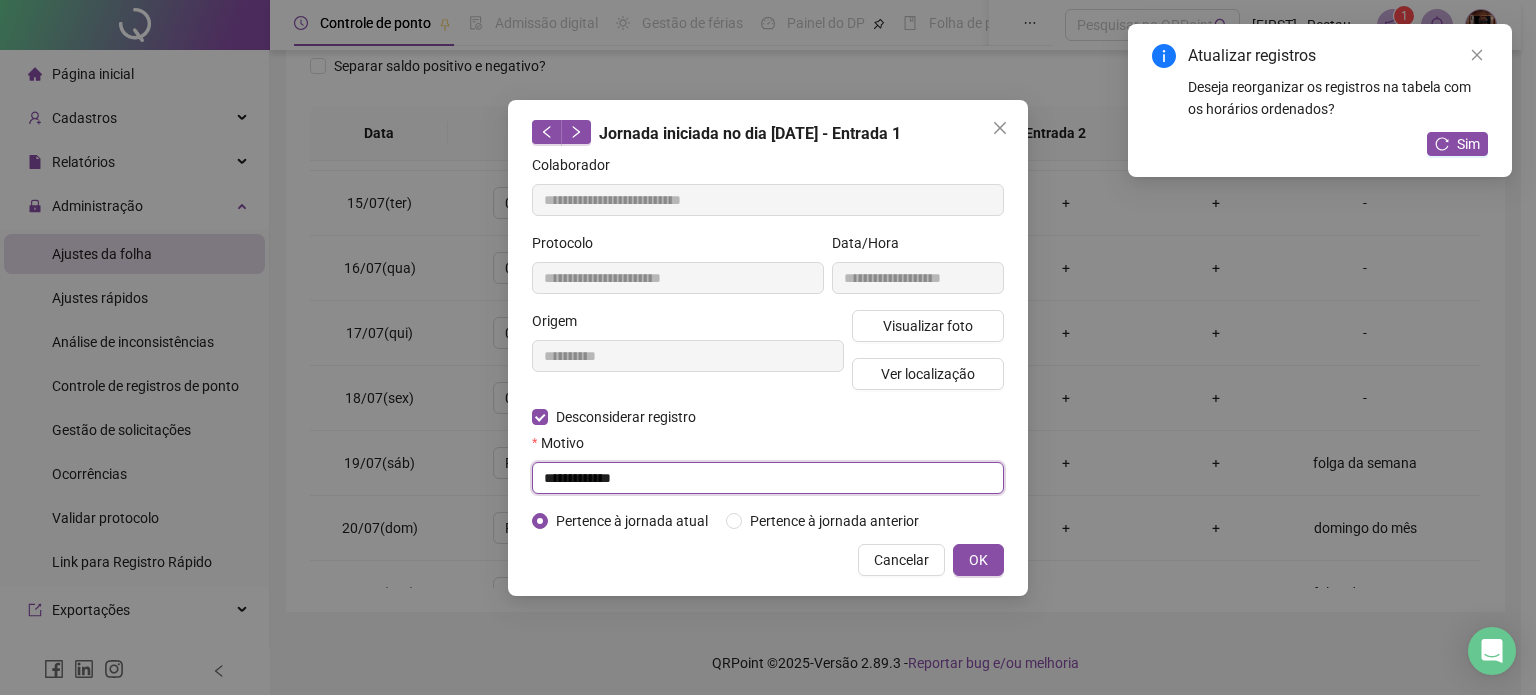 type on "**********" 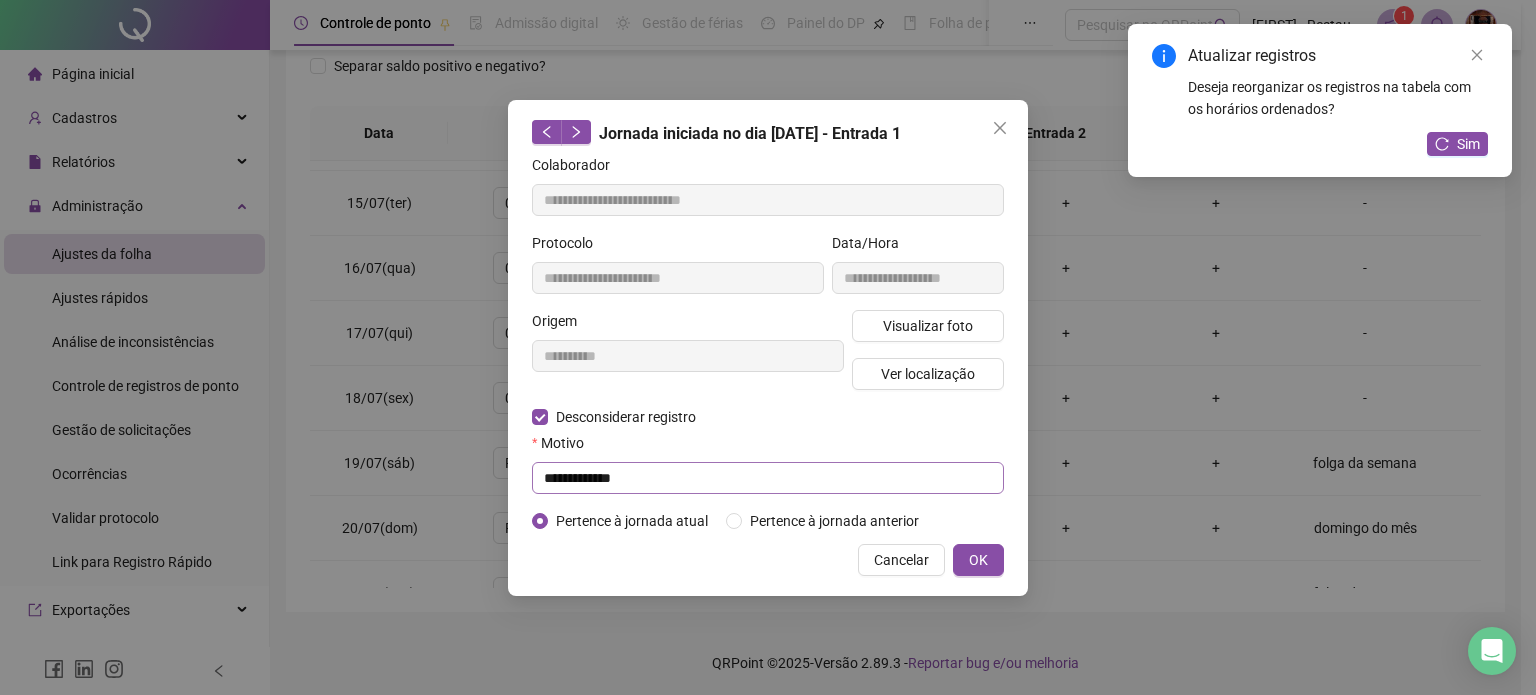 type 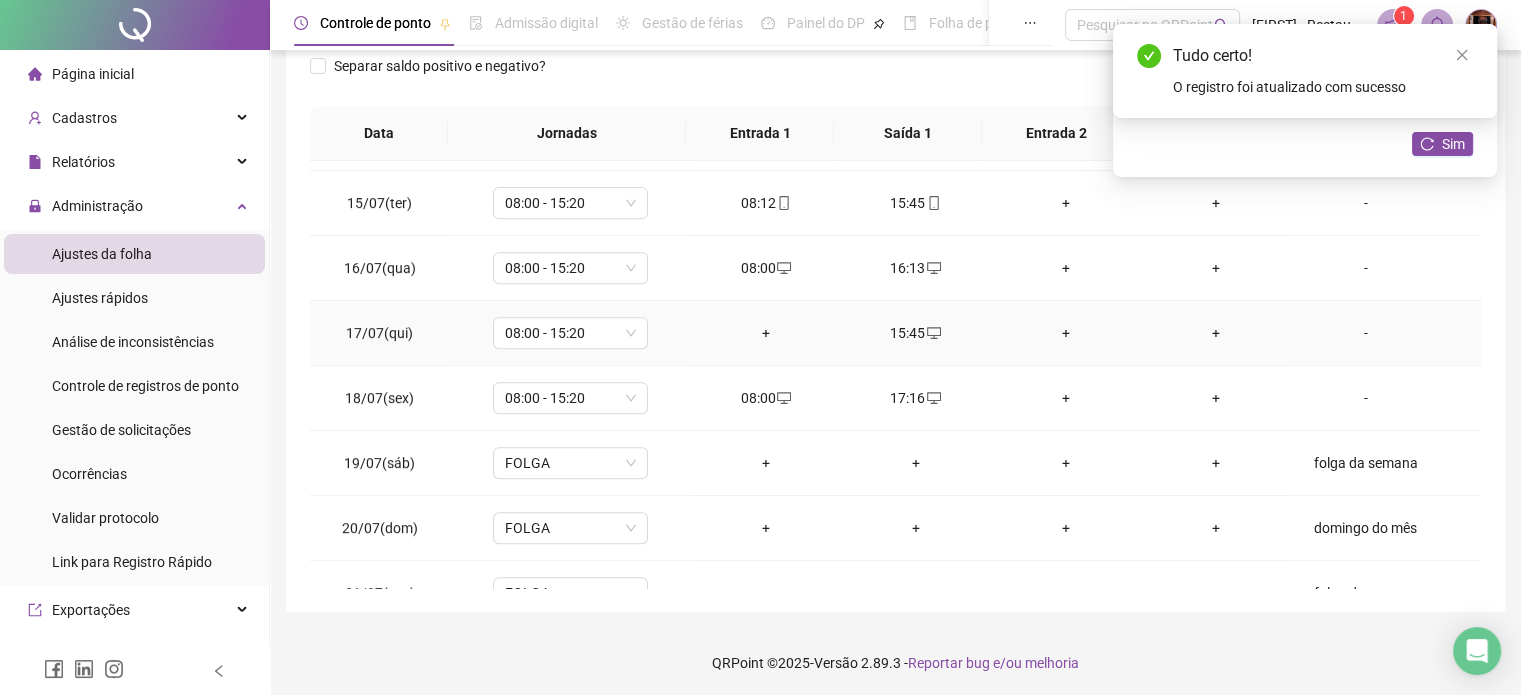 click on "+" at bounding box center (766, 333) 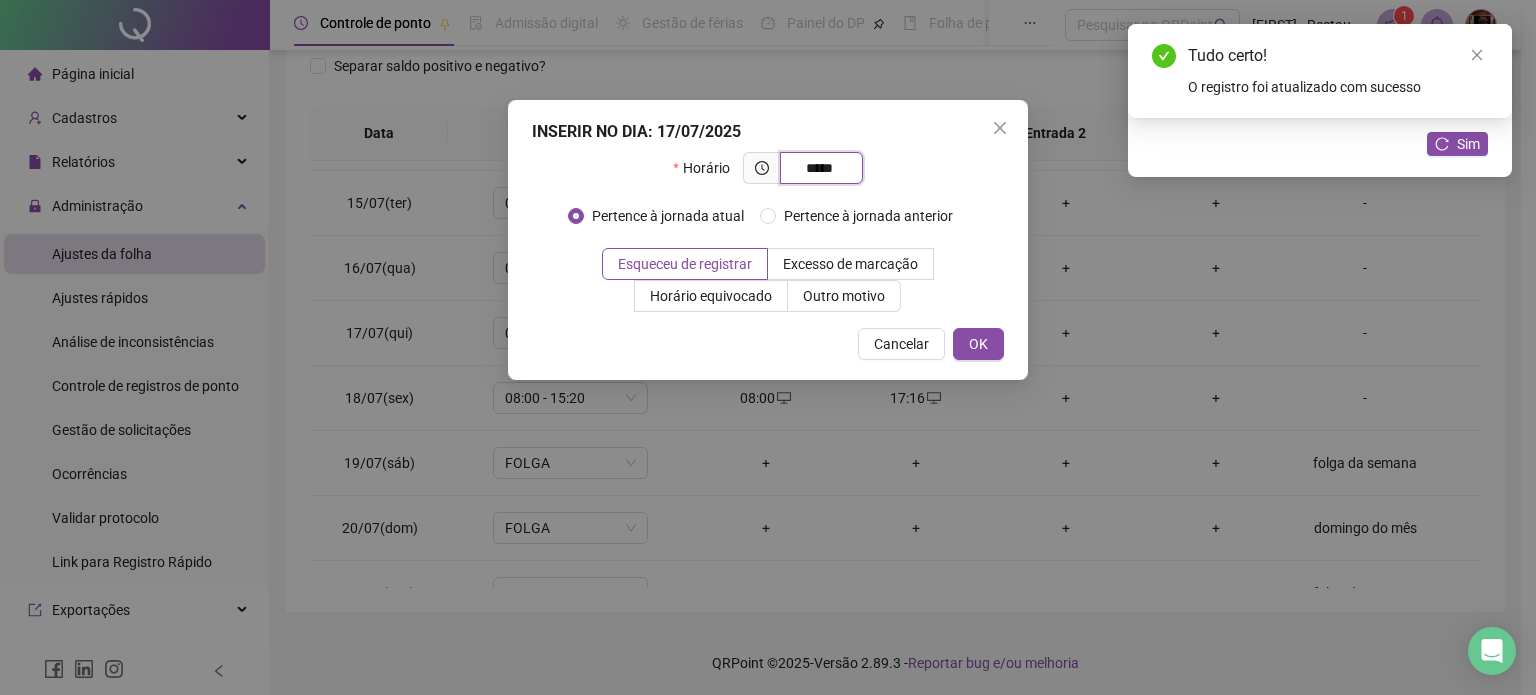 type on "*****" 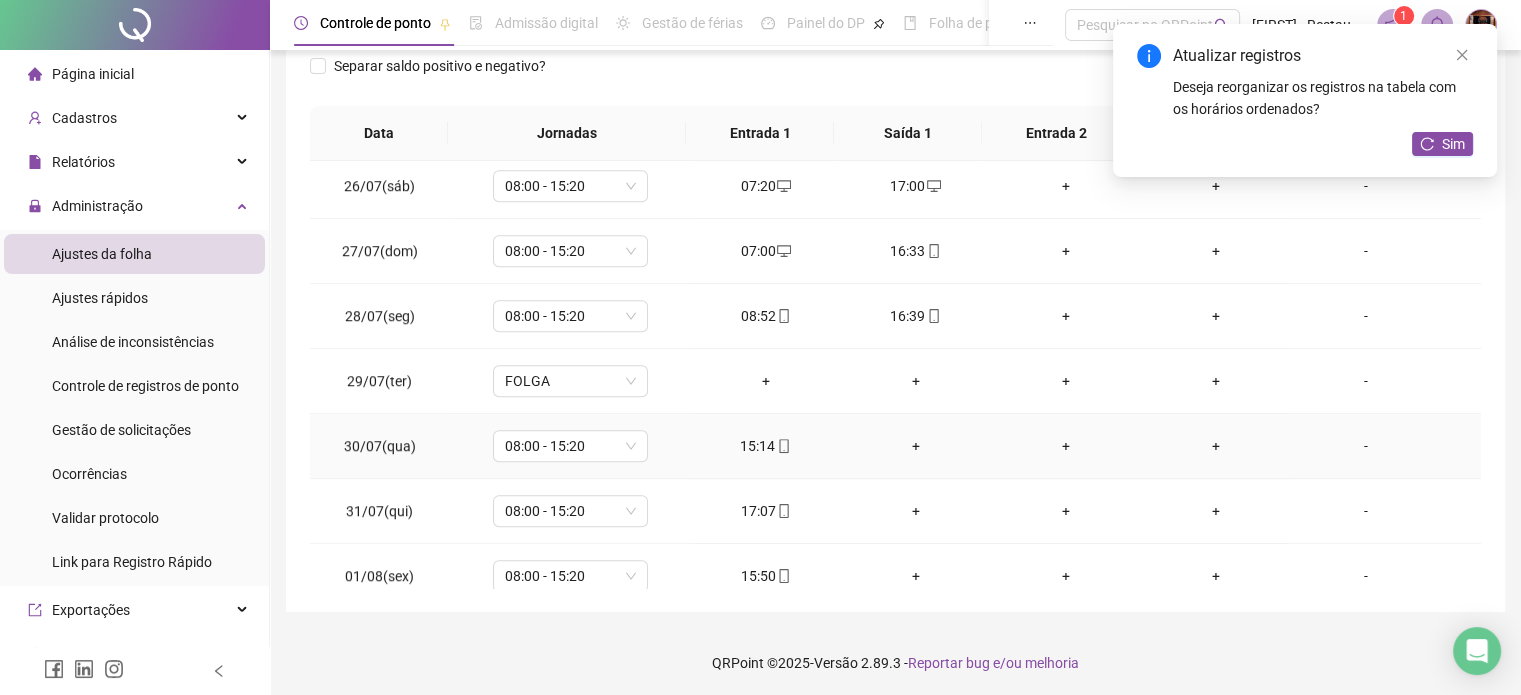 scroll, scrollTop: 1646, scrollLeft: 0, axis: vertical 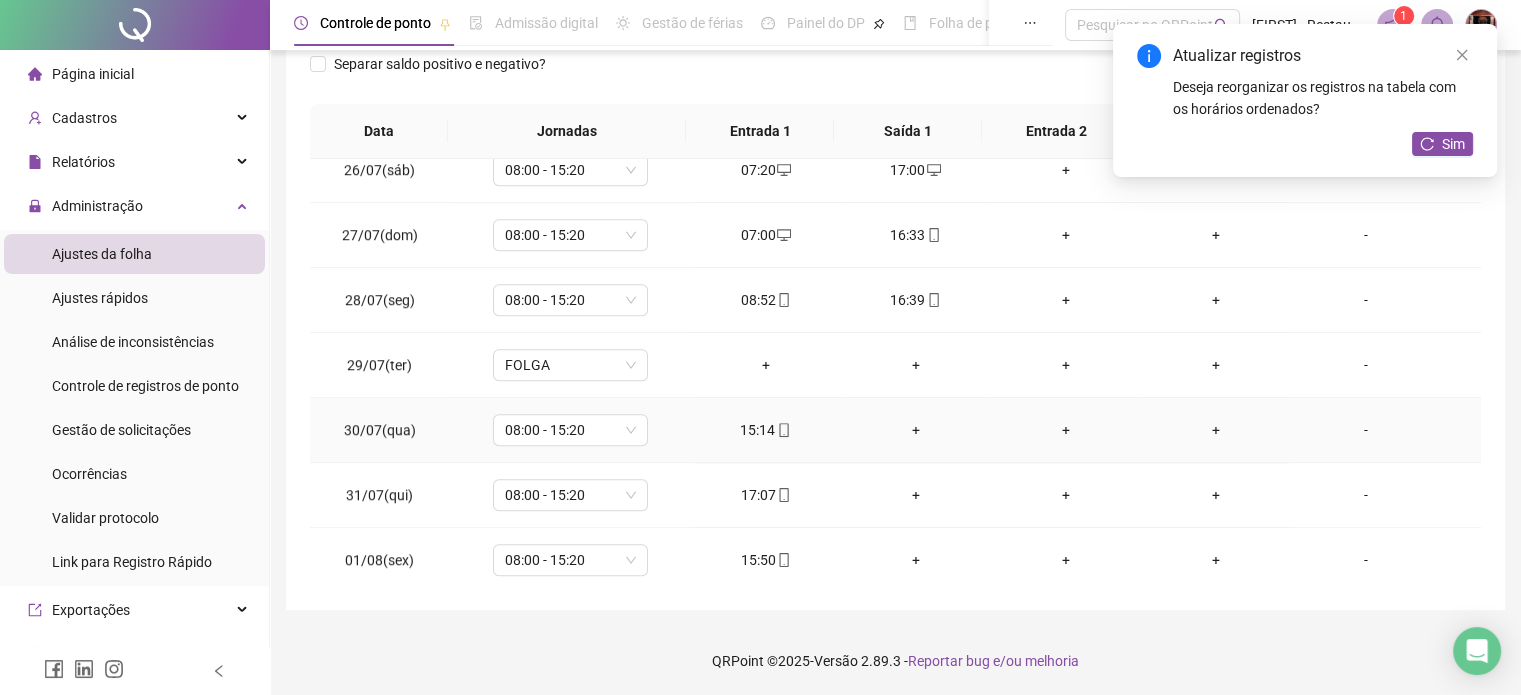 click on "+" at bounding box center (916, 430) 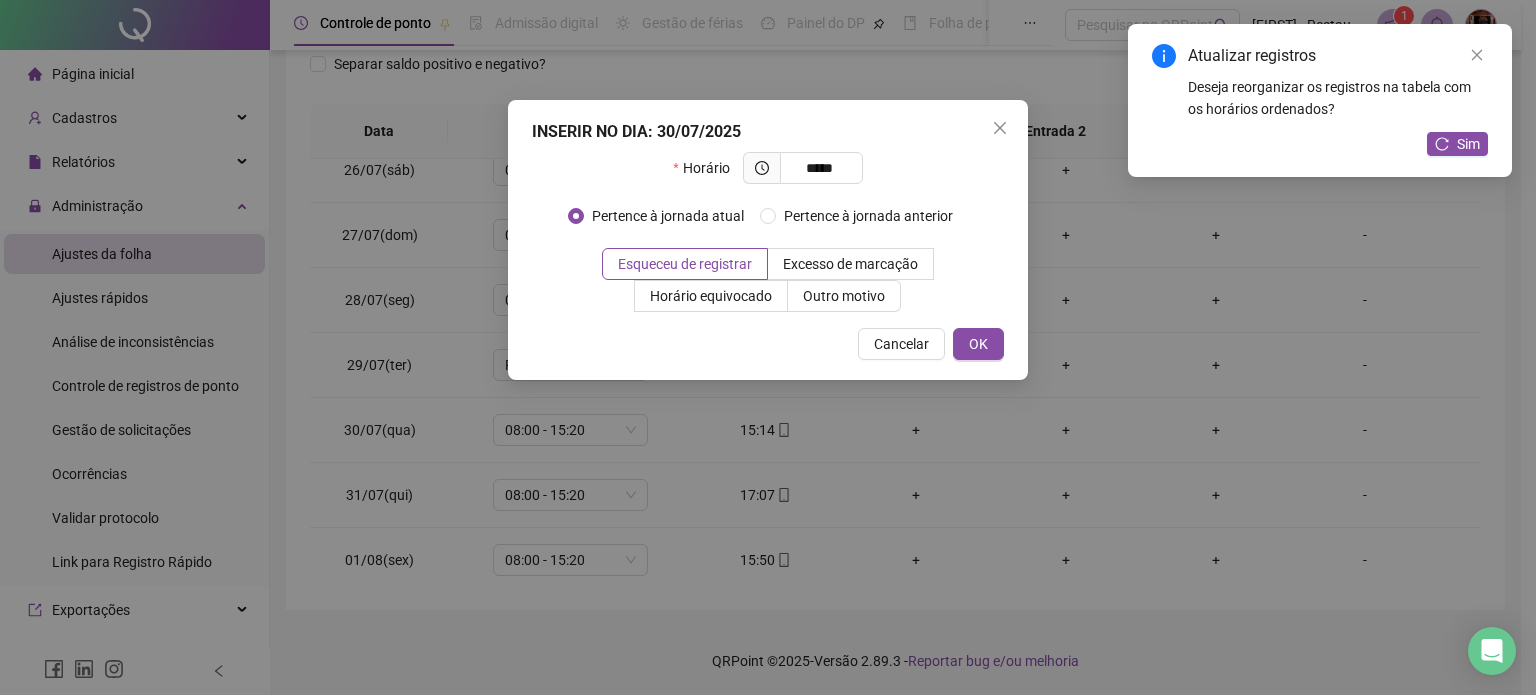 type on "*****" 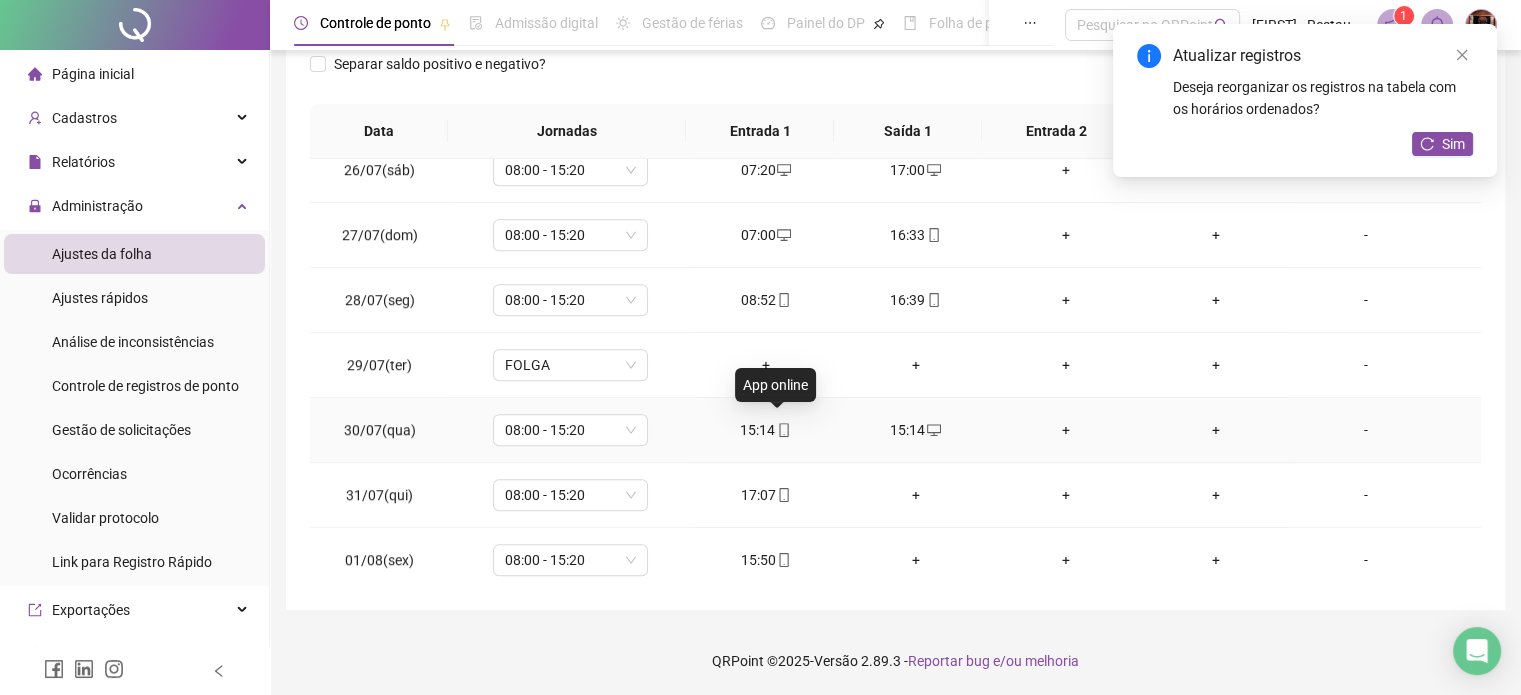 click 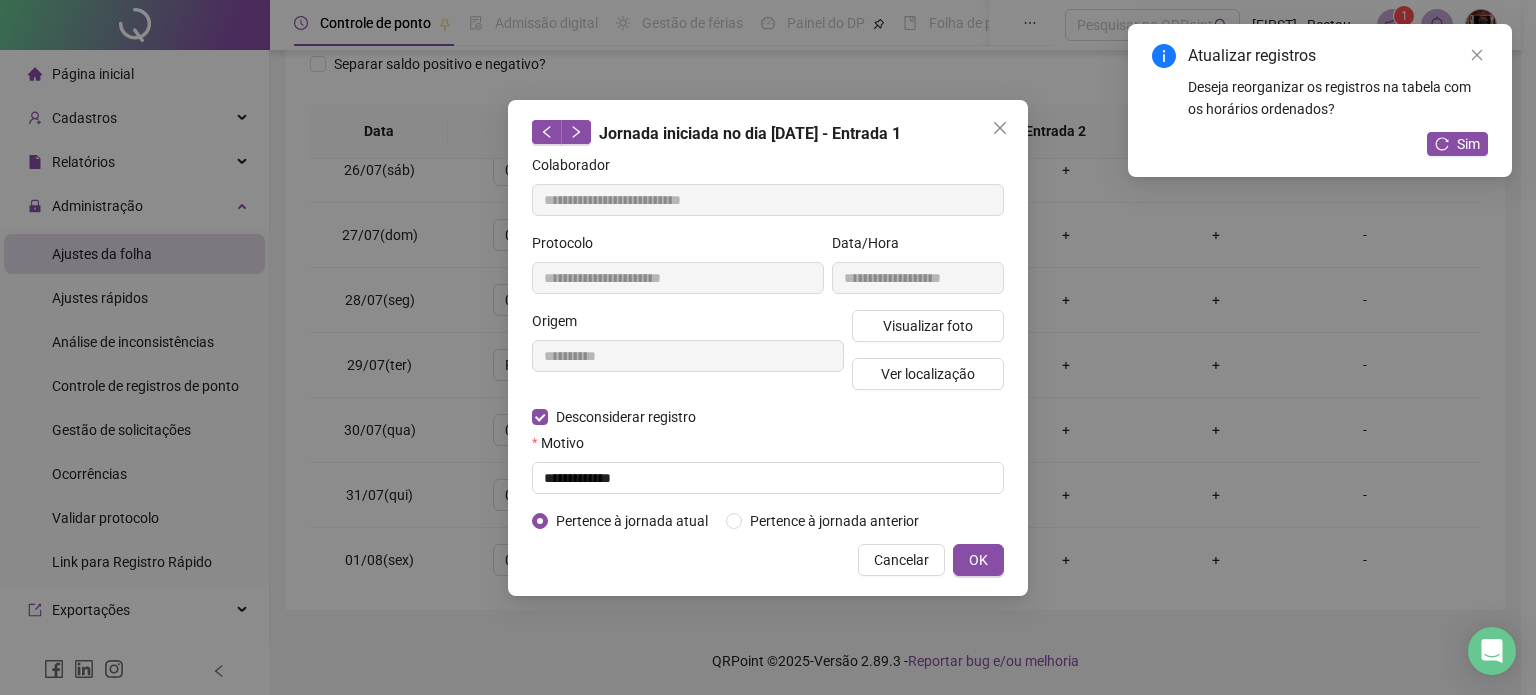 type on "**********" 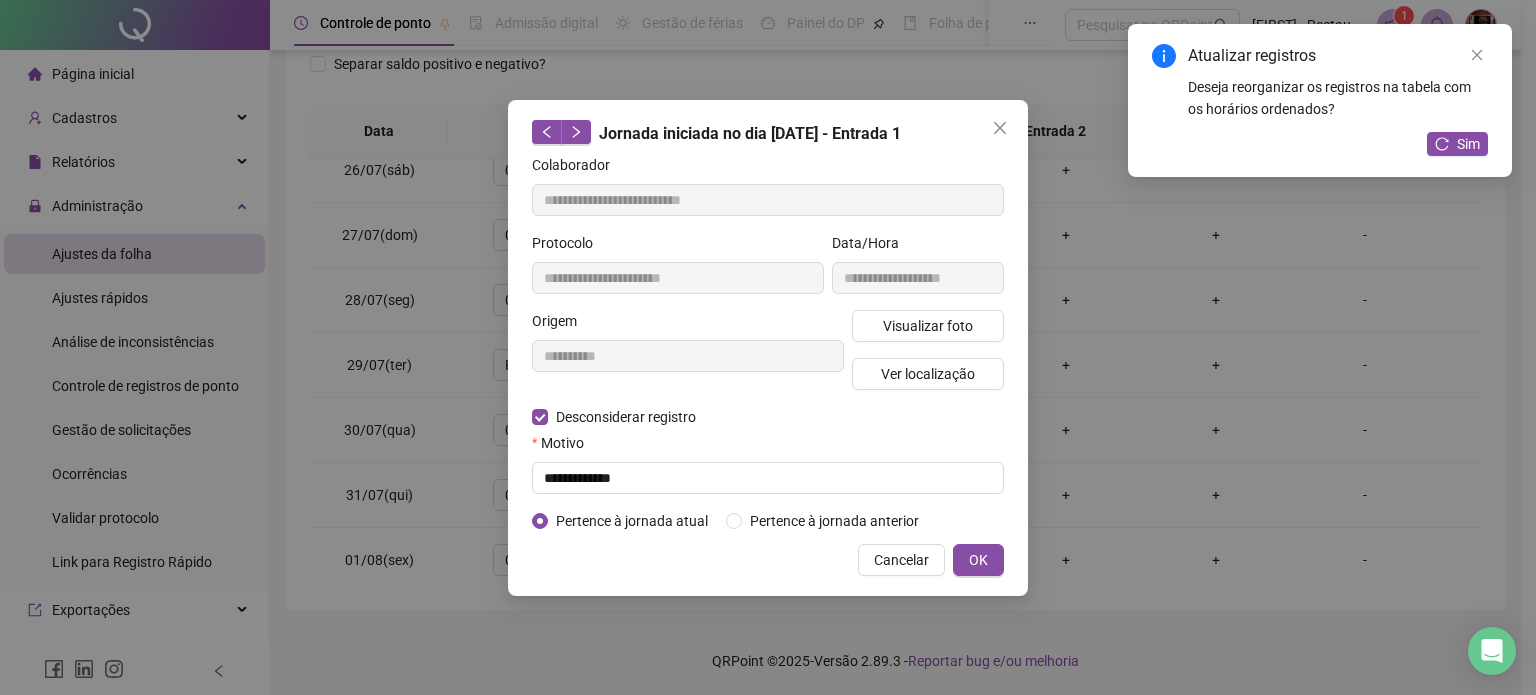 type on "**********" 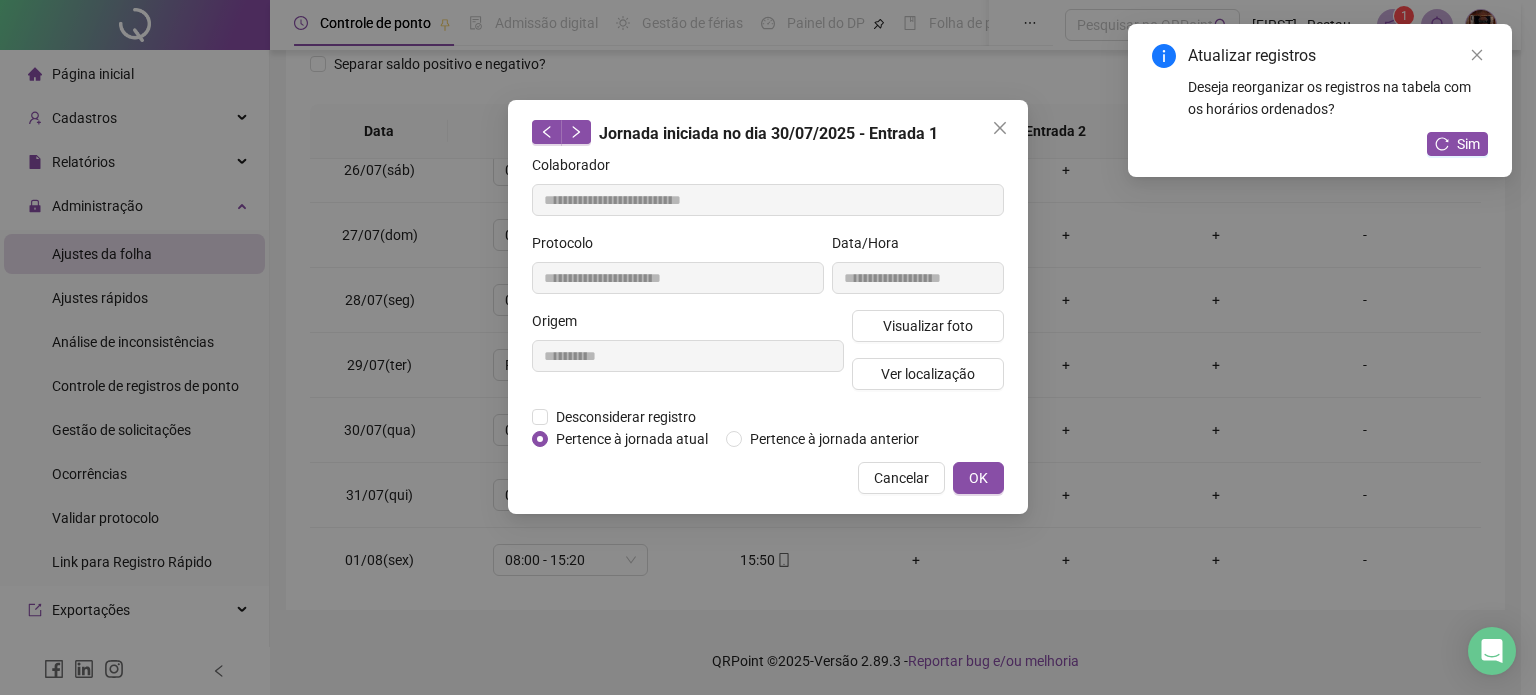 drag, startPoint x: 592, startPoint y: 413, endPoint x: 628, endPoint y: 445, distance: 48.166378 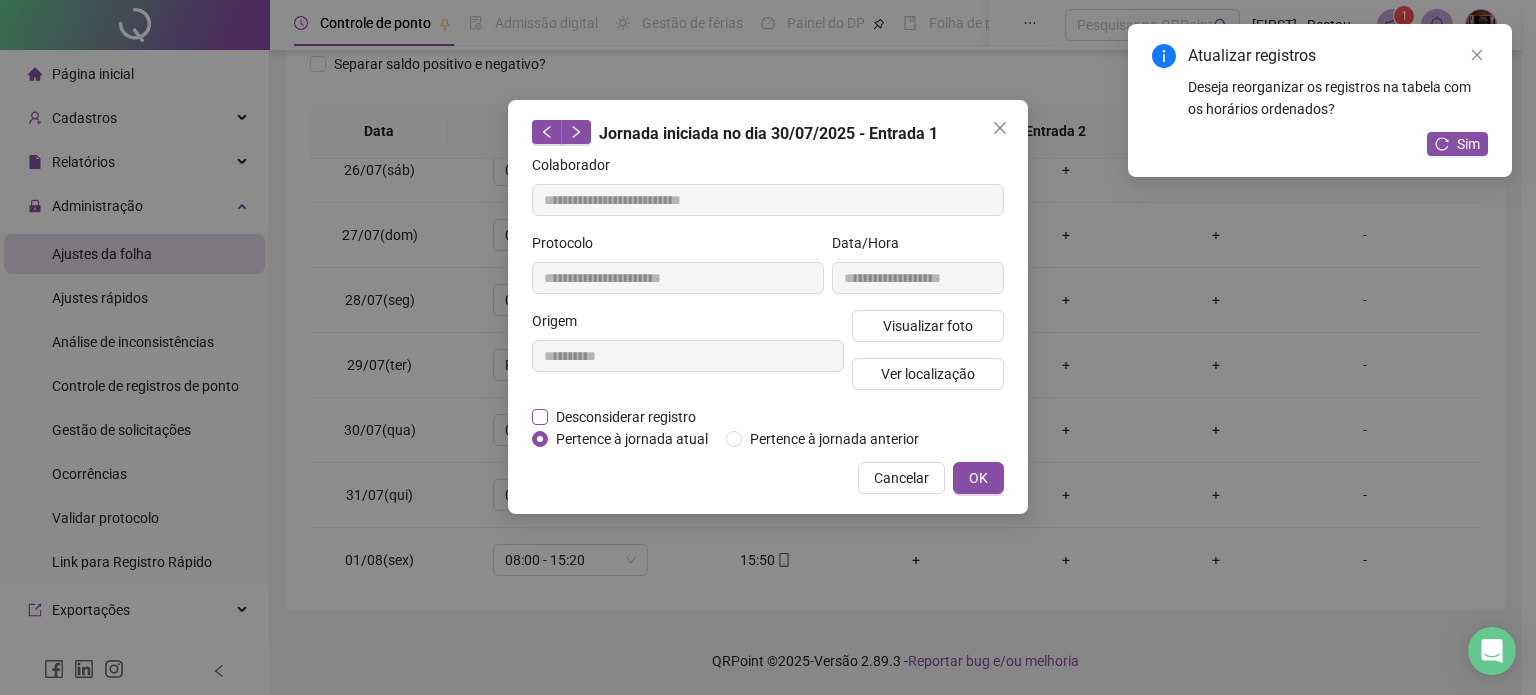 click on "Desconsiderar registro" at bounding box center [626, 417] 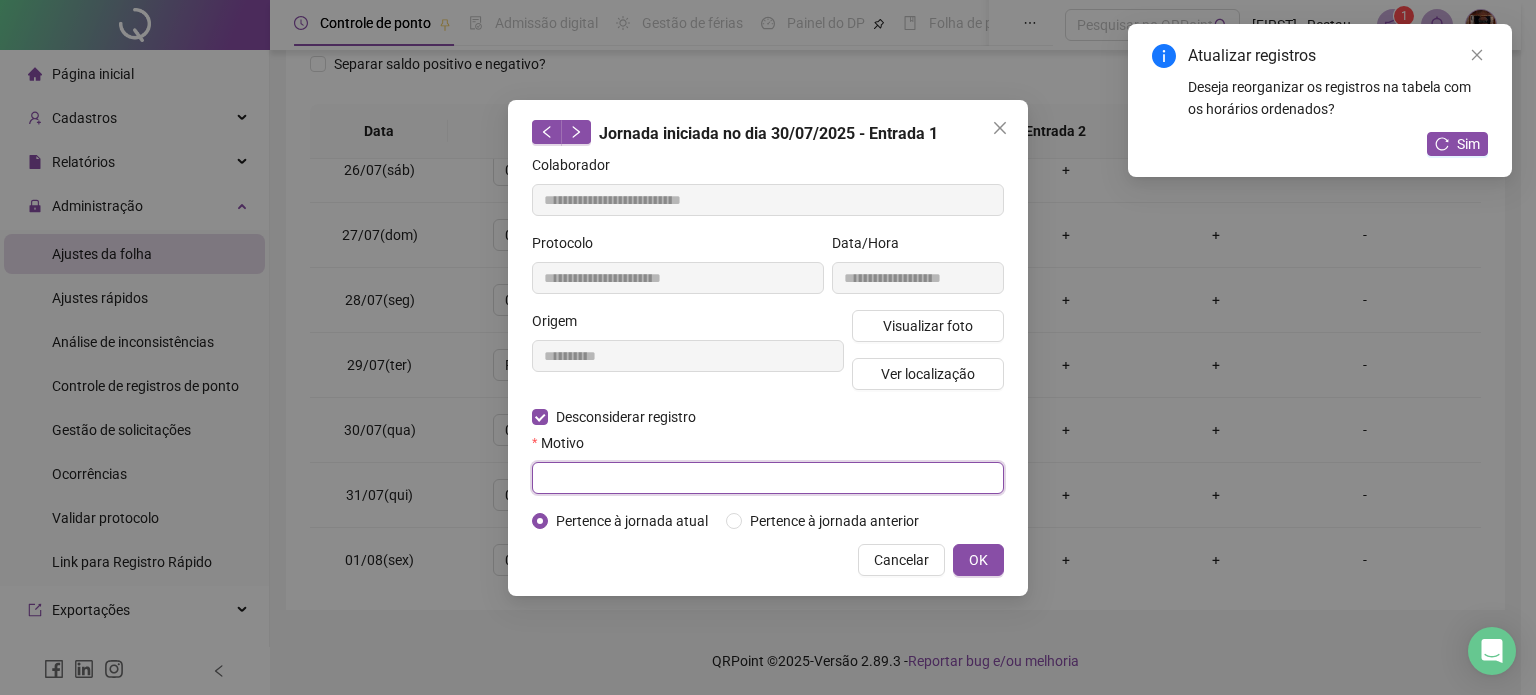 click at bounding box center [768, 478] 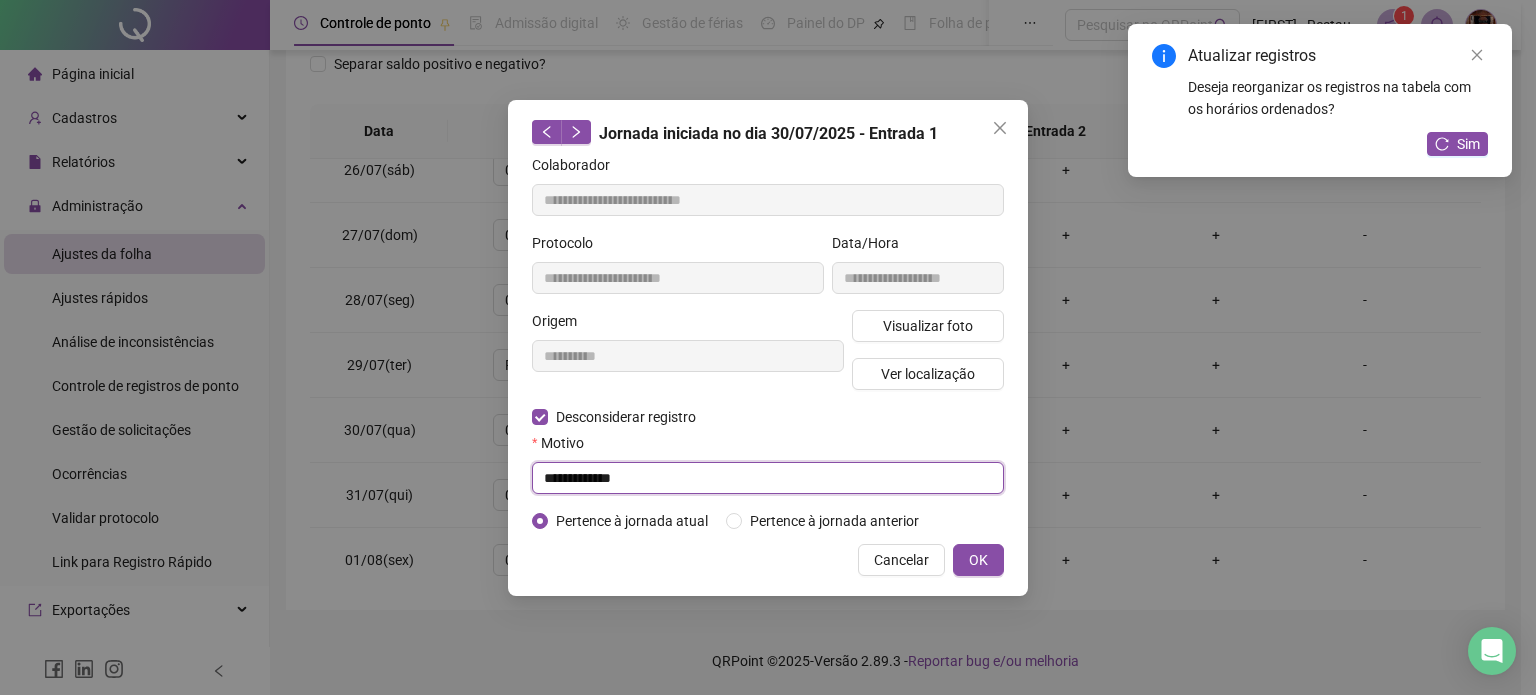 type on "**********" 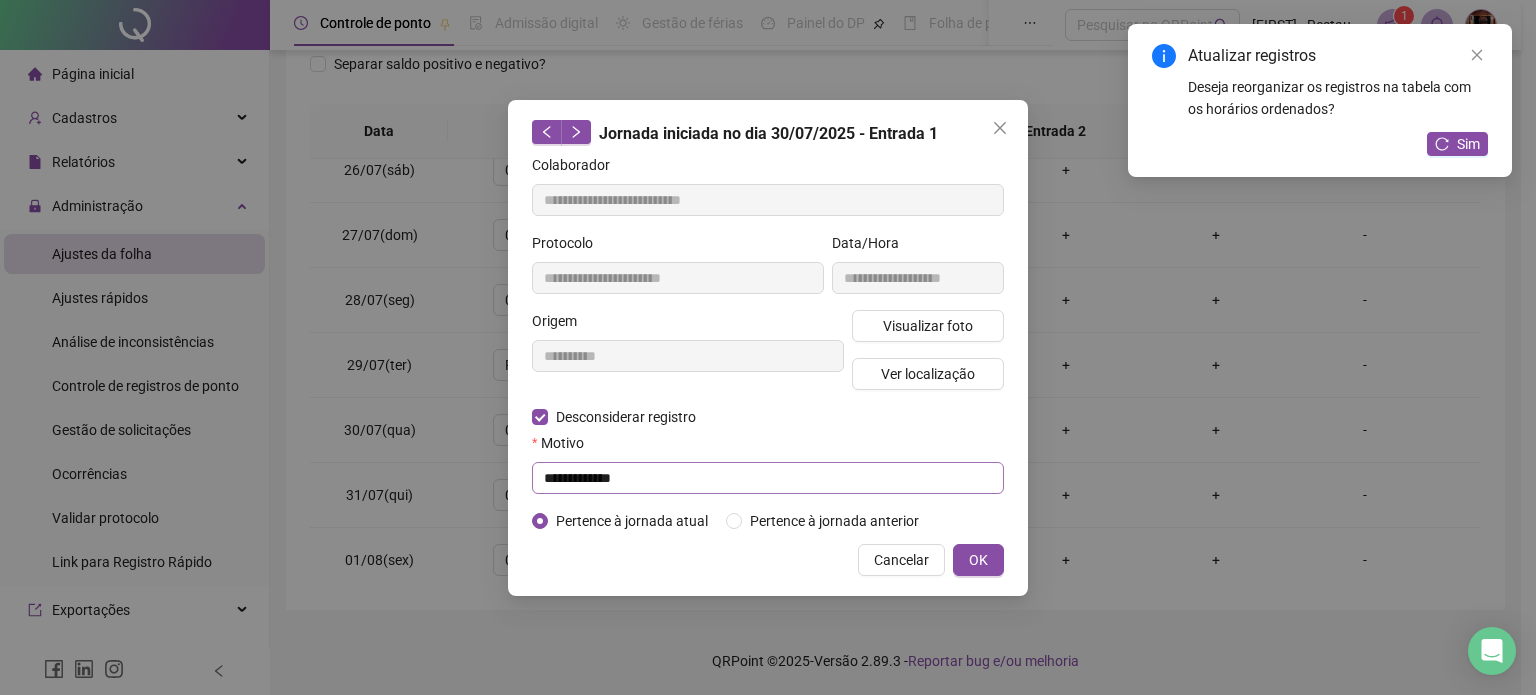 type 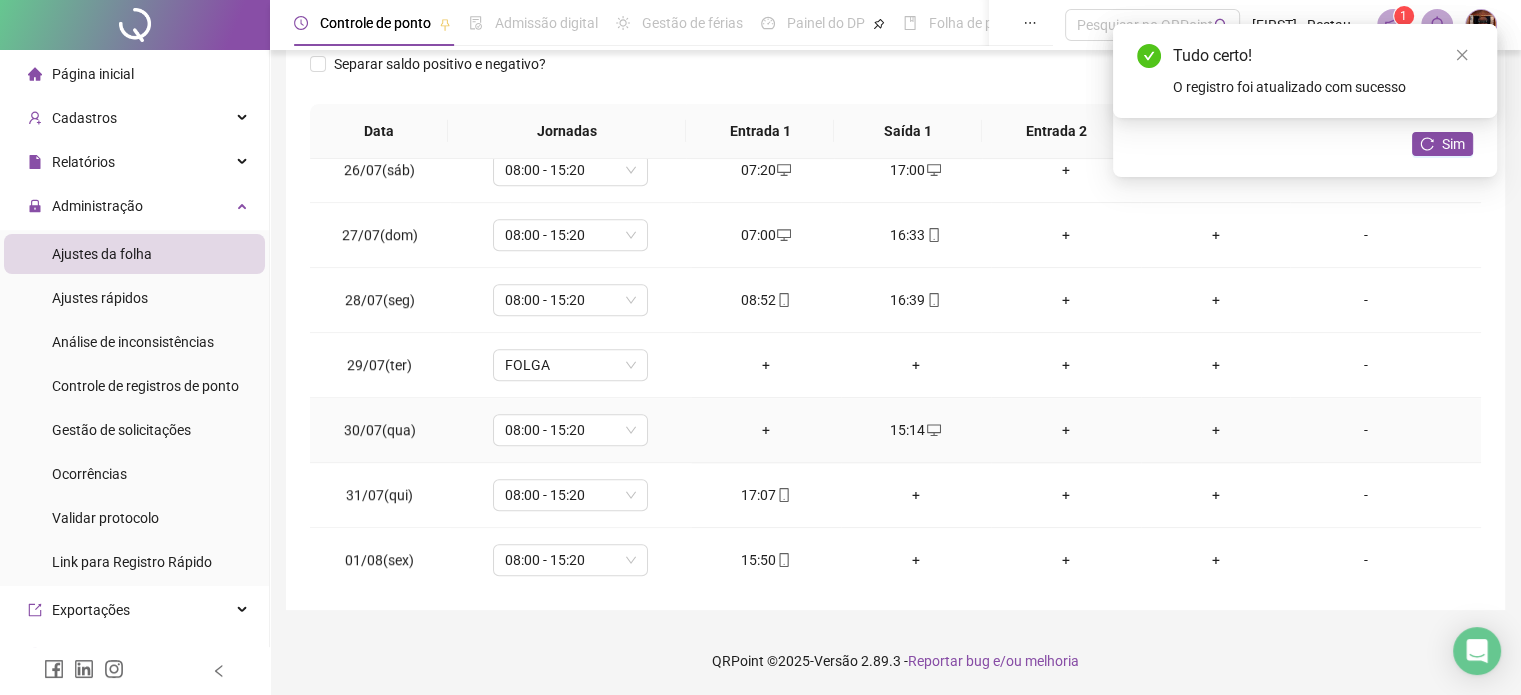 click on "+" at bounding box center [766, 430] 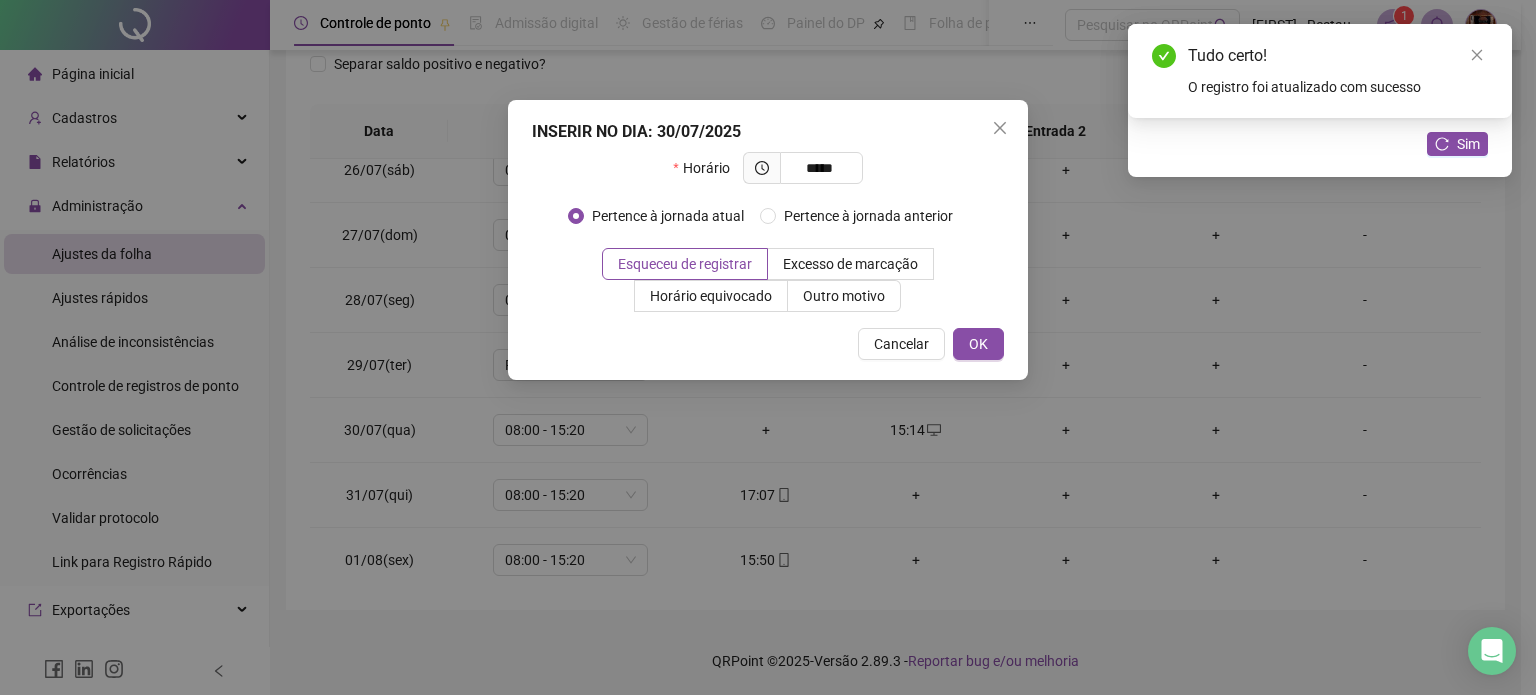 type on "*****" 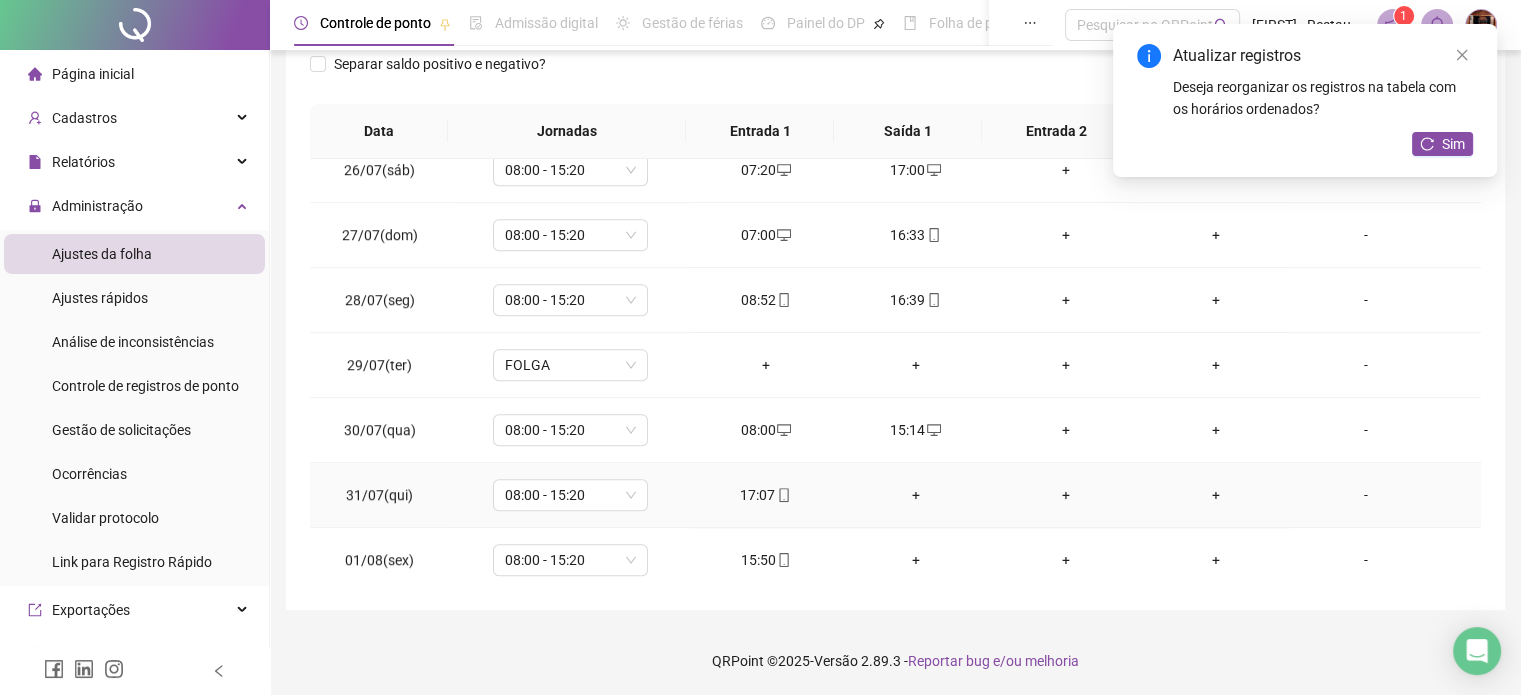 click on "+" at bounding box center [916, 495] 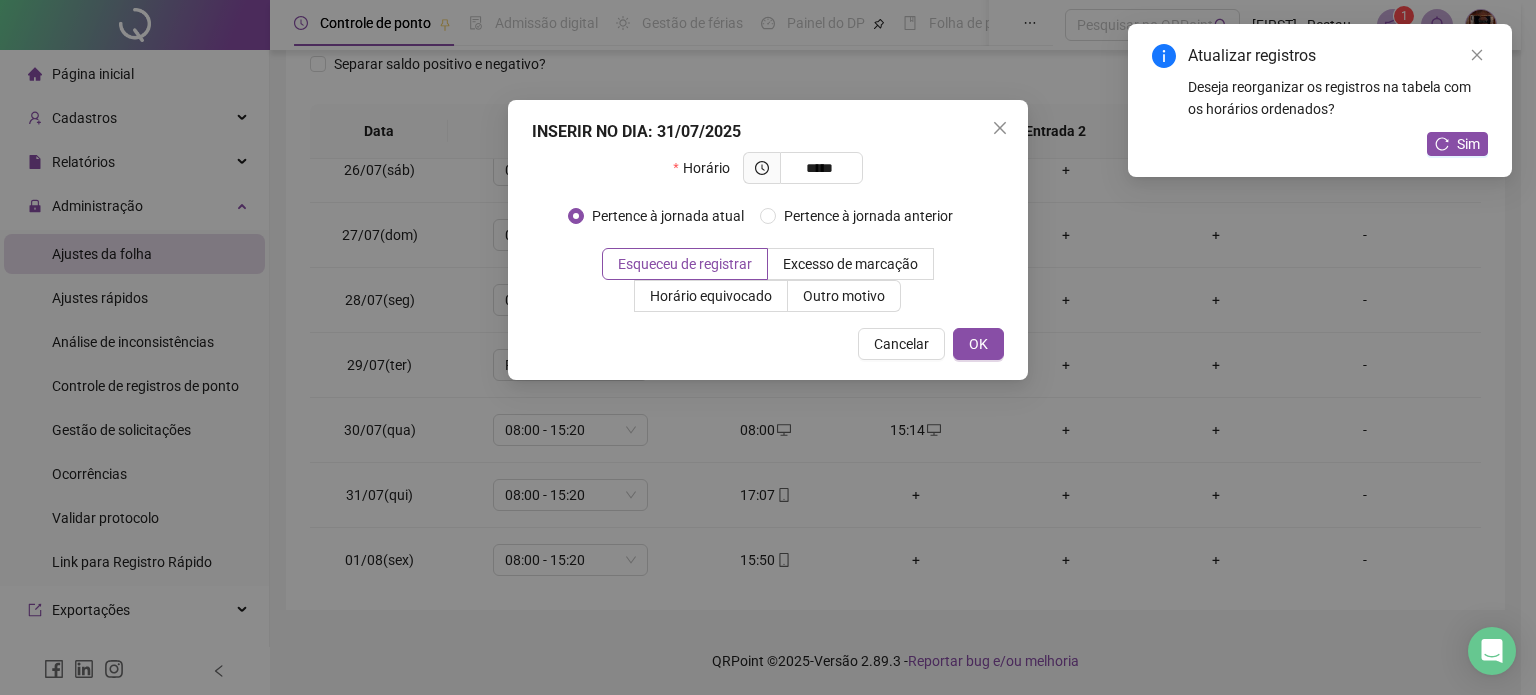 type on "*****" 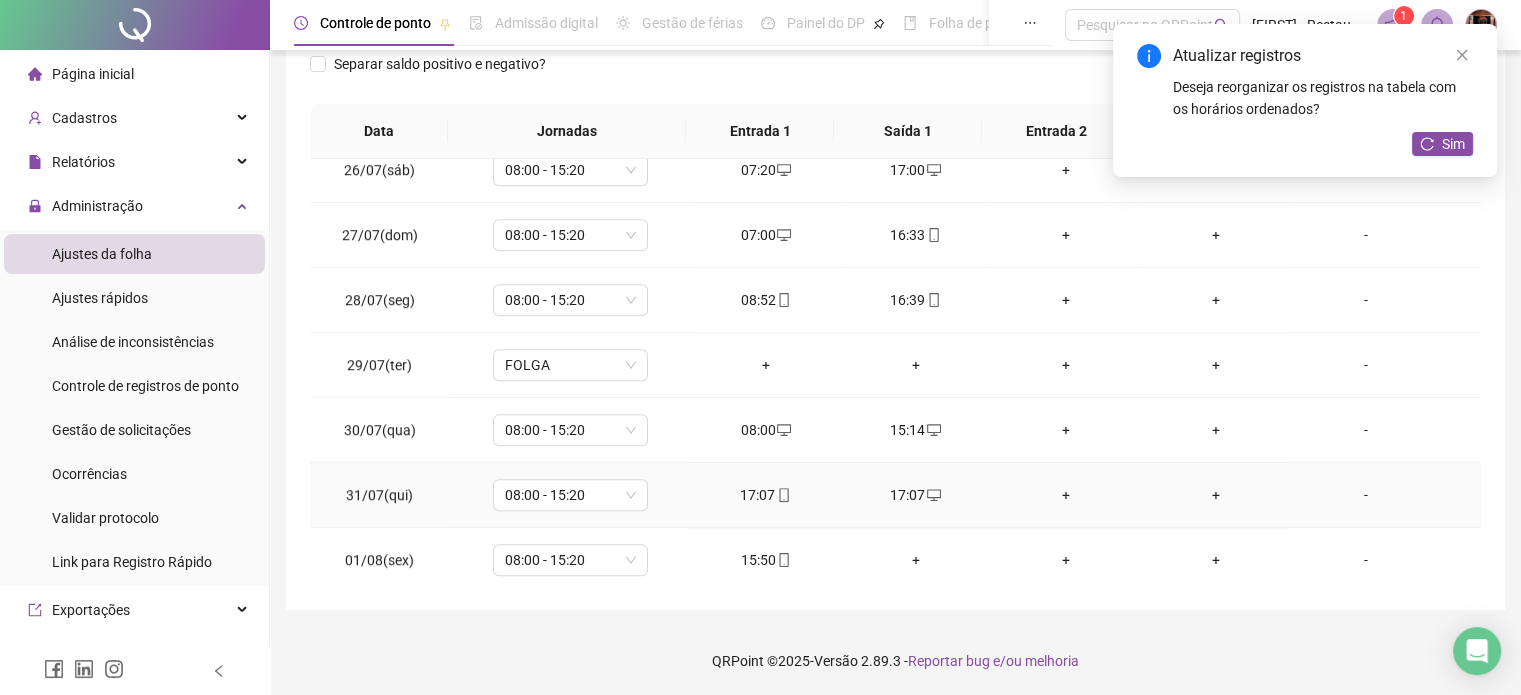 click 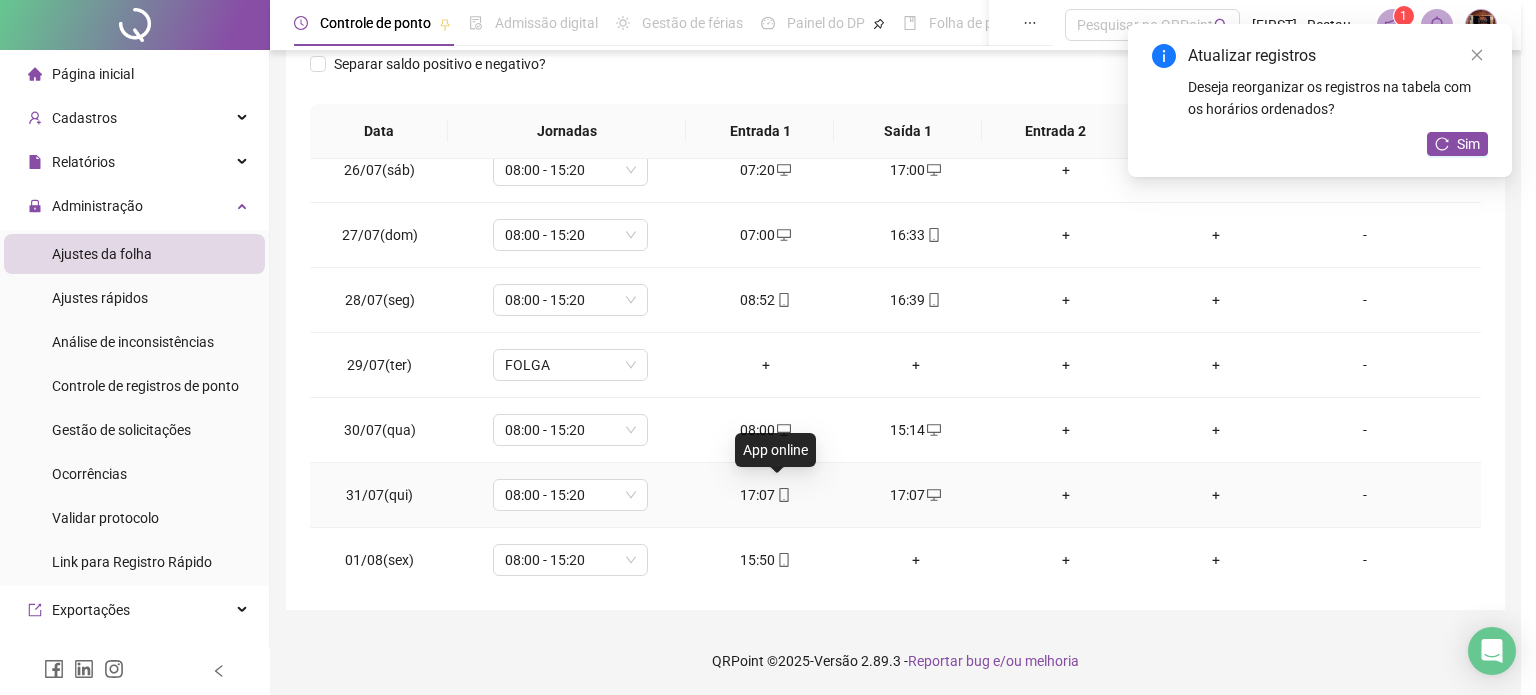 type on "**********" 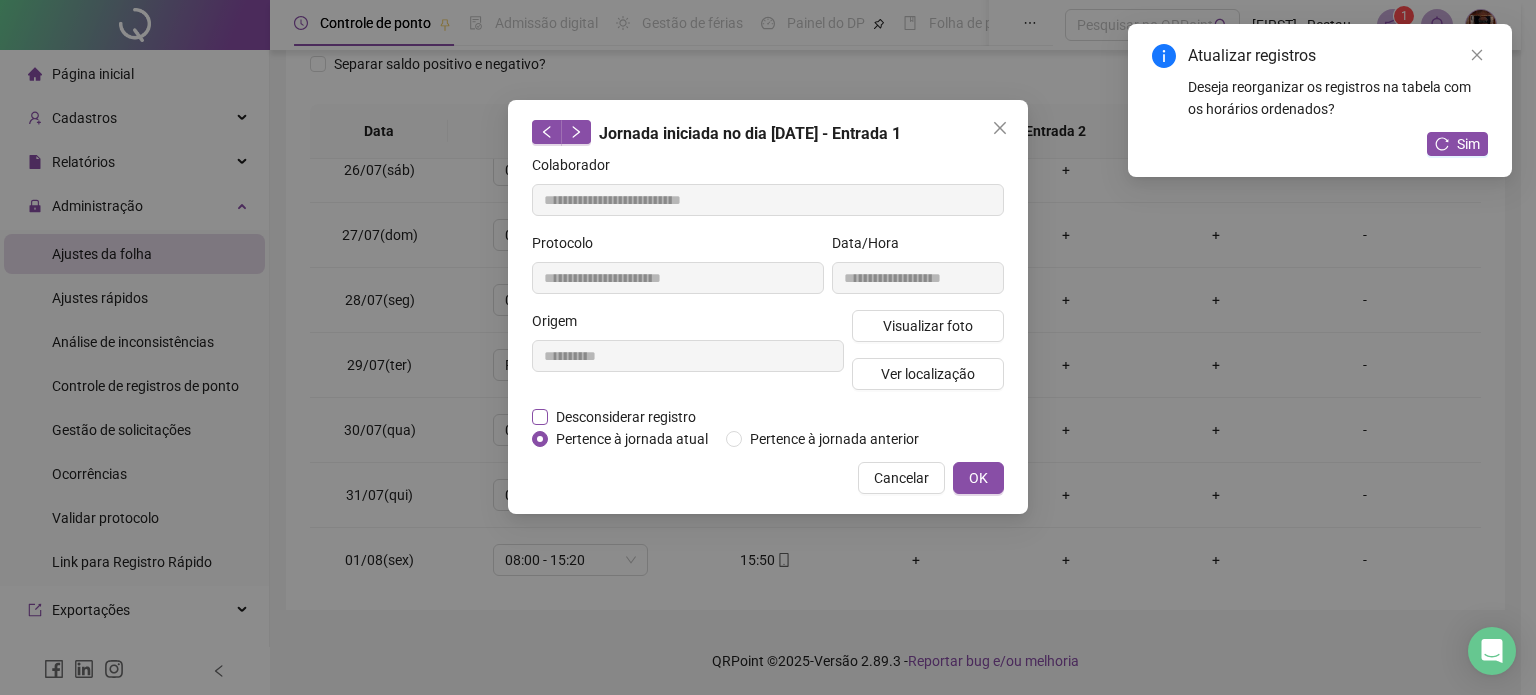 drag, startPoint x: 568, startPoint y: 414, endPoint x: 576, endPoint y: 424, distance: 12.806249 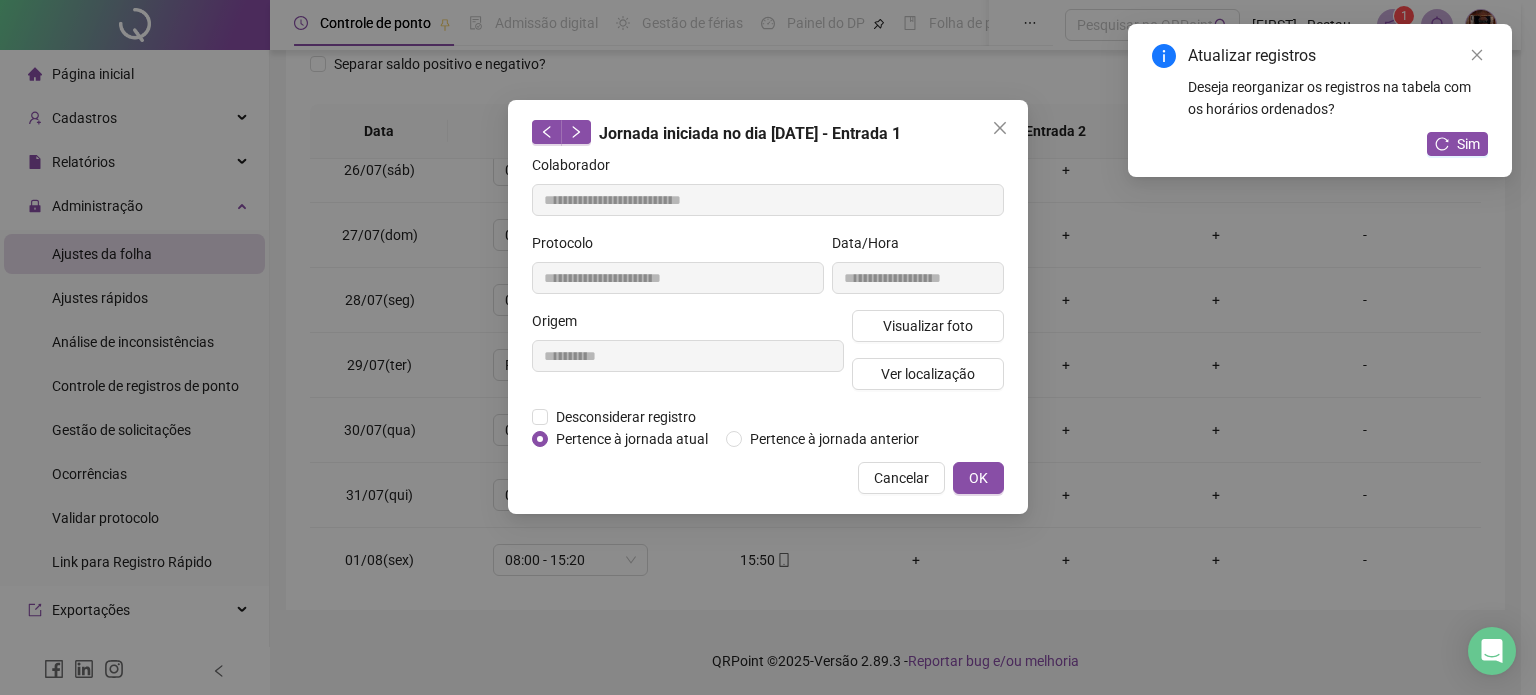 click on "**********" at bounding box center (768, 307) 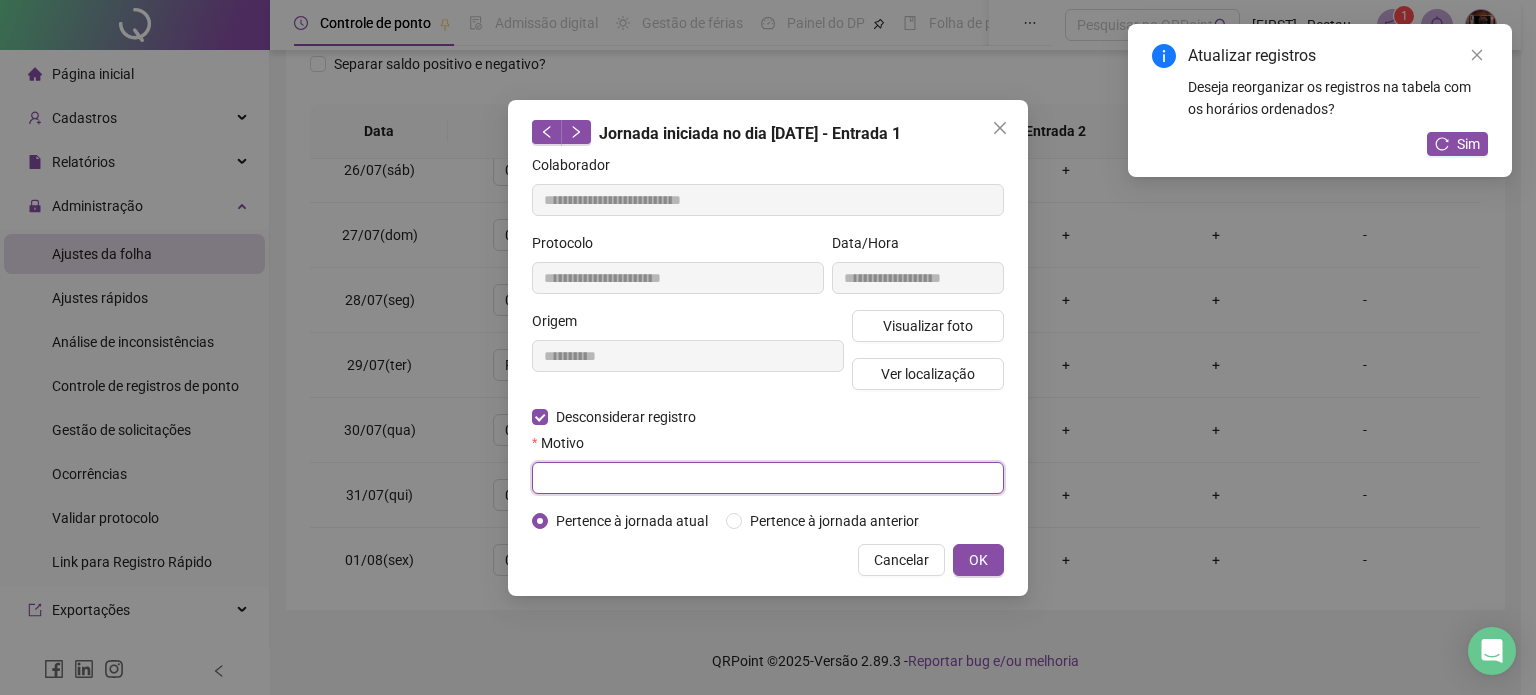 click at bounding box center [768, 478] 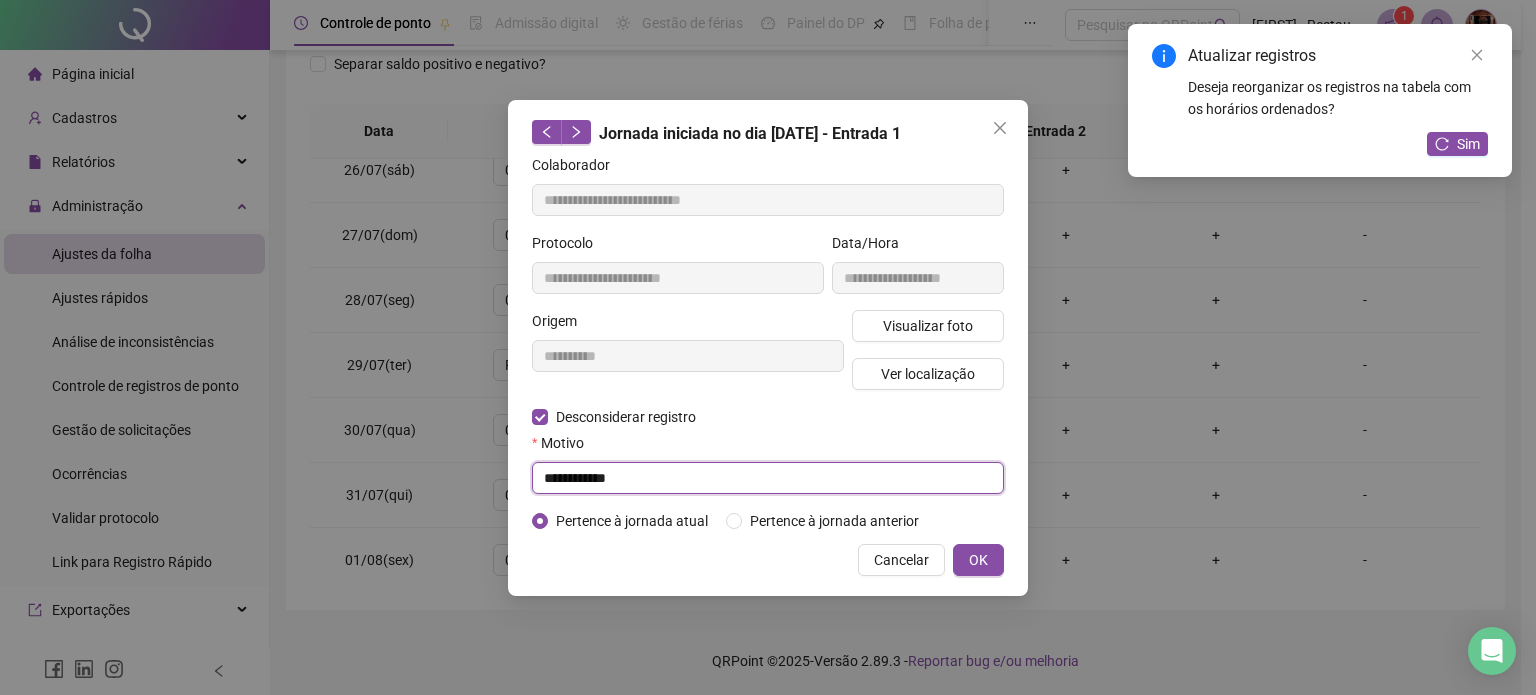 type on "**********" 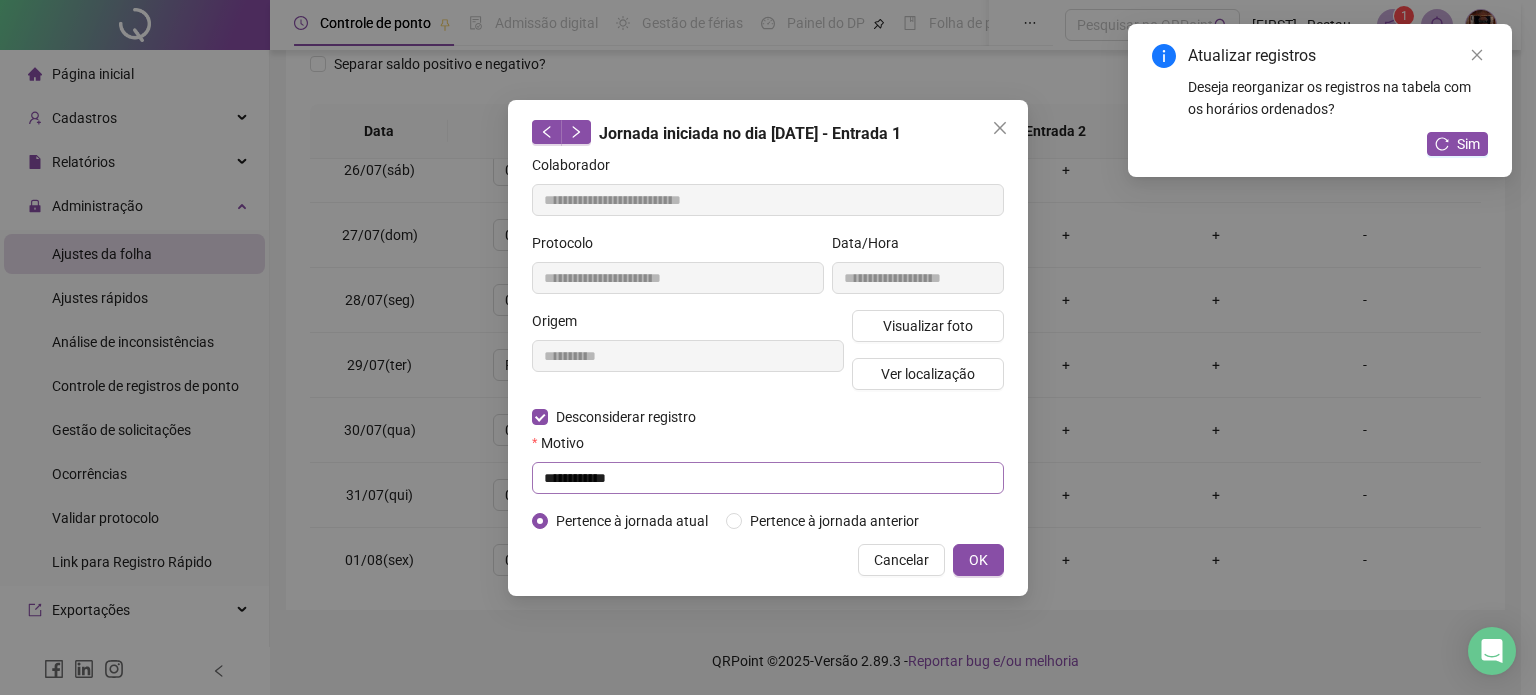 type 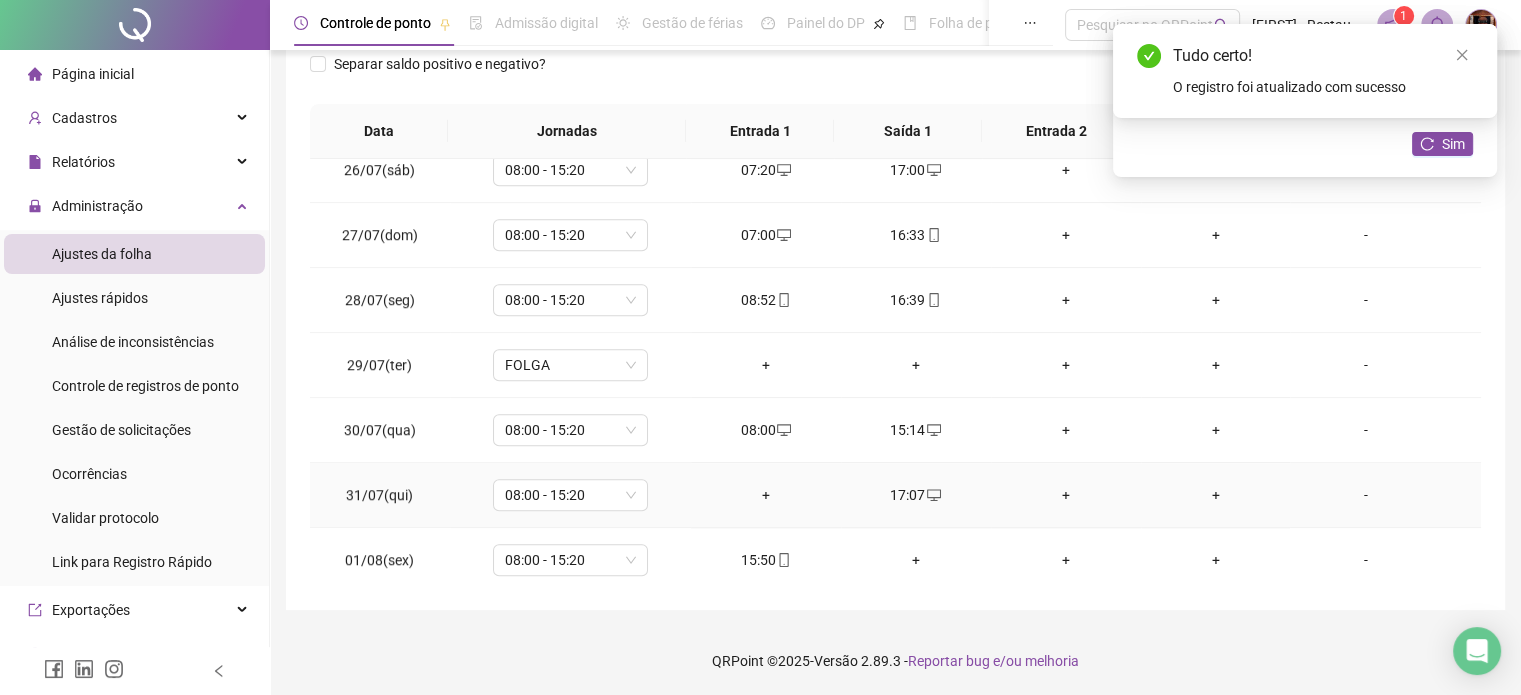 drag, startPoint x: 757, startPoint y: 489, endPoint x: 741, endPoint y: 489, distance: 16 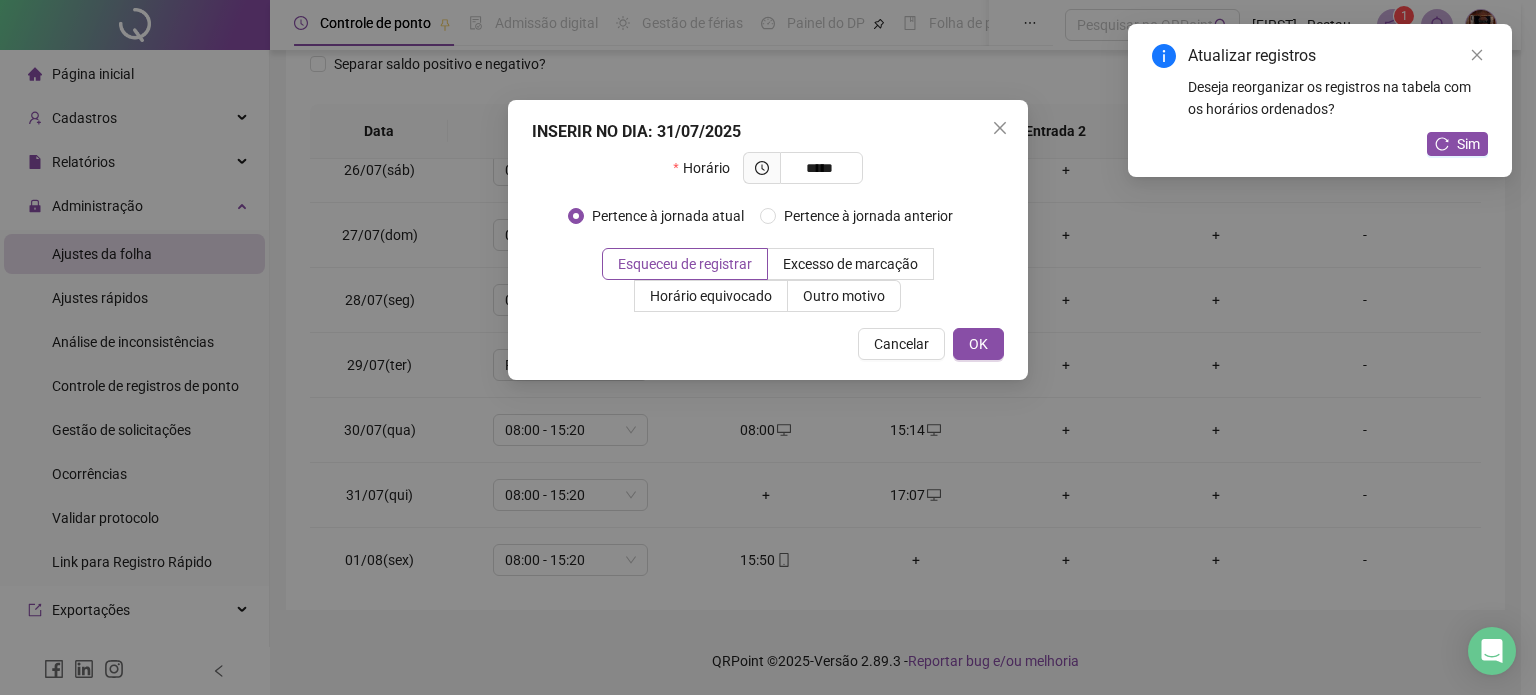 type on "*****" 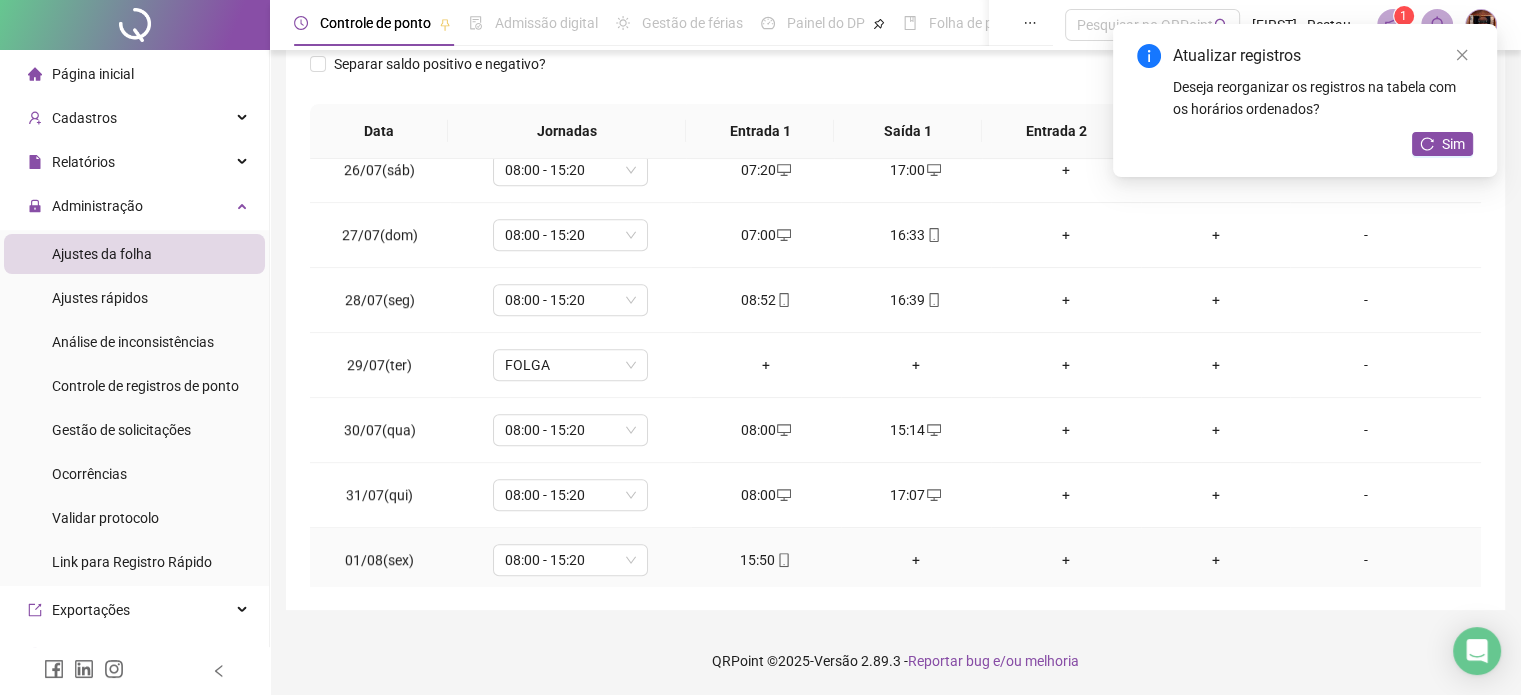 click on "+" at bounding box center (916, 560) 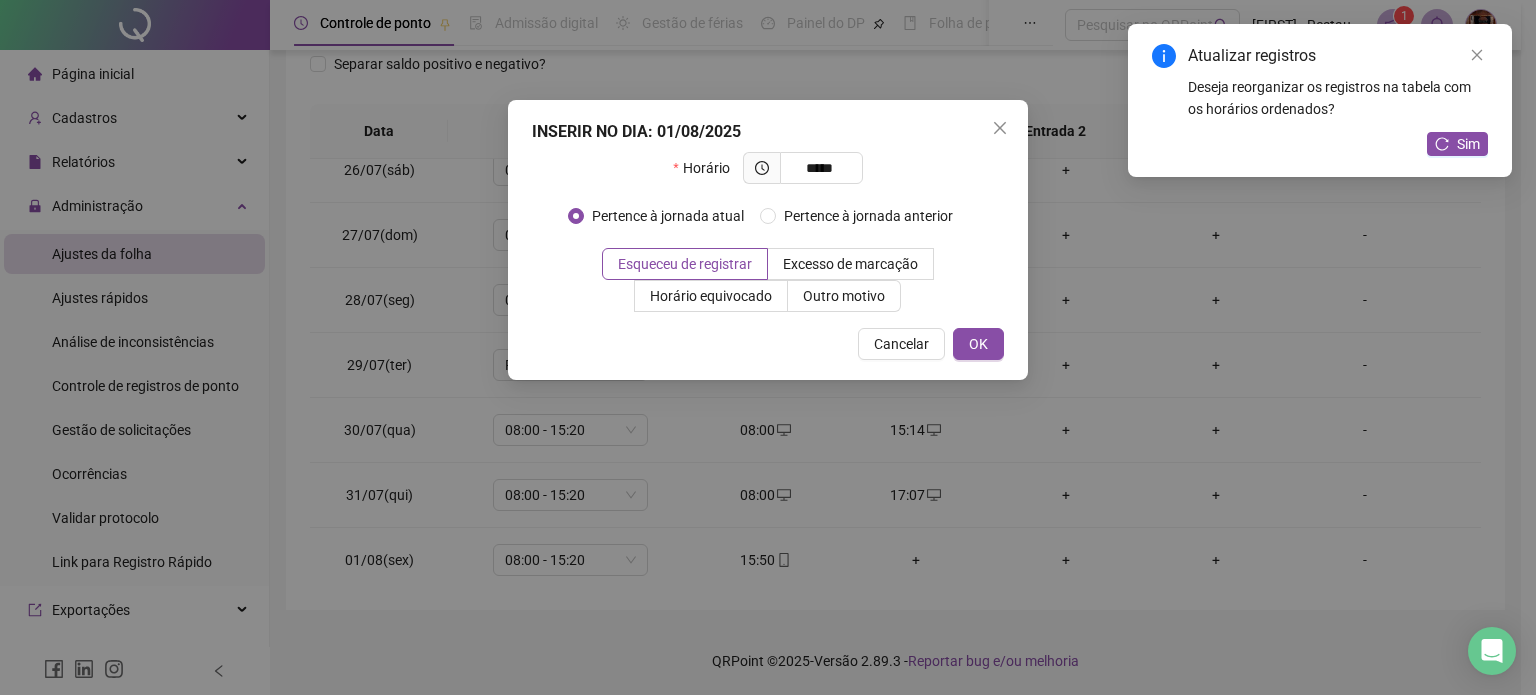 type on "*****" 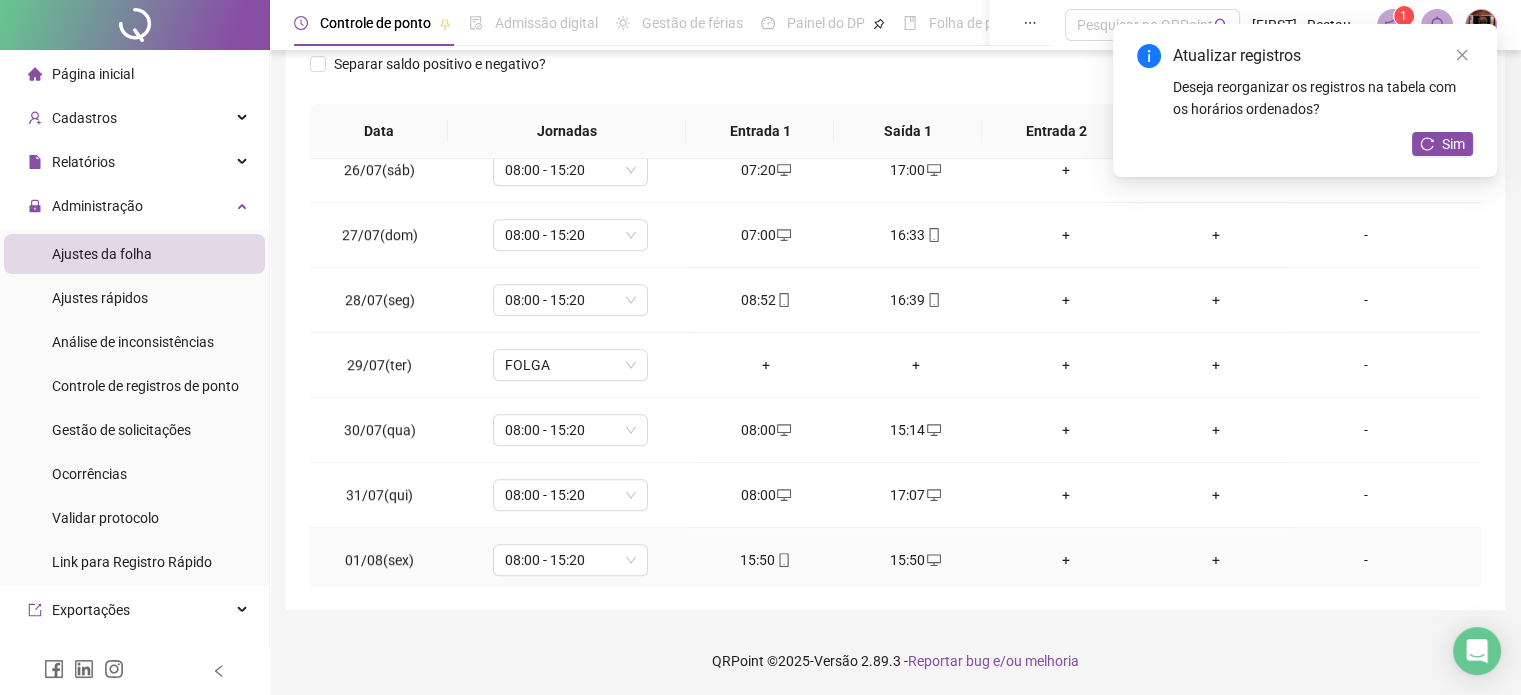 drag, startPoint x: 782, startPoint y: 558, endPoint x: 716, endPoint y: 466, distance: 113.22544 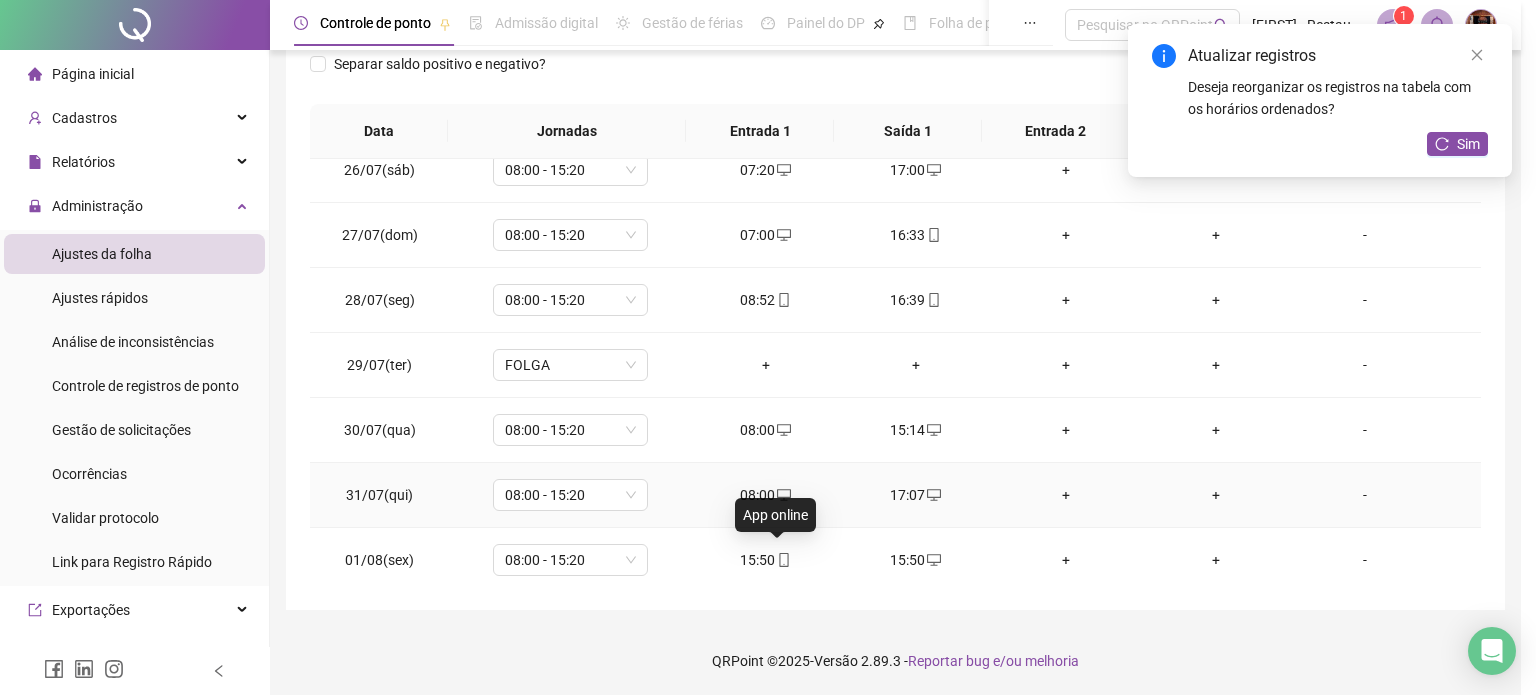 type on "**********" 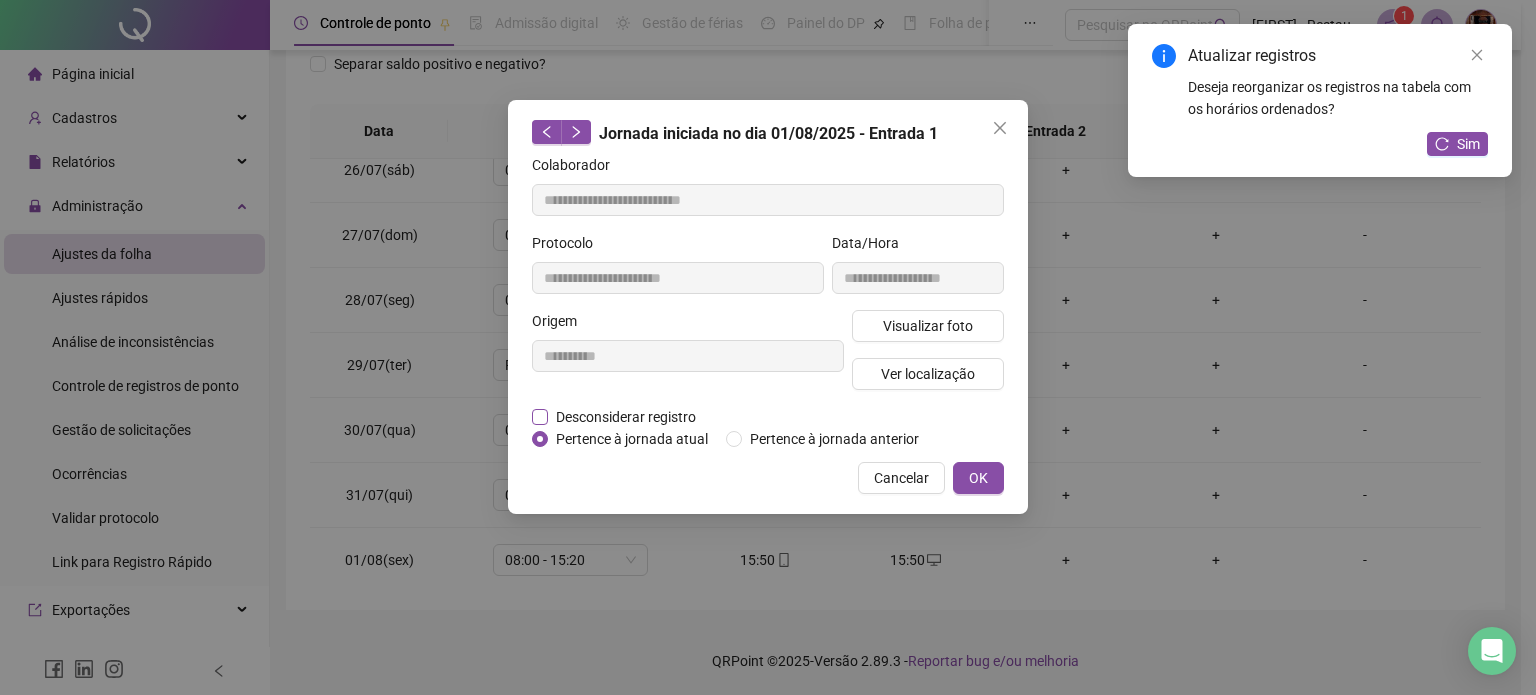 click on "Desconsiderar registro" at bounding box center (626, 417) 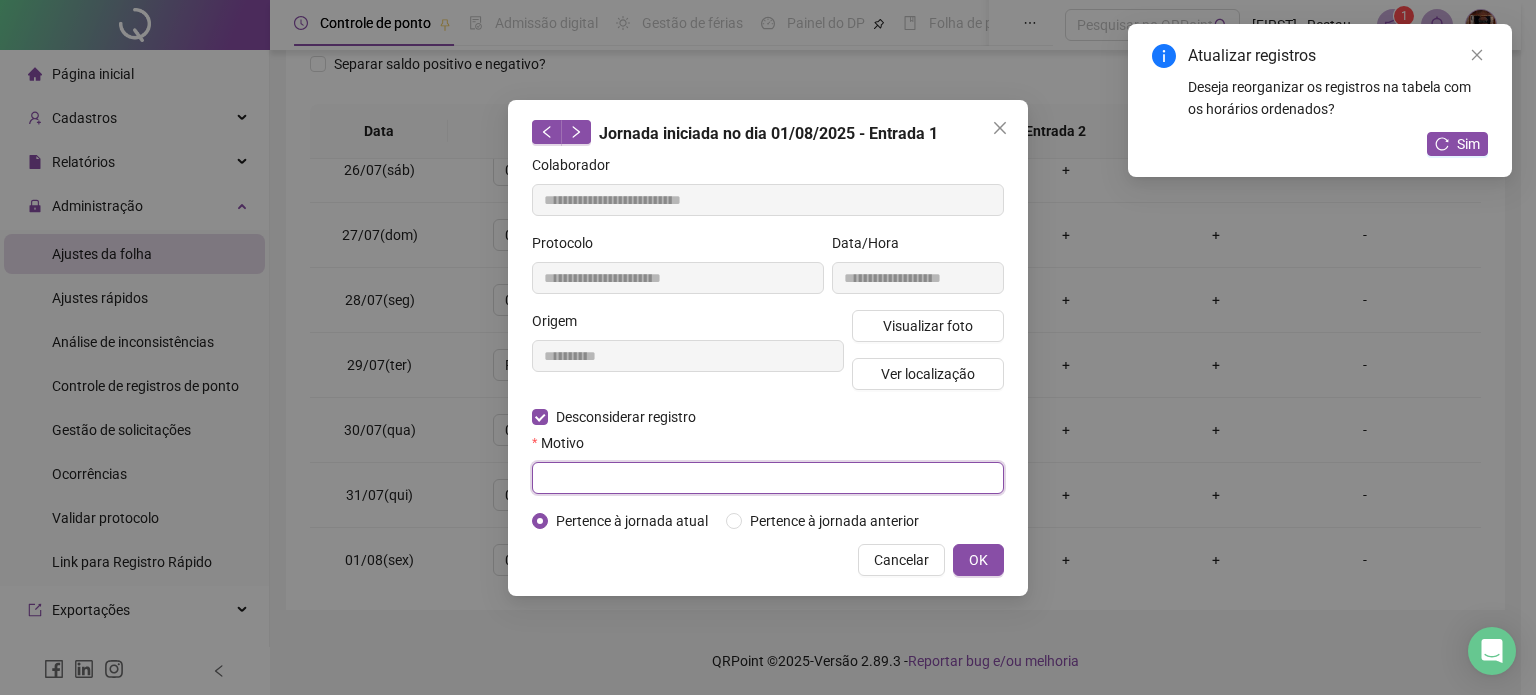 click at bounding box center [768, 478] 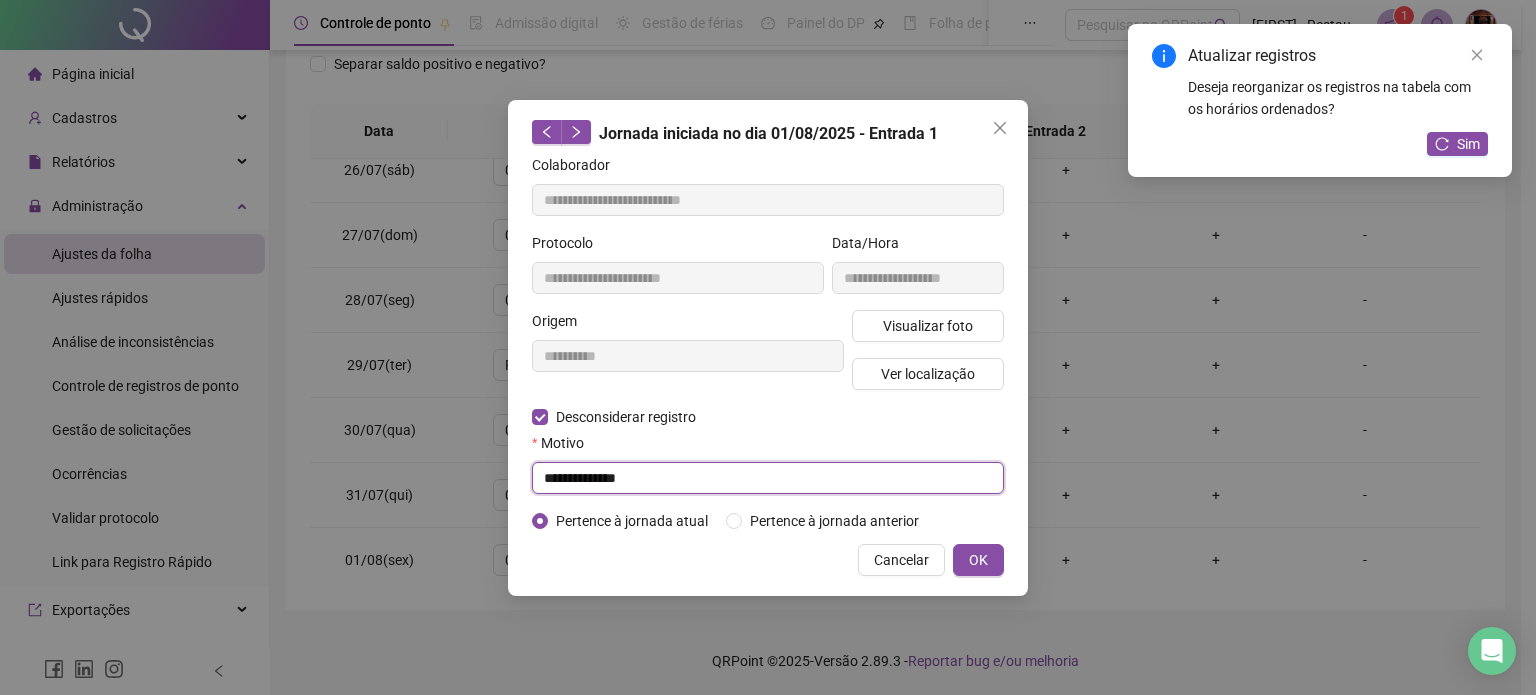 type on "**********" 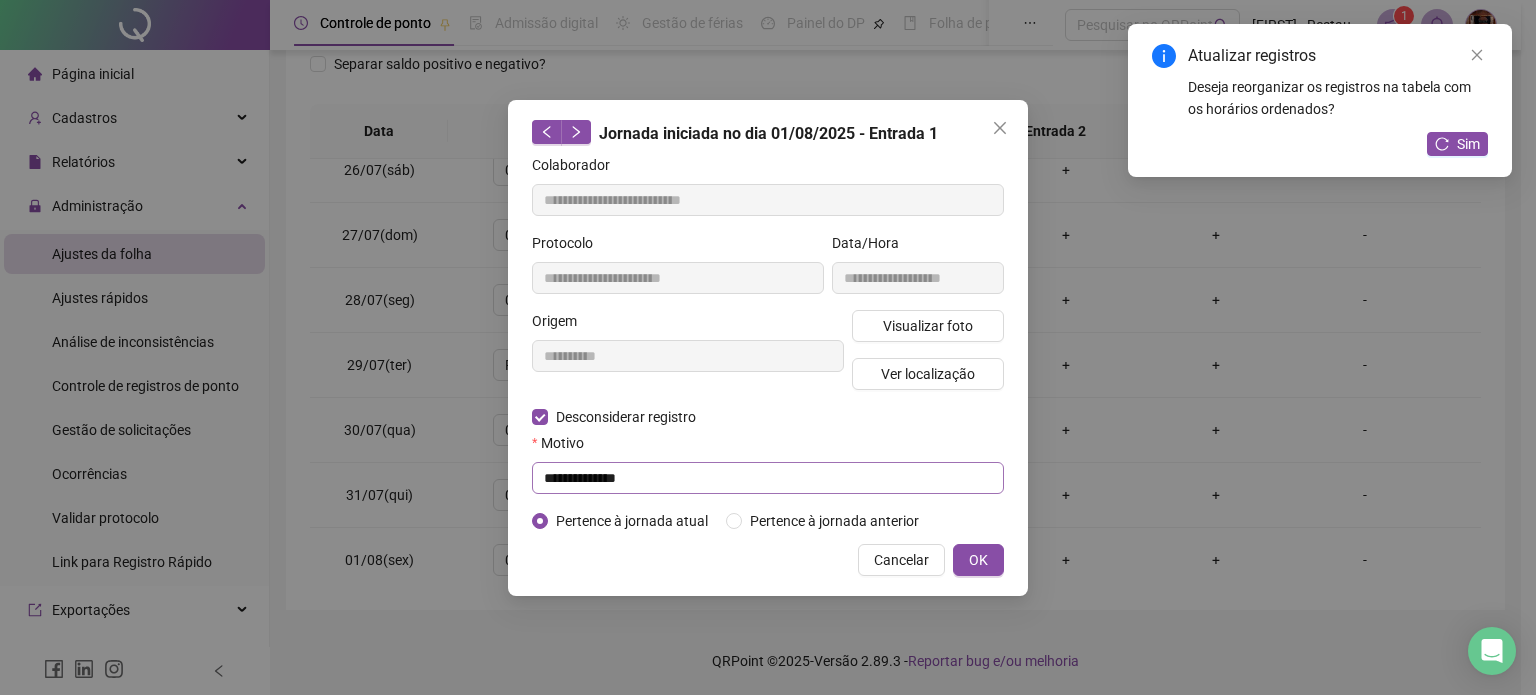 type 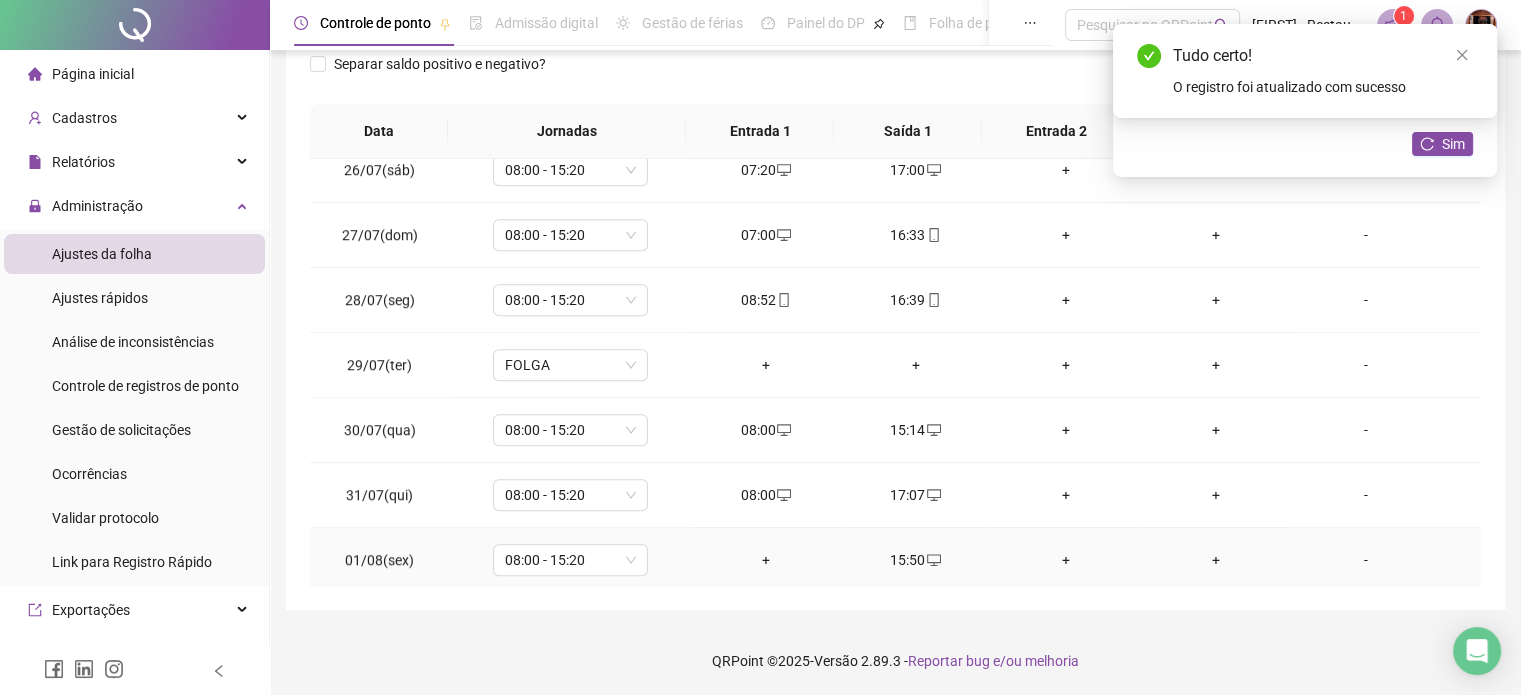 click on "+" at bounding box center (766, 560) 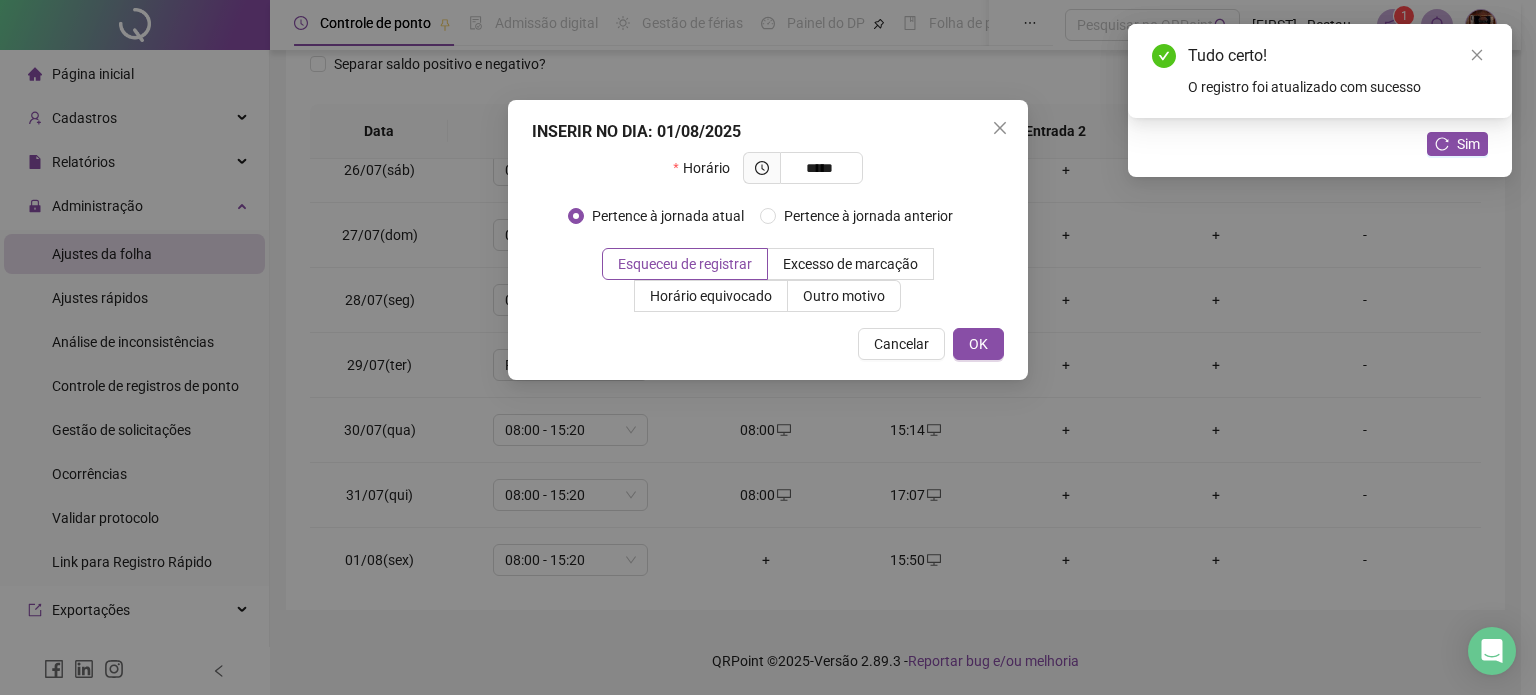 type on "*****" 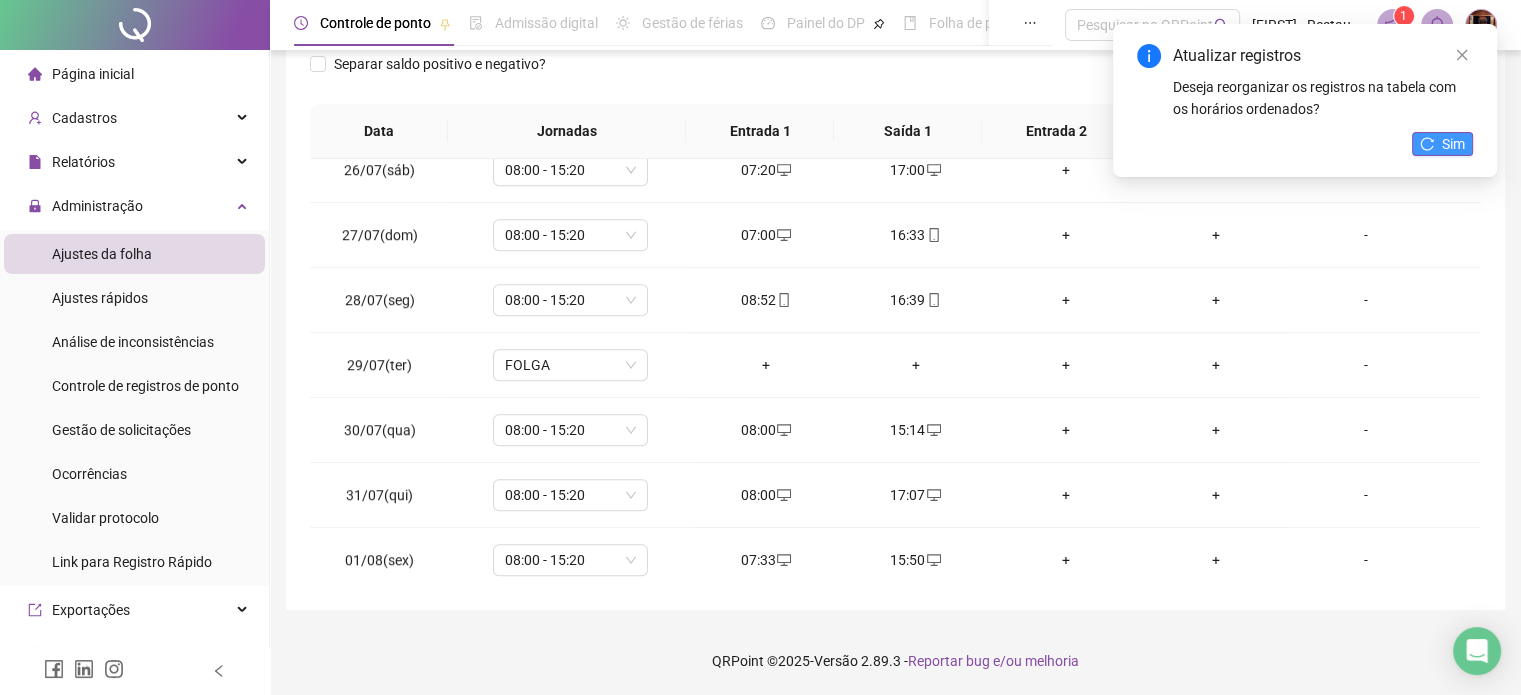 click on "Sim" at bounding box center (1453, 144) 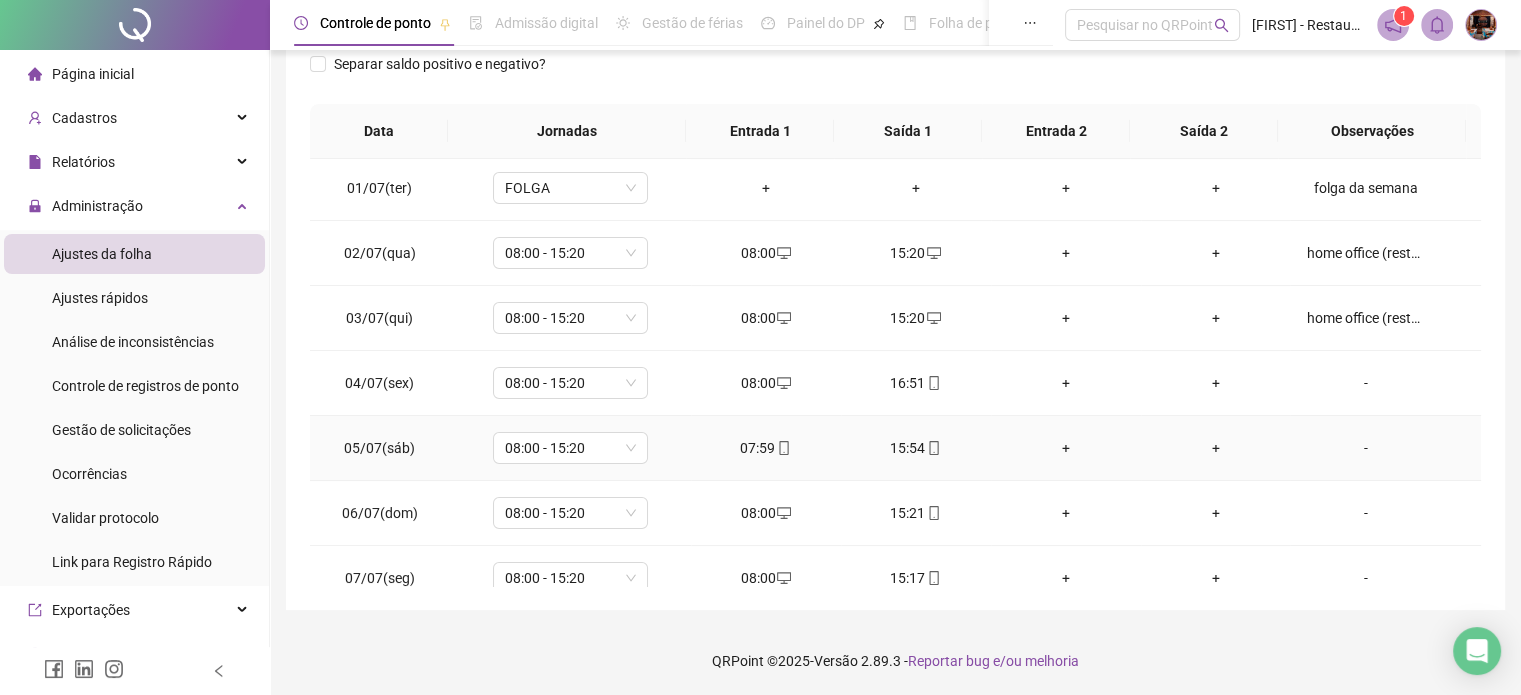 scroll, scrollTop: 0, scrollLeft: 0, axis: both 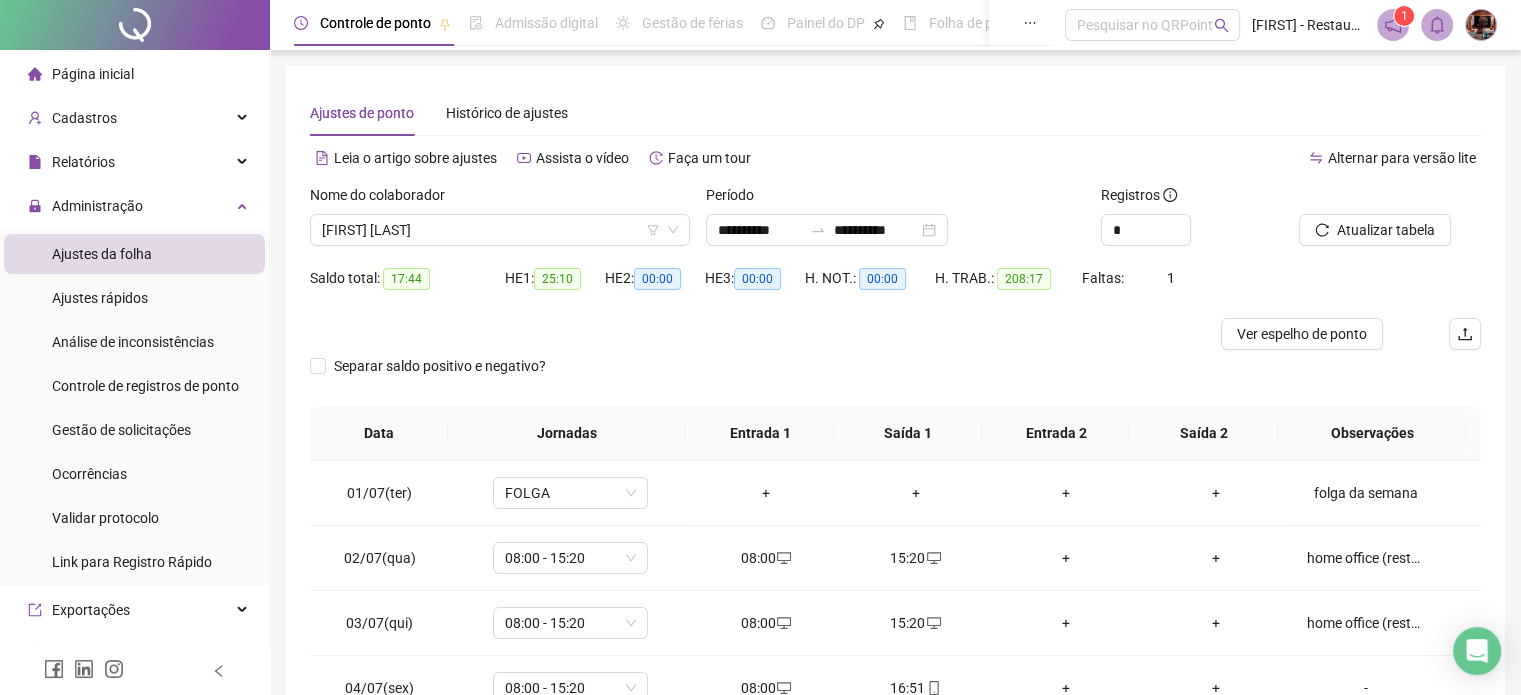 drag, startPoint x: 1366, startPoint y: 225, endPoint x: 754, endPoint y: 467, distance: 658.10944 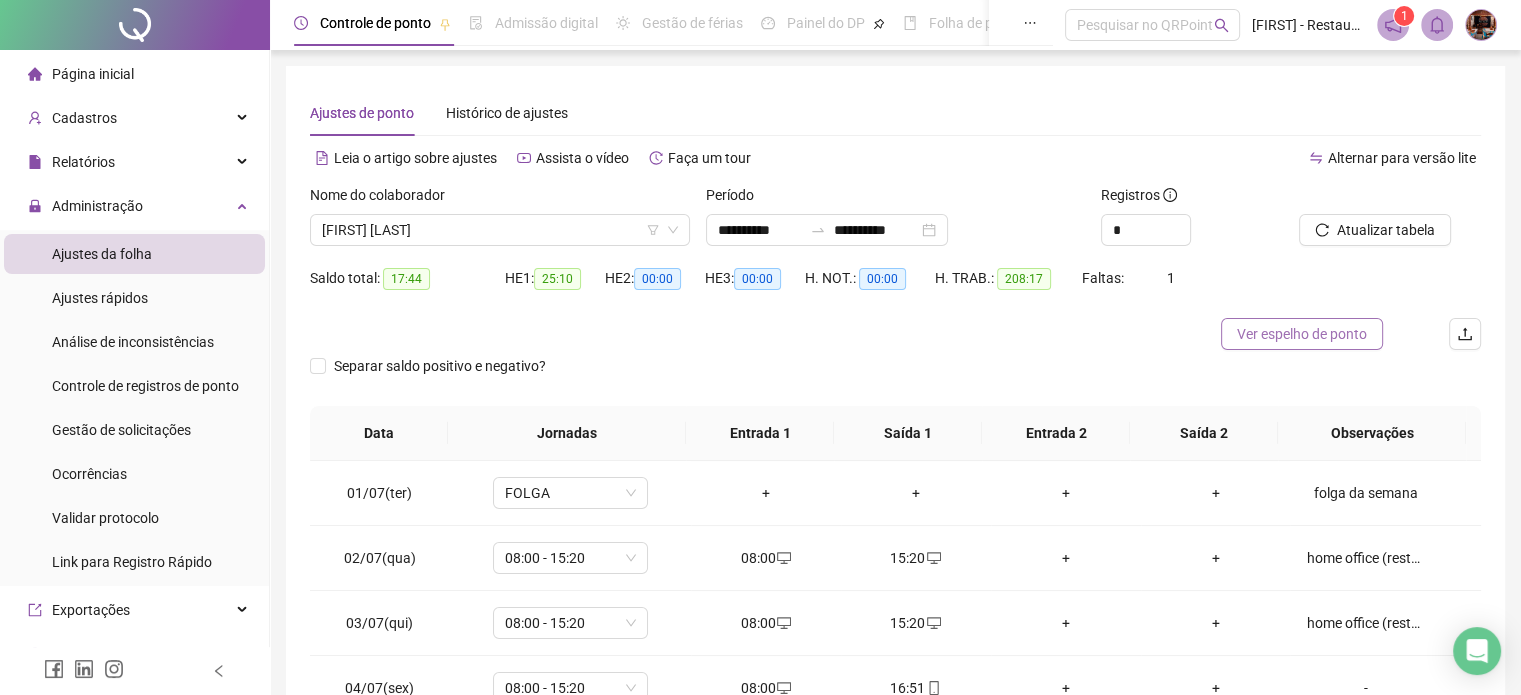click on "Ver espelho de ponto" at bounding box center [1302, 334] 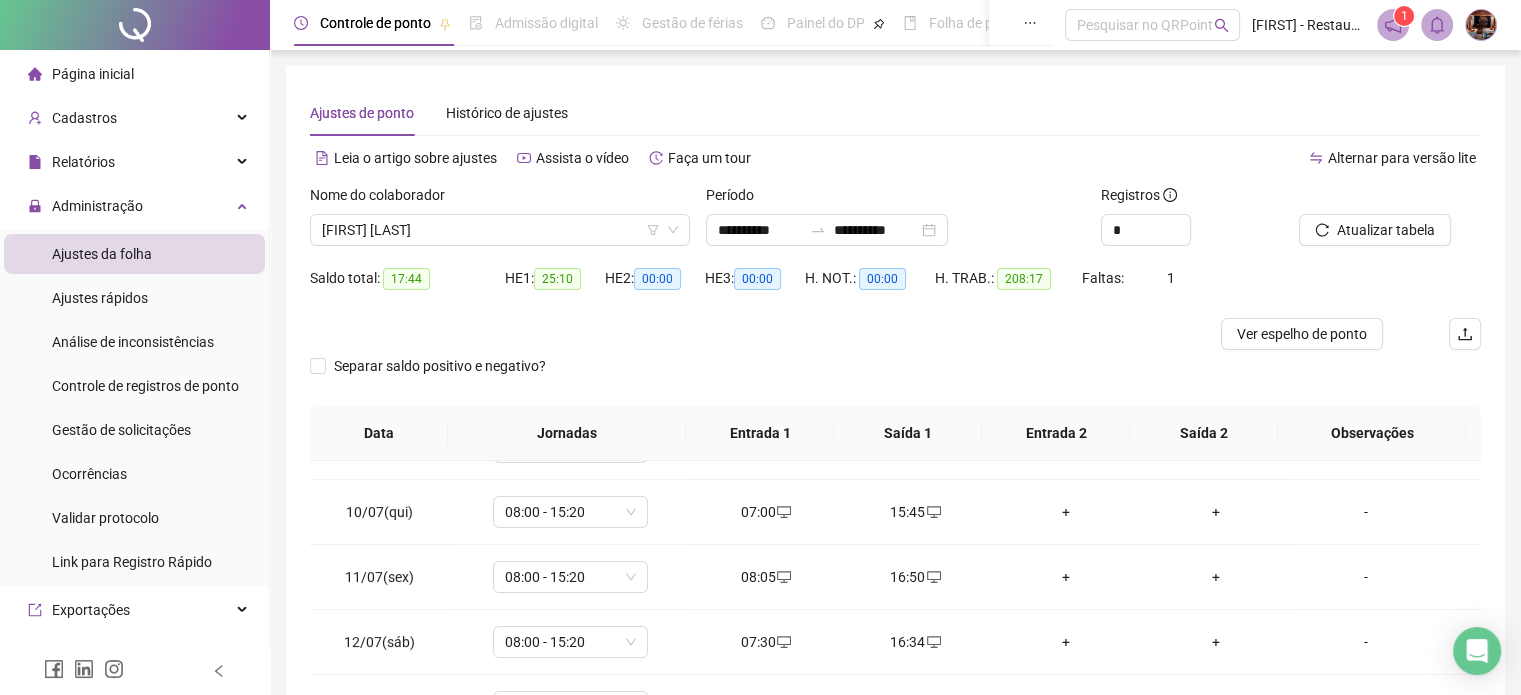scroll, scrollTop: 600, scrollLeft: 0, axis: vertical 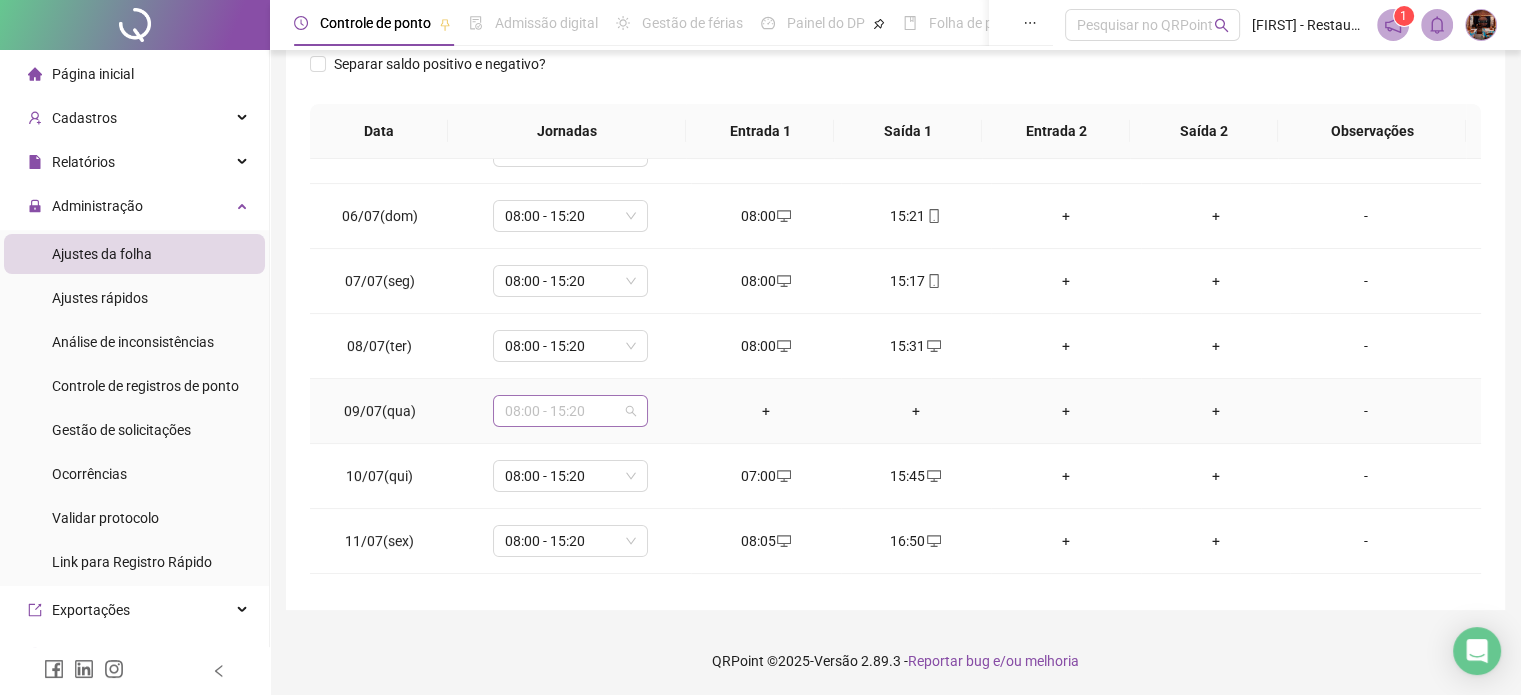 click on "08:00 - 15:20" at bounding box center [570, 411] 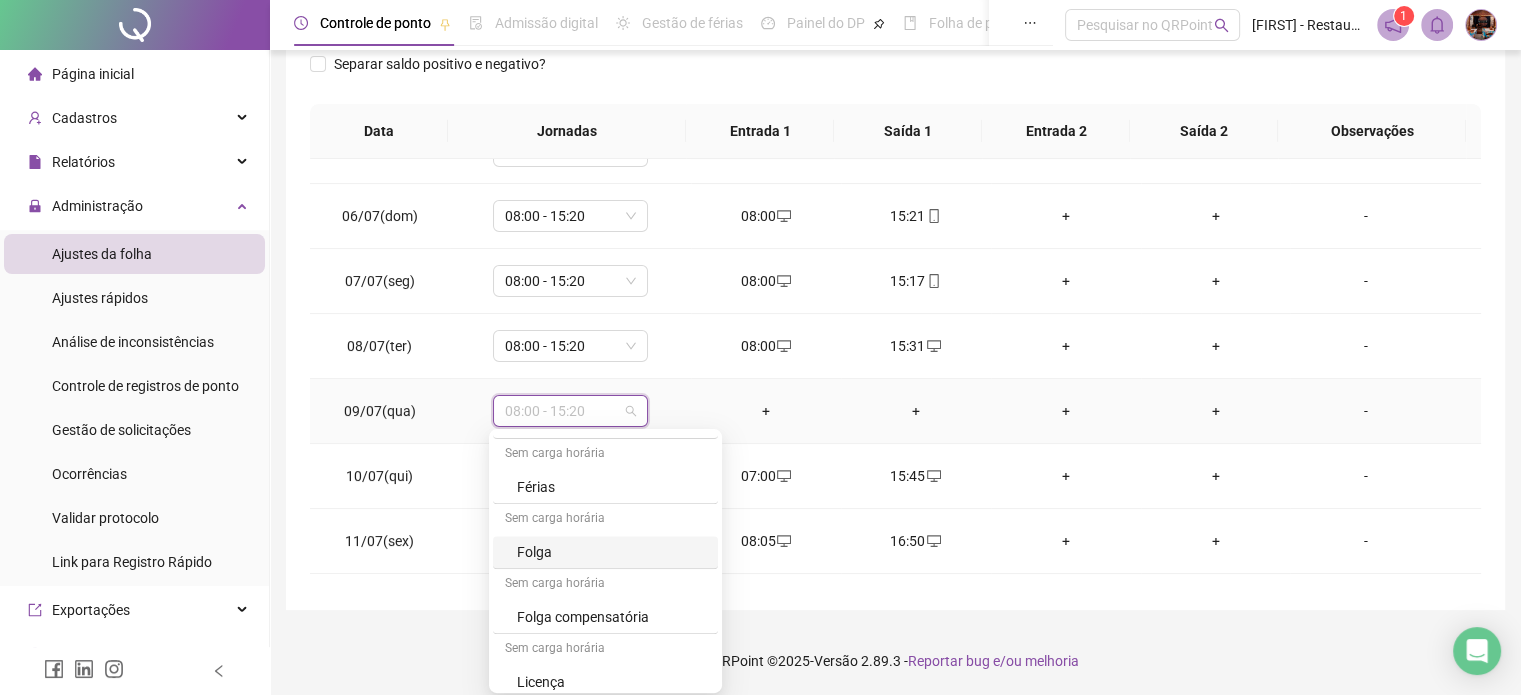 scroll, scrollTop: 2012, scrollLeft: 0, axis: vertical 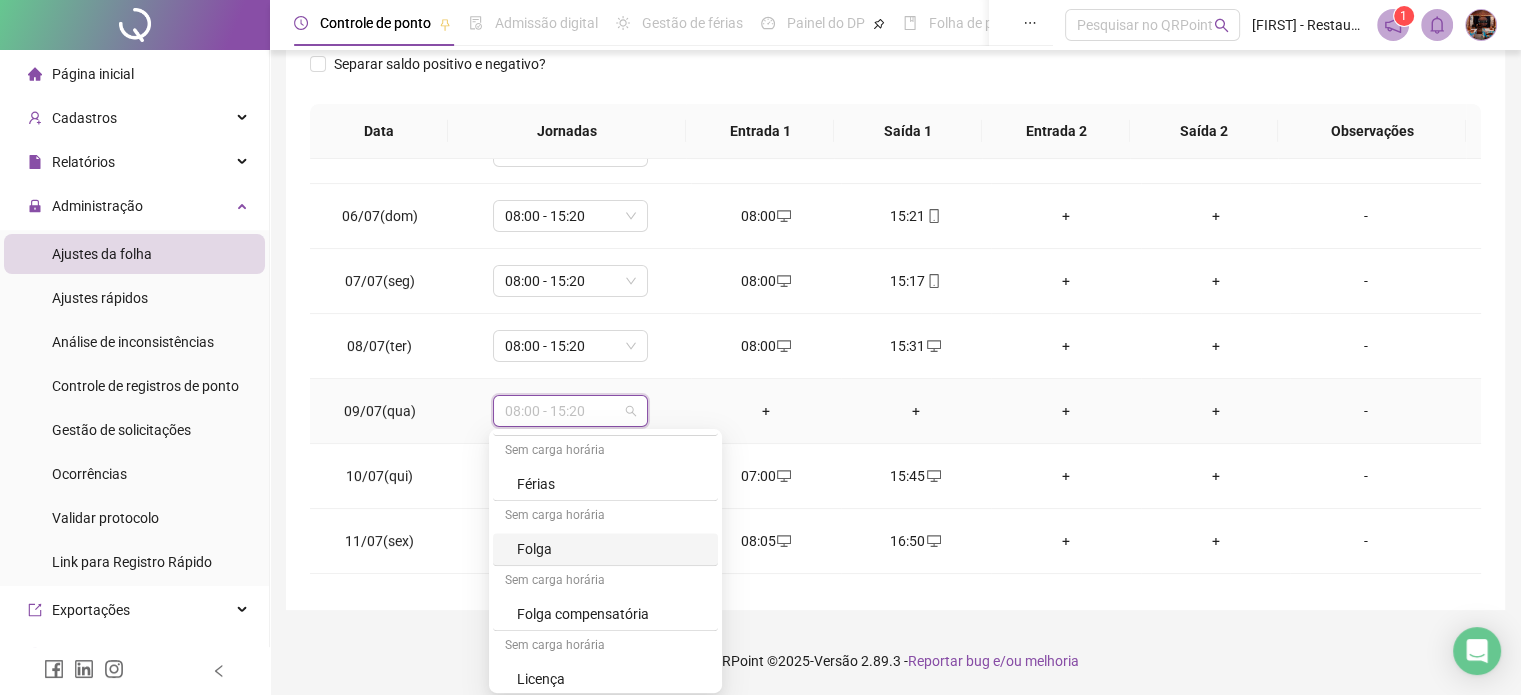 drag, startPoint x: 584, startPoint y: 545, endPoint x: 720, endPoint y: 523, distance: 137.76791 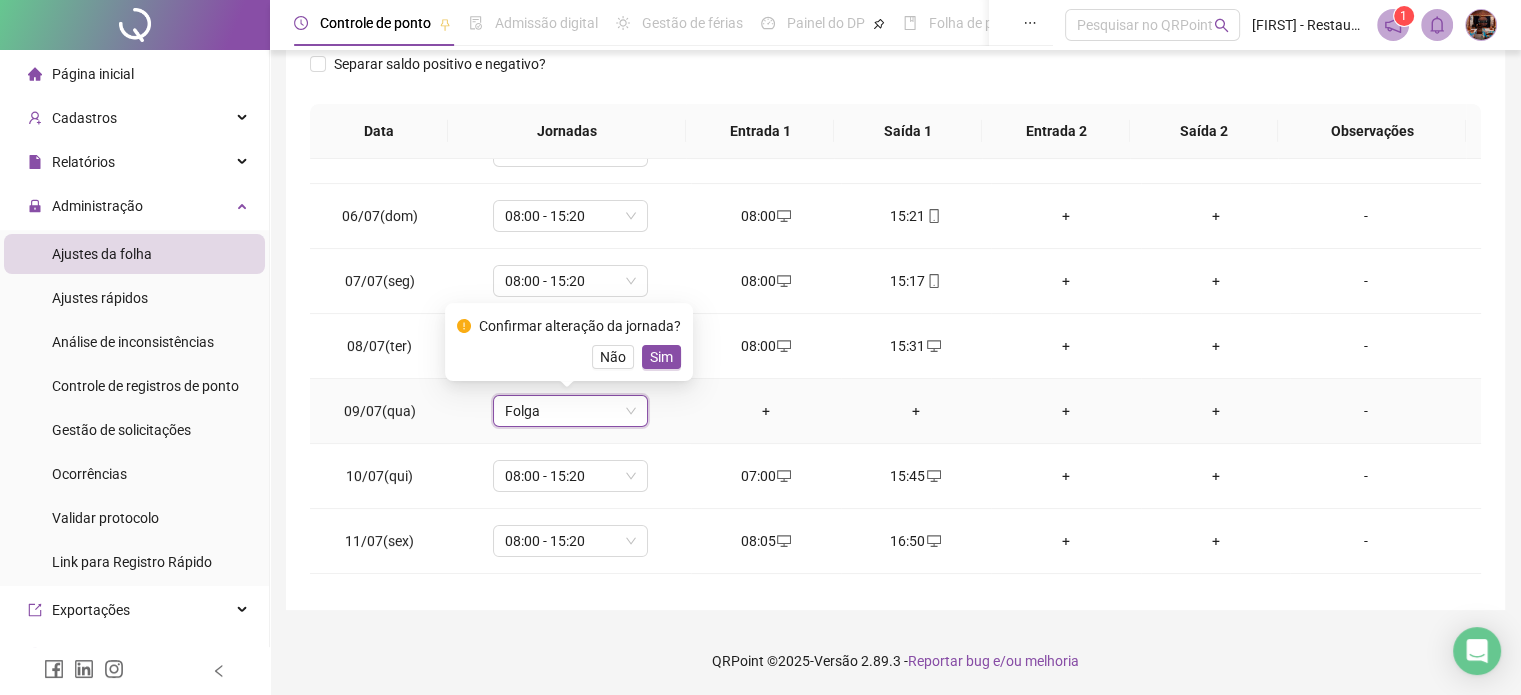drag, startPoint x: 656, startPoint y: 357, endPoint x: 988, endPoint y: 355, distance: 332.006 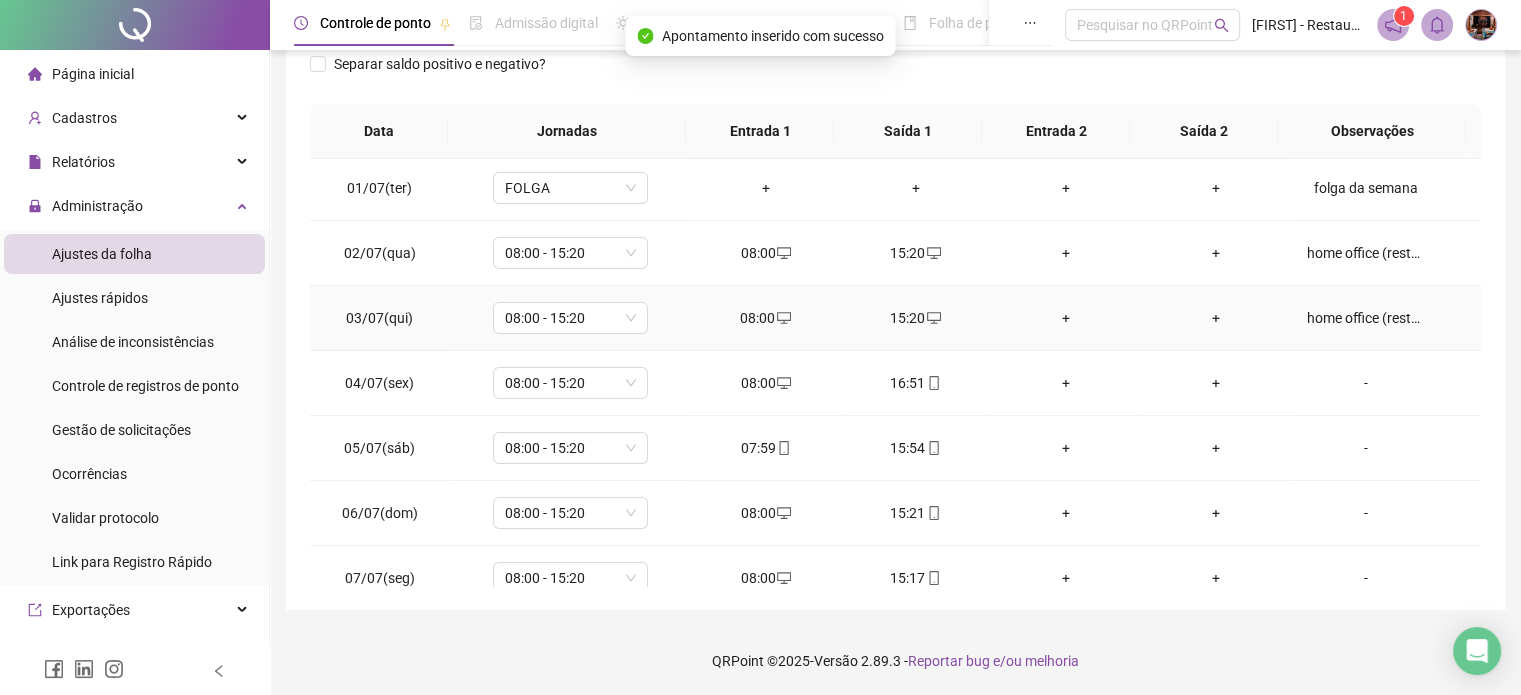 scroll, scrollTop: 0, scrollLeft: 0, axis: both 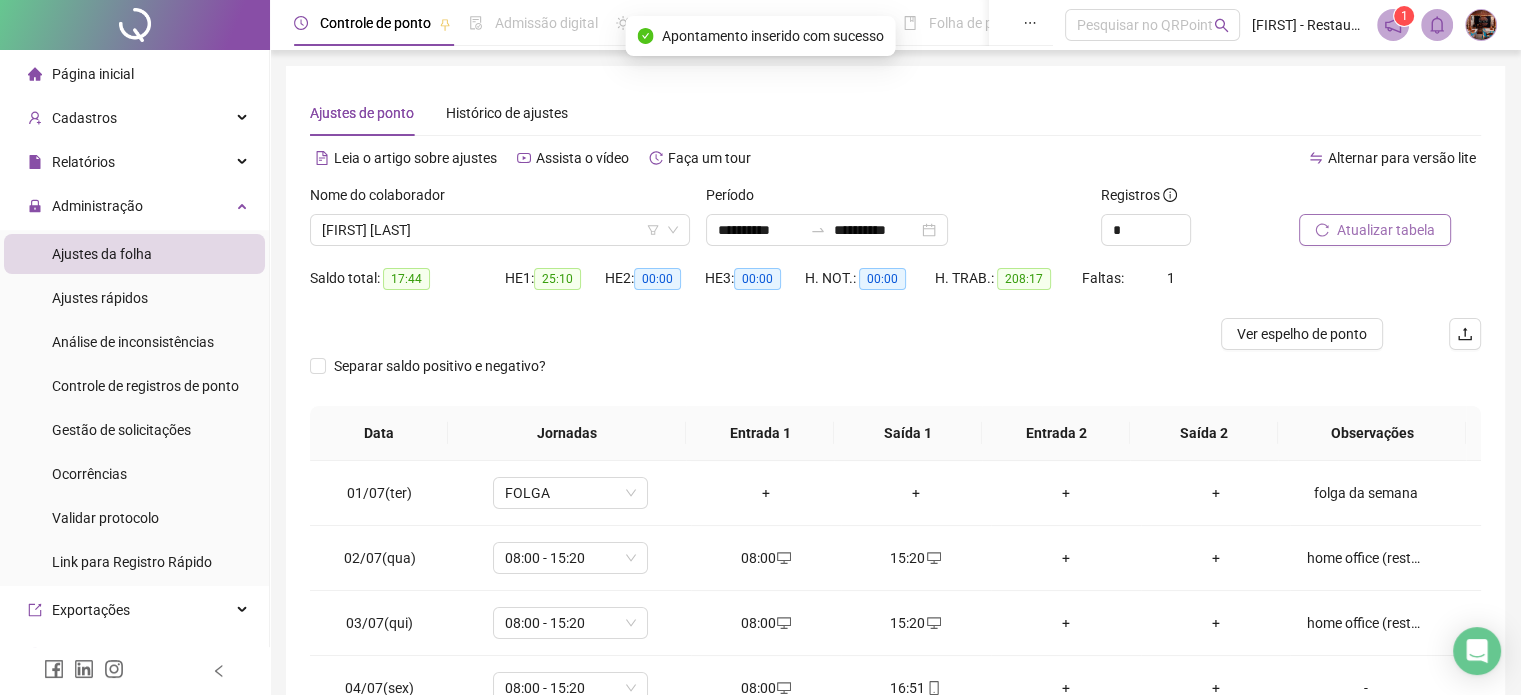 drag, startPoint x: 1422, startPoint y: 215, endPoint x: 1412, endPoint y: 218, distance: 10.440307 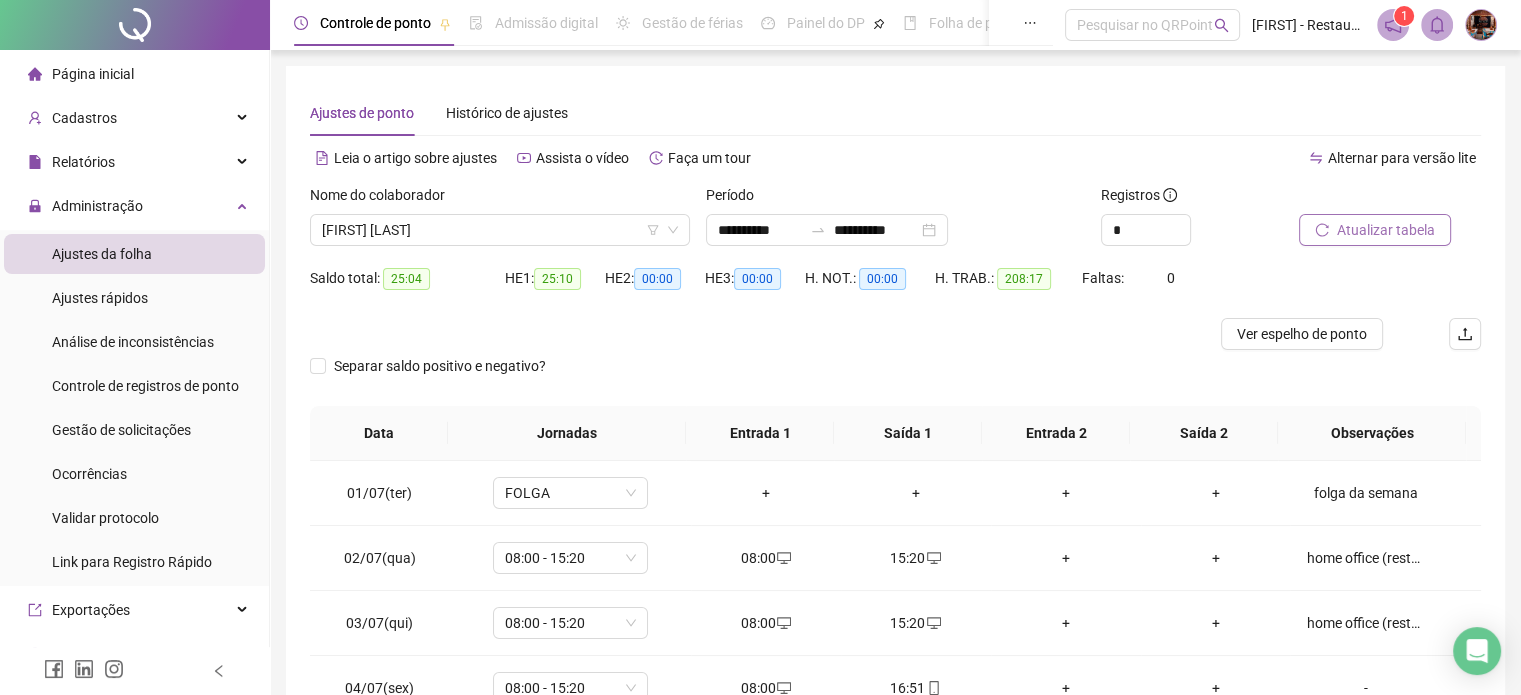 drag, startPoint x: 1332, startPoint y: 211, endPoint x: 1335, endPoint y: 230, distance: 19.235384 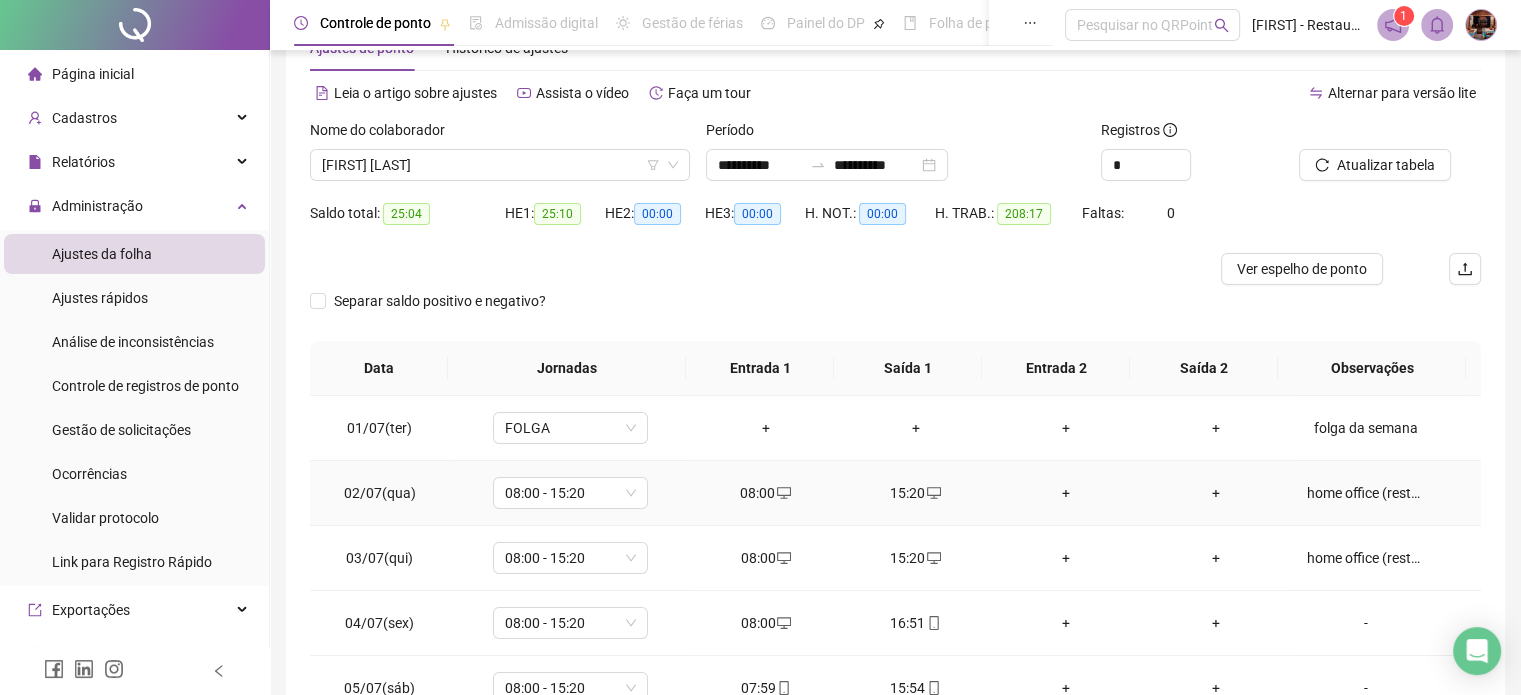 scroll, scrollTop: 100, scrollLeft: 0, axis: vertical 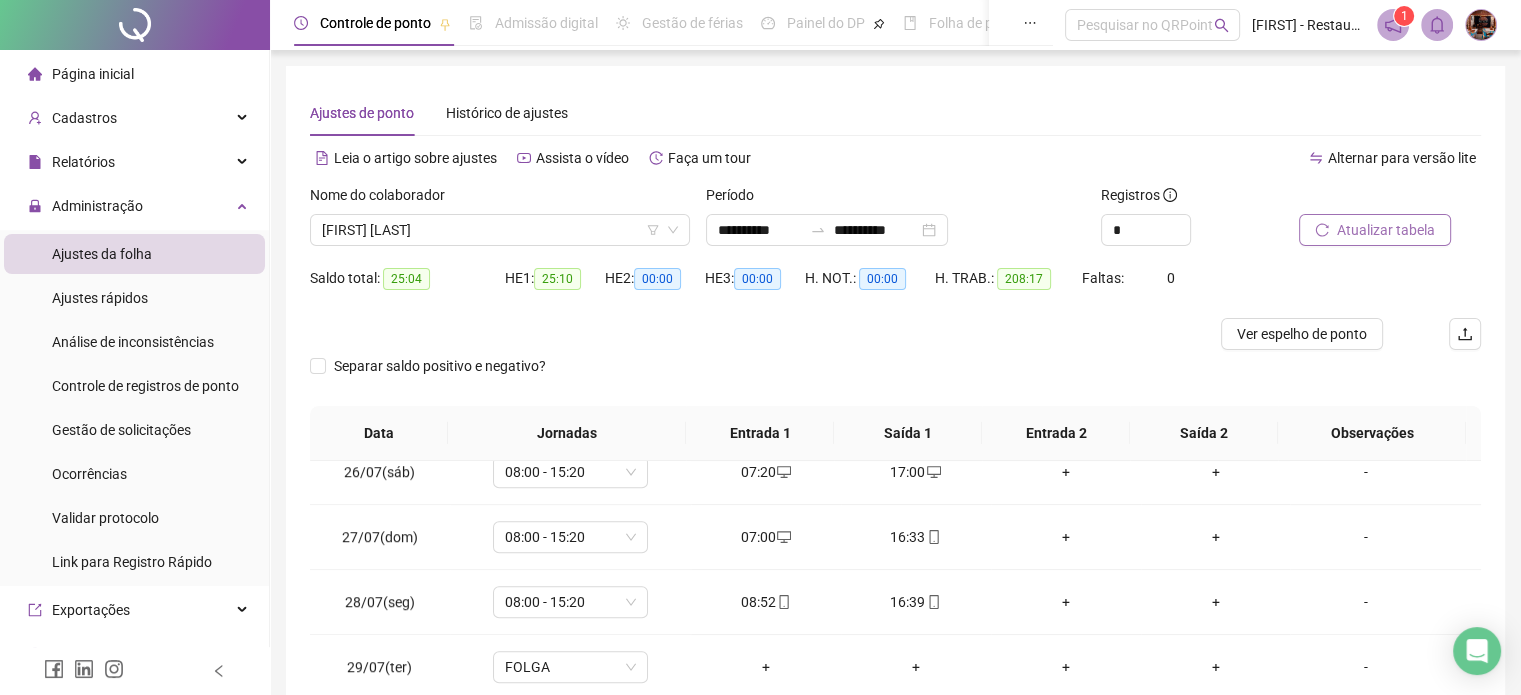 drag, startPoint x: 1344, startPoint y: 226, endPoint x: 713, endPoint y: 121, distance: 639.67645 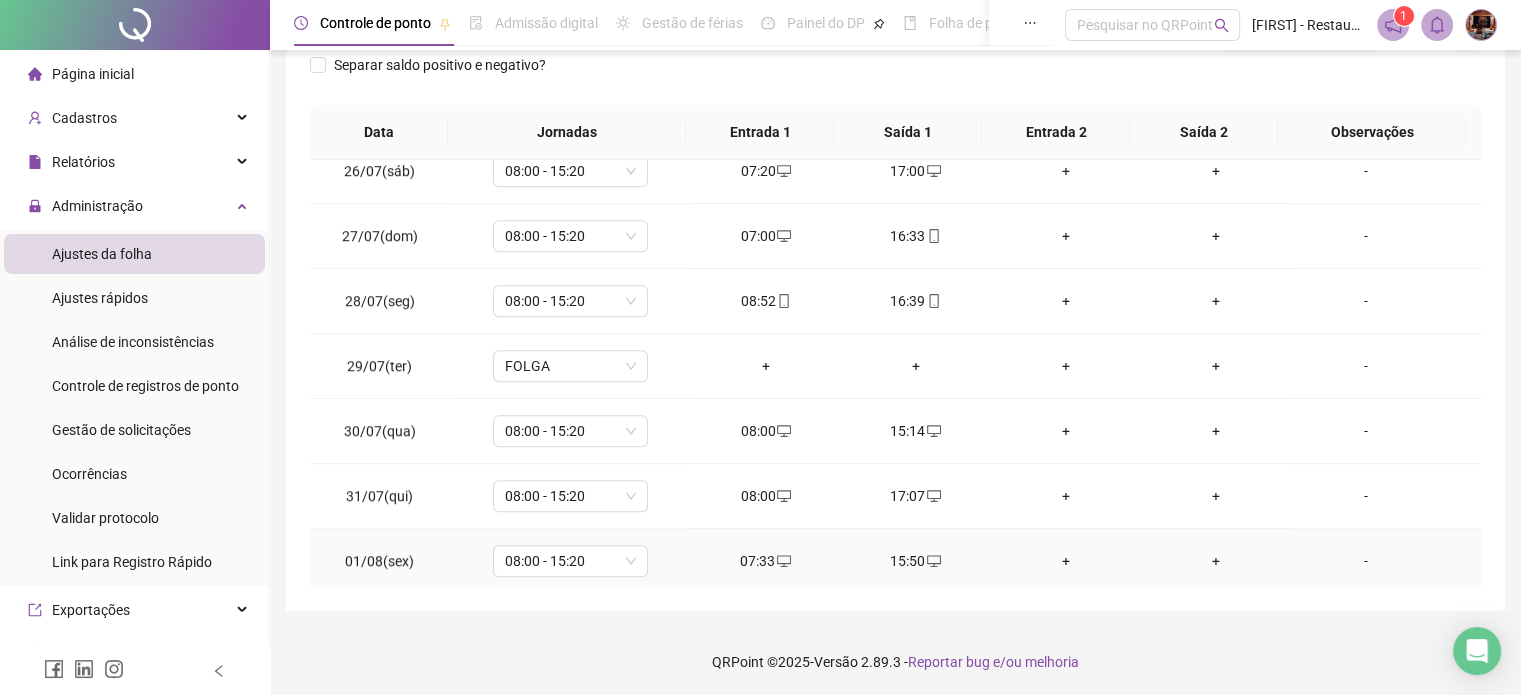 scroll, scrollTop: 302, scrollLeft: 0, axis: vertical 